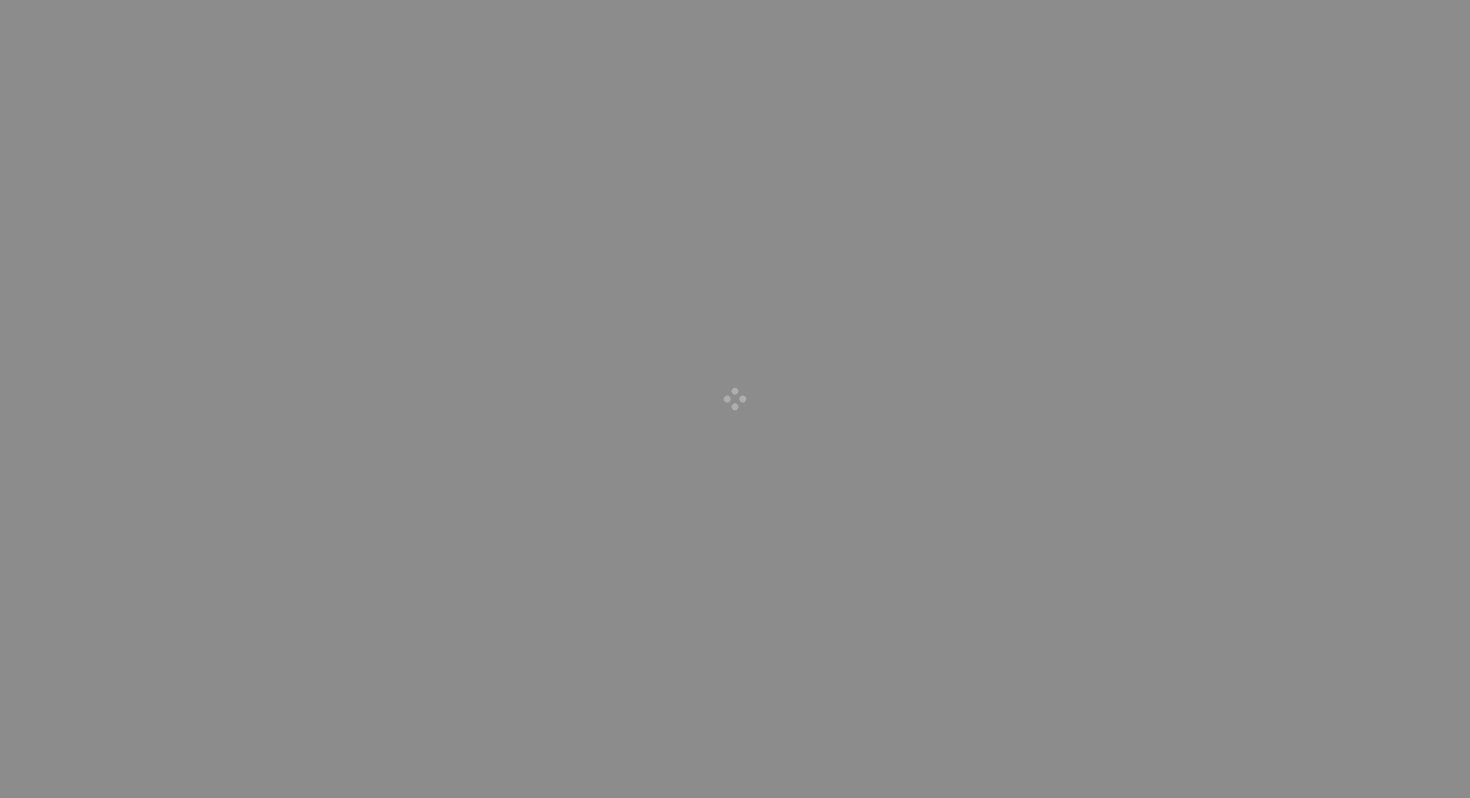 scroll, scrollTop: 0, scrollLeft: 0, axis: both 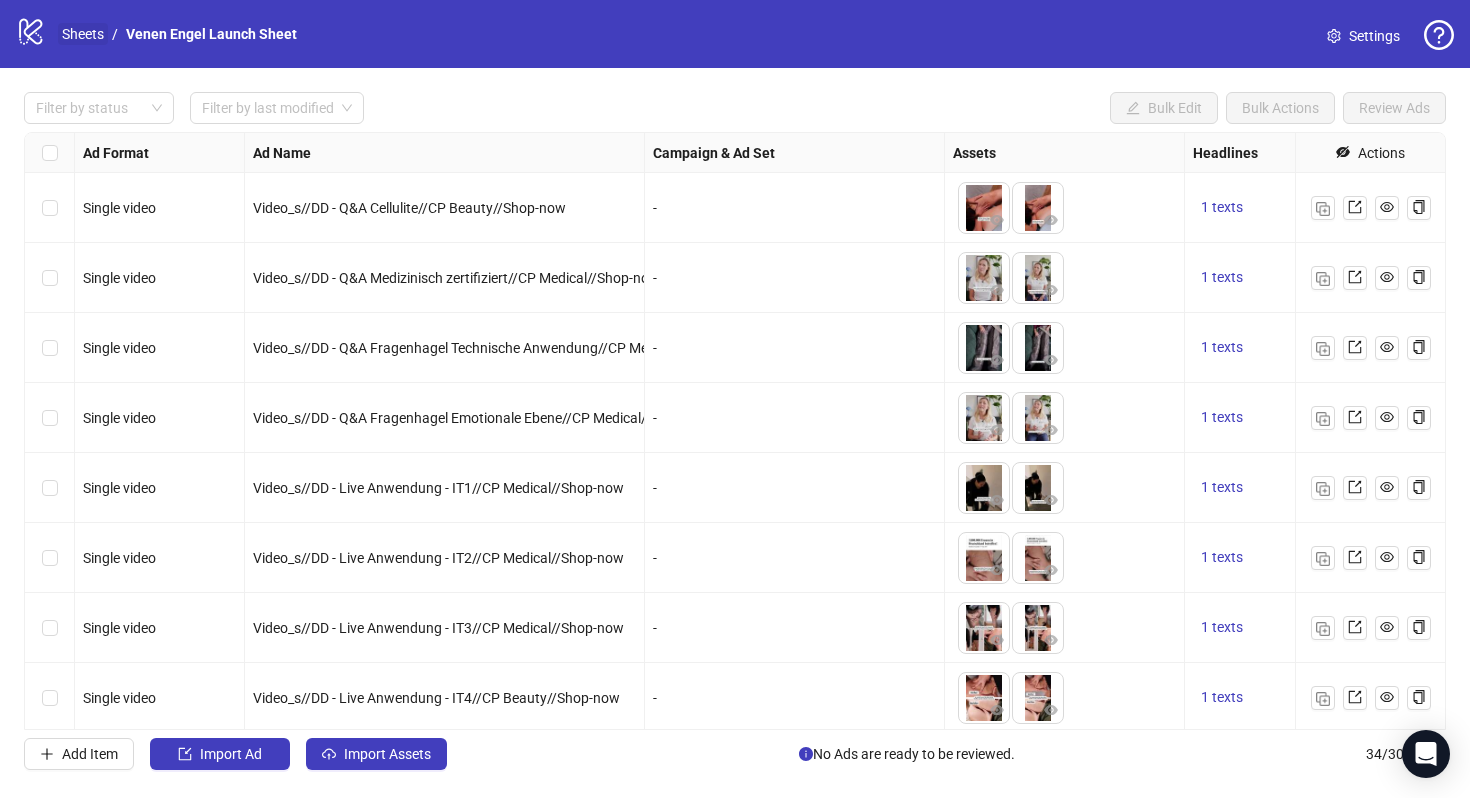 click on "Sheets" at bounding box center (83, 34) 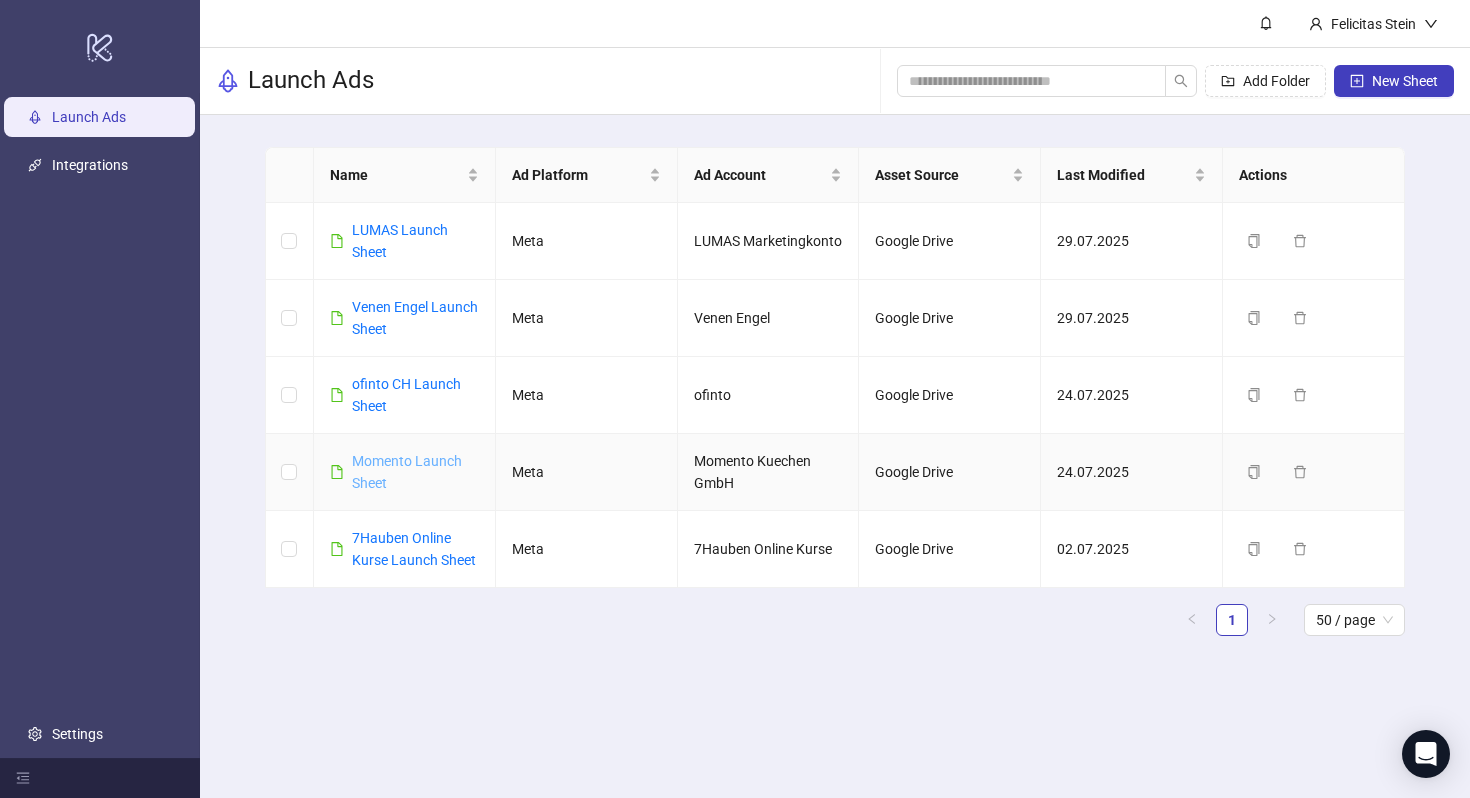 click on "Momento Launch Sheet" at bounding box center (407, 472) 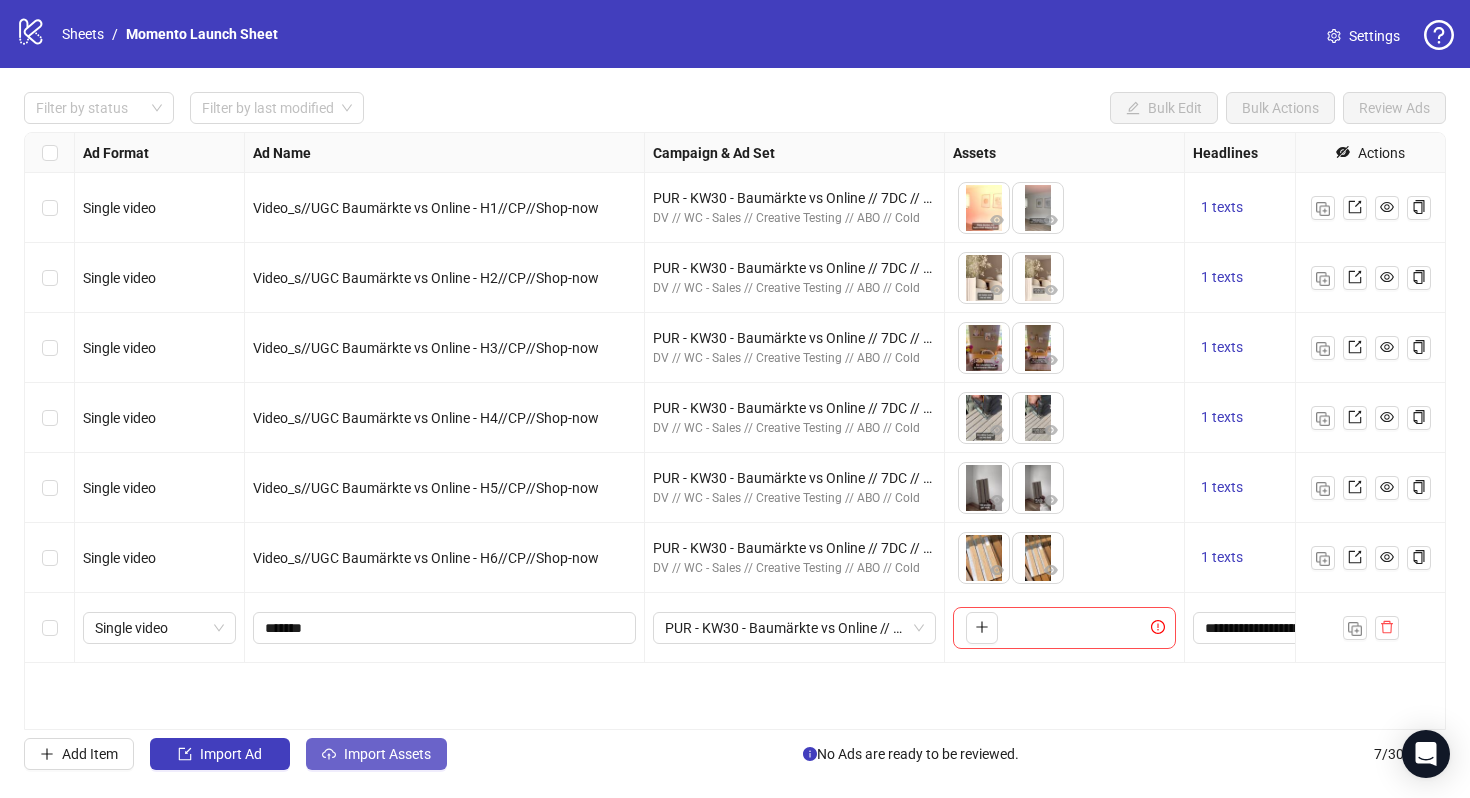 click on "Import Assets" at bounding box center [387, 754] 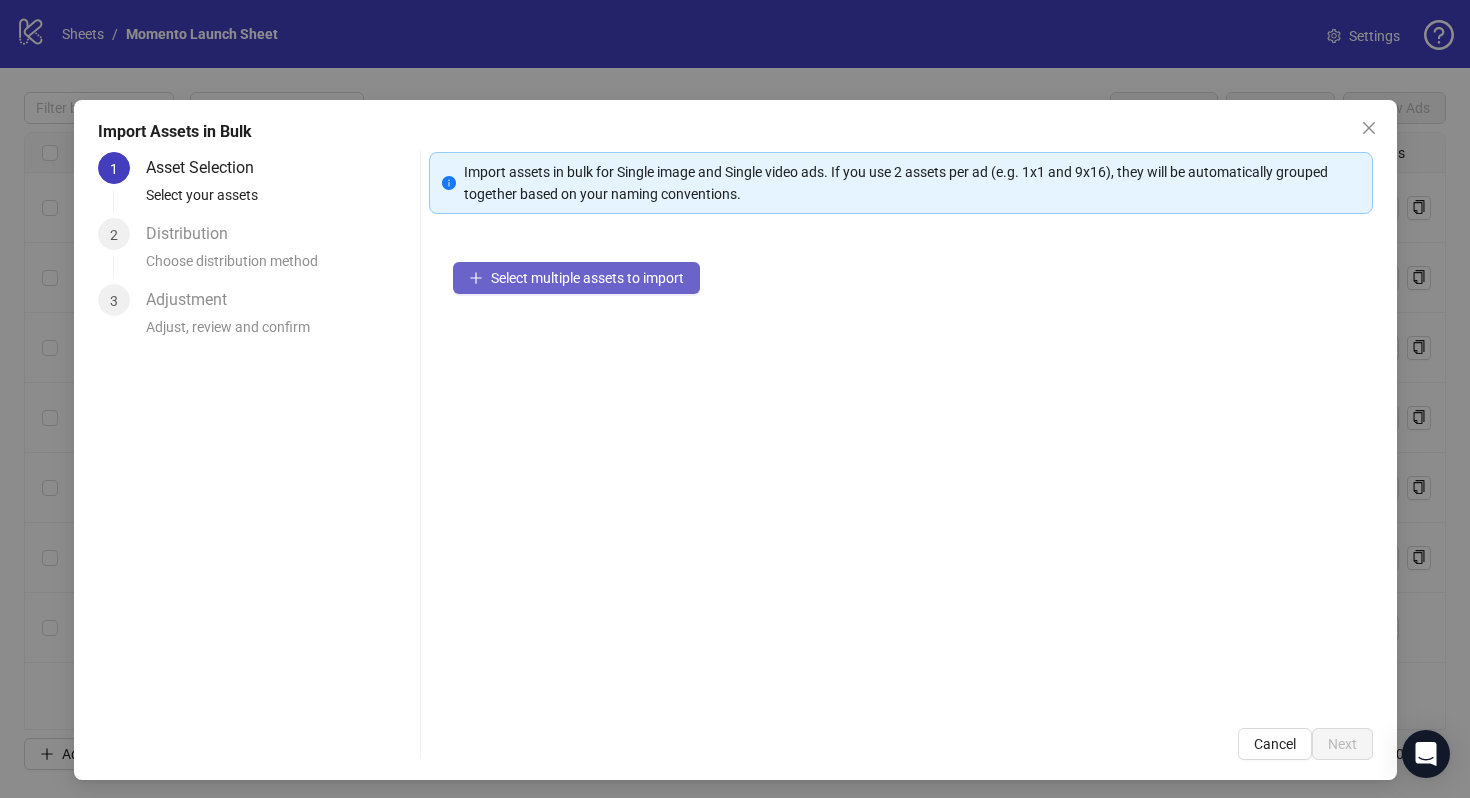 click on "Select multiple assets to import" at bounding box center (576, 278) 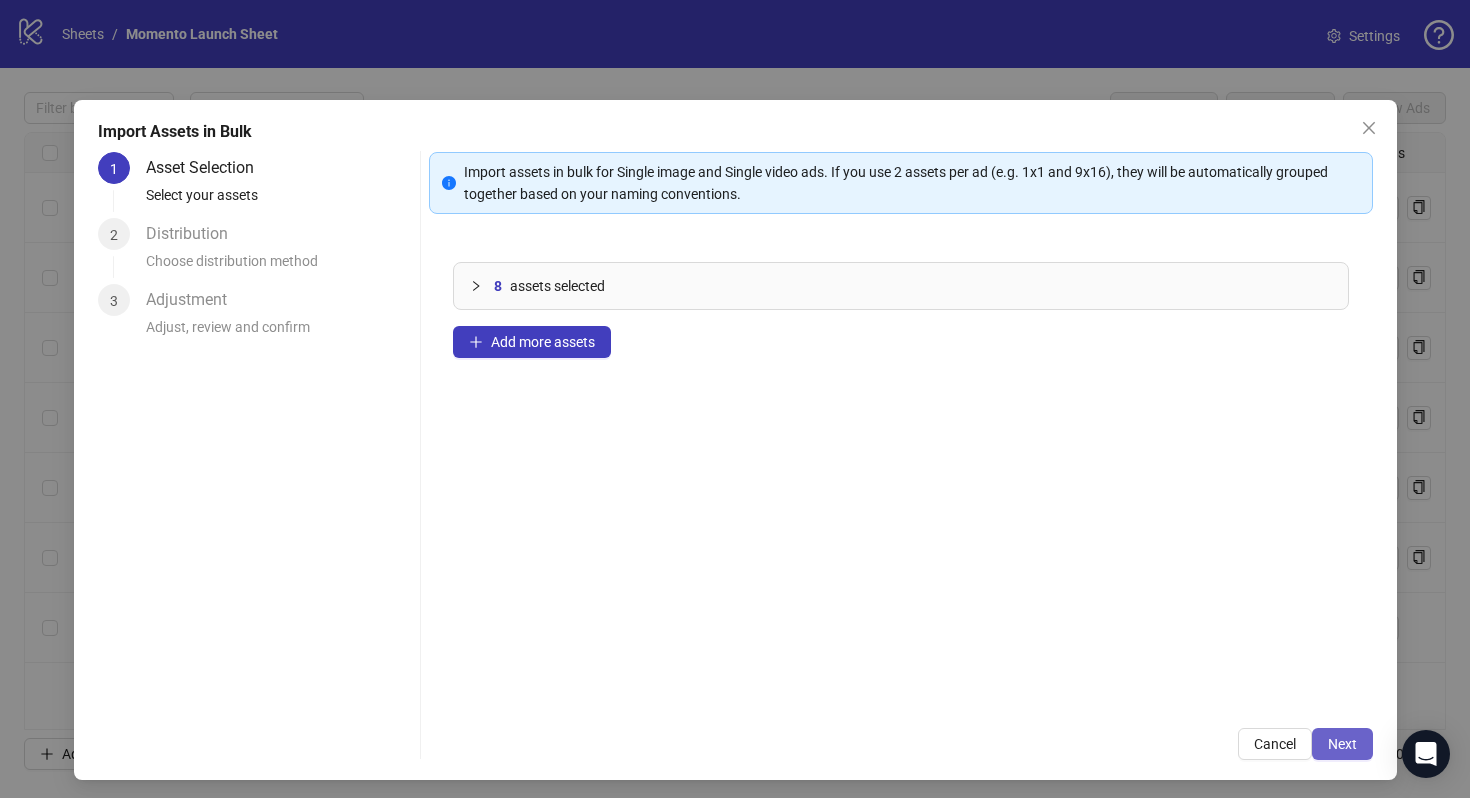 click on "Next" at bounding box center (1342, 744) 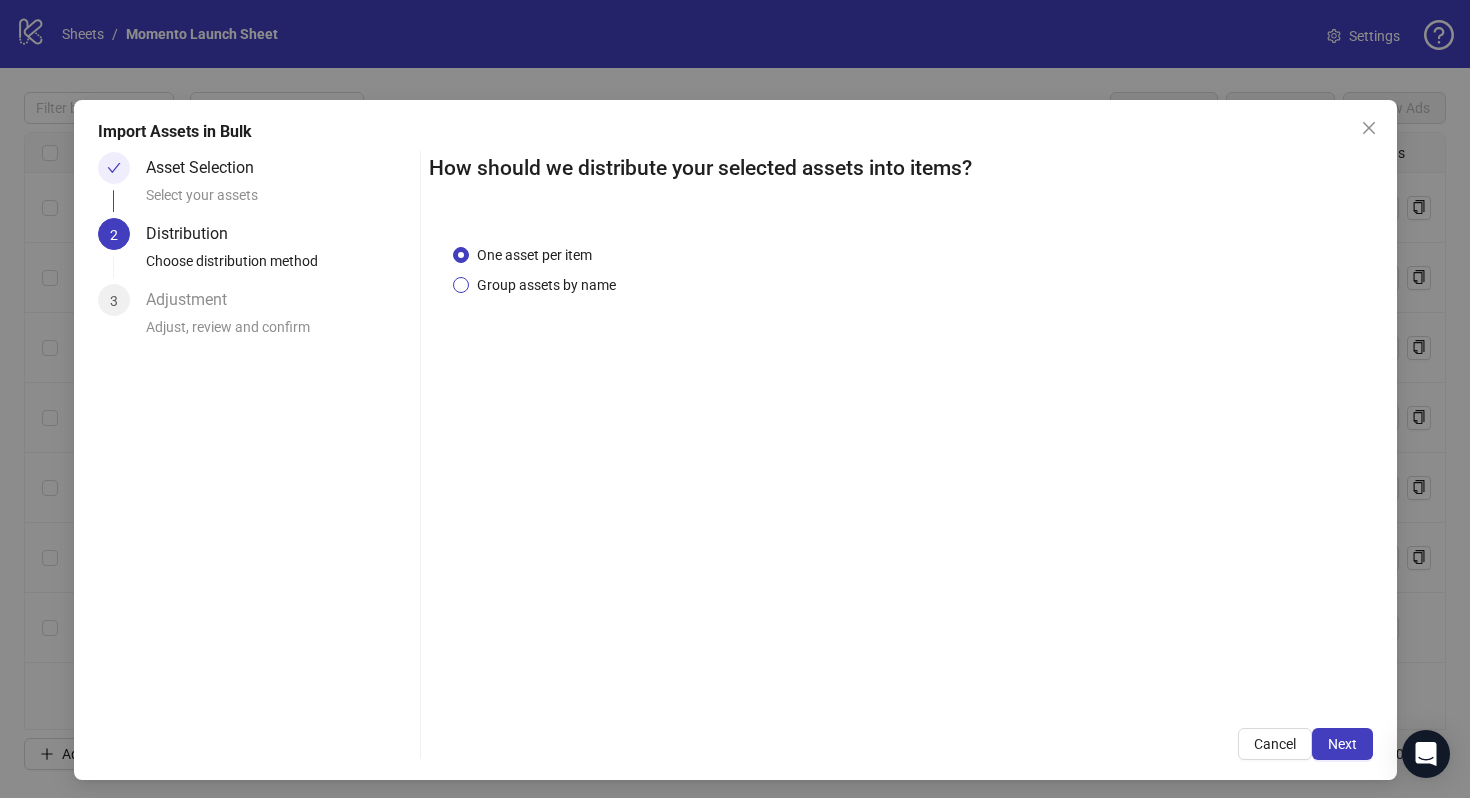 click on "Group assets by name" at bounding box center (546, 285) 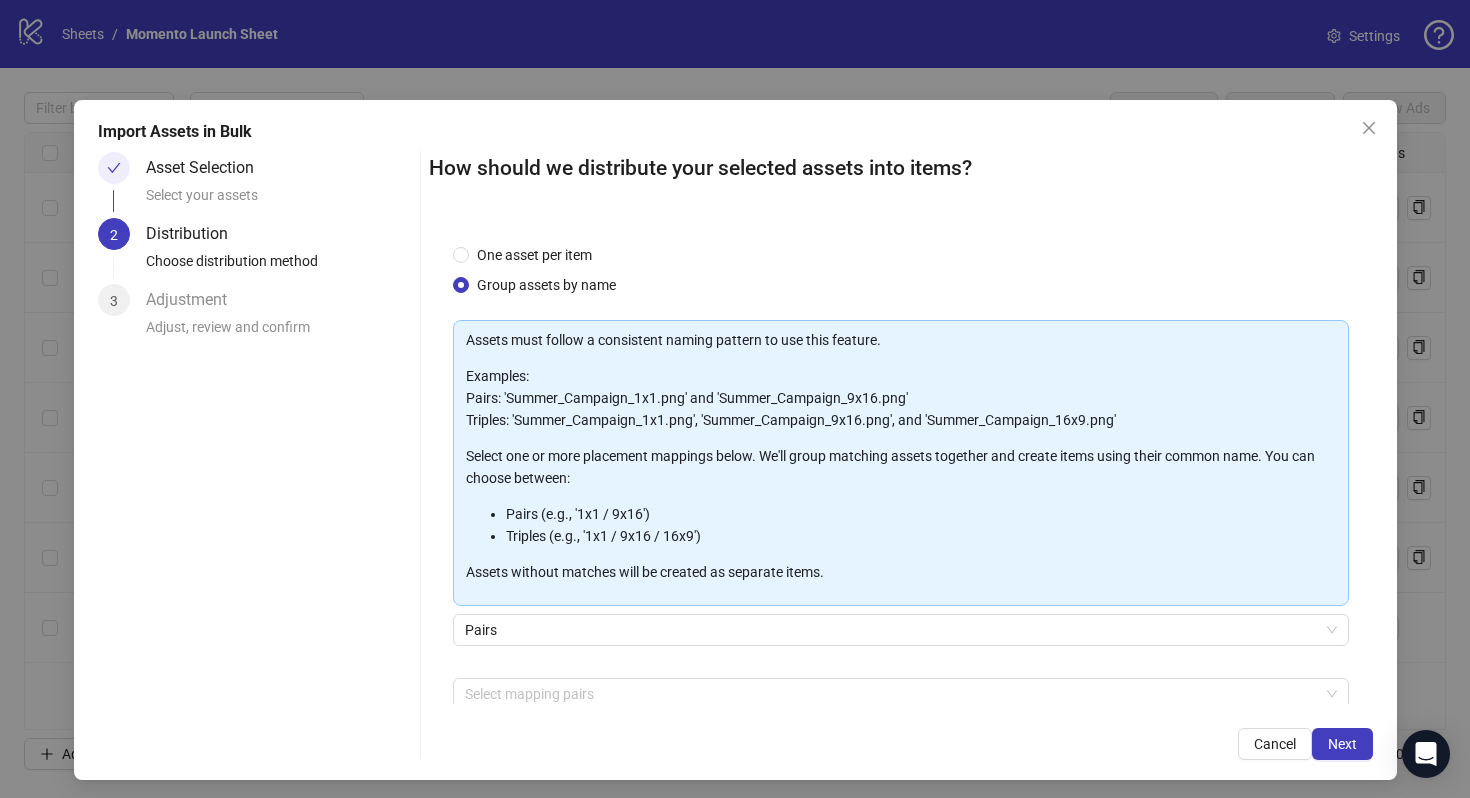 scroll, scrollTop: 101, scrollLeft: 0, axis: vertical 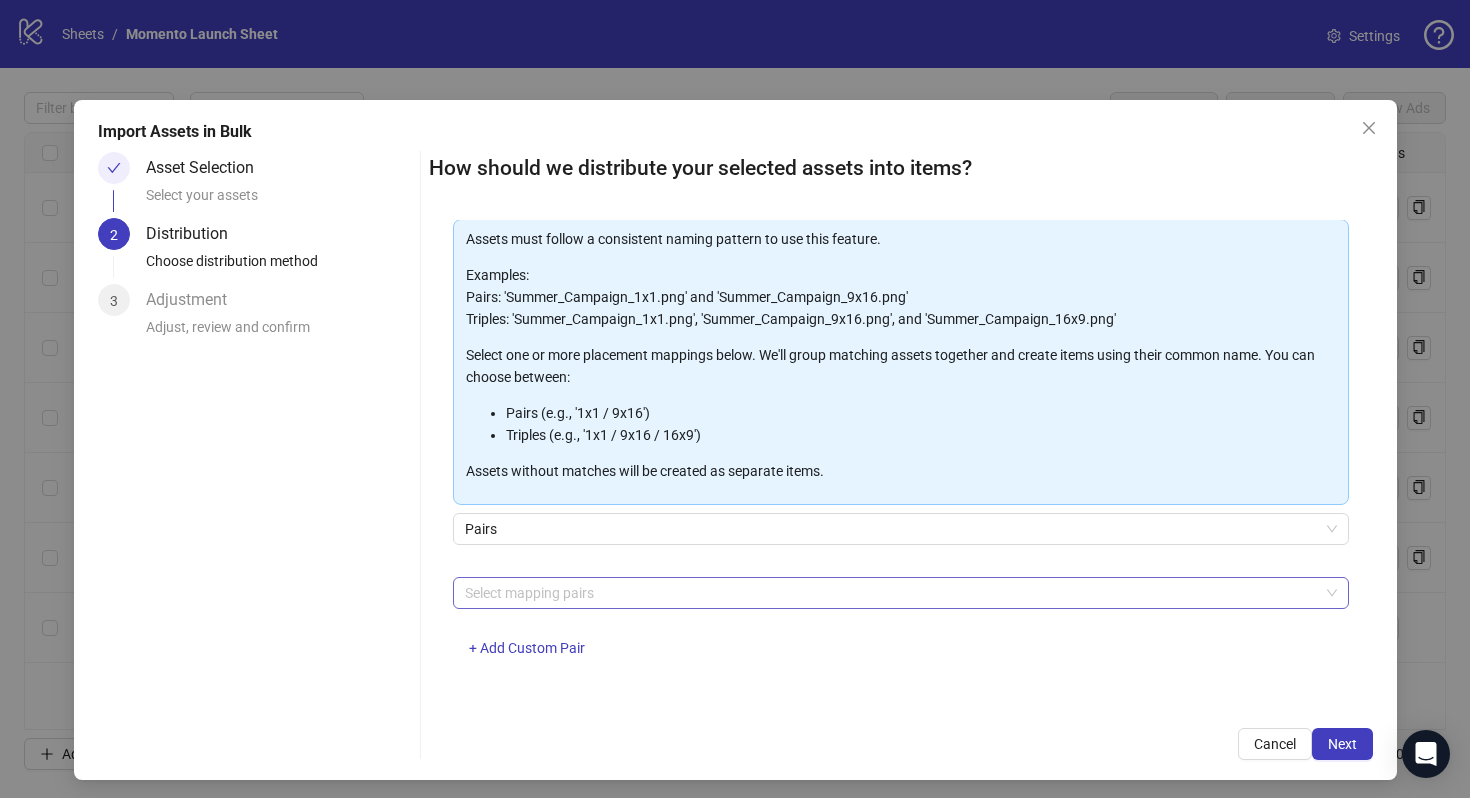 click at bounding box center [890, 593] 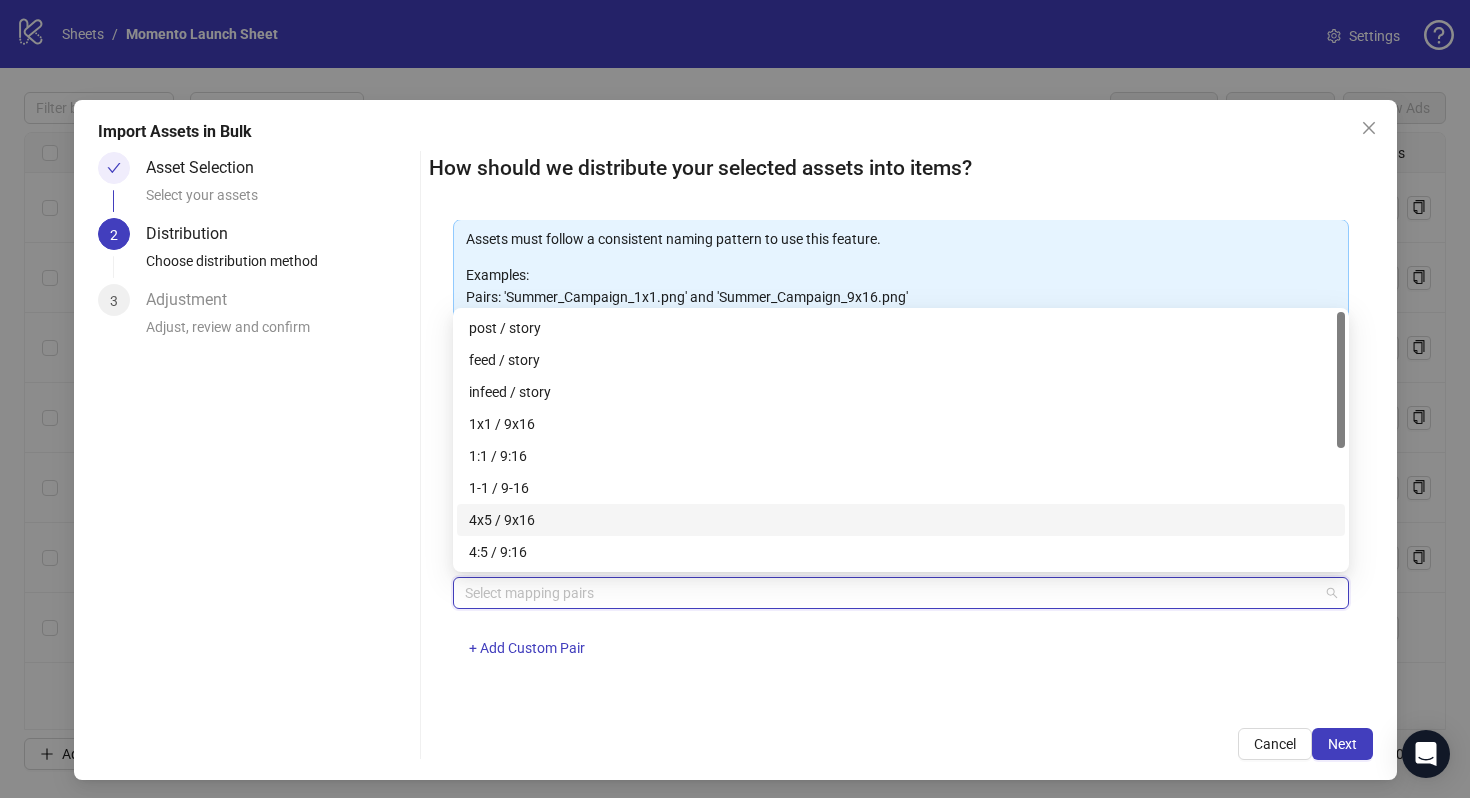 click on "4x5 / 9x16" at bounding box center [901, 520] 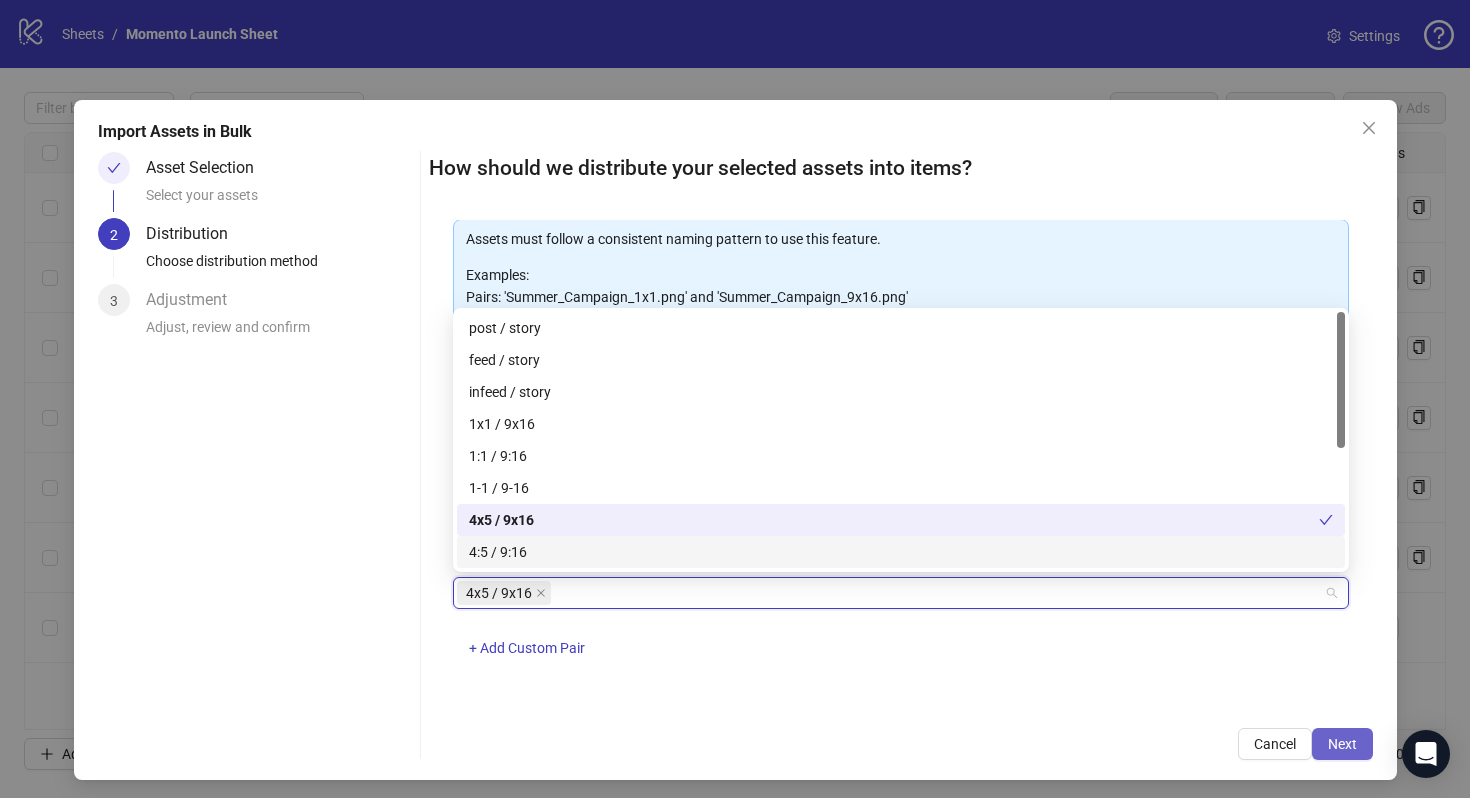 click on "Next" at bounding box center [1342, 744] 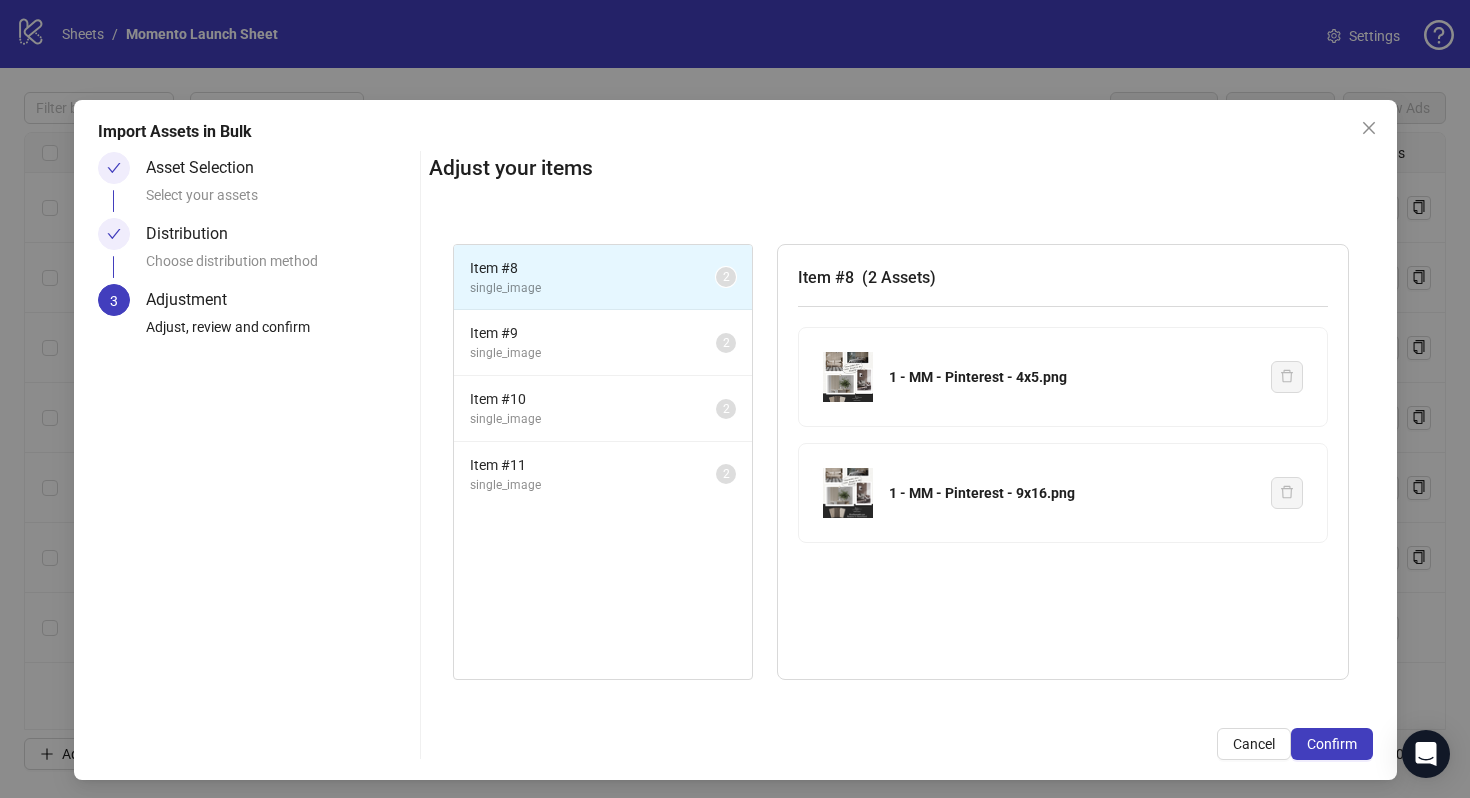 scroll, scrollTop: 6, scrollLeft: 0, axis: vertical 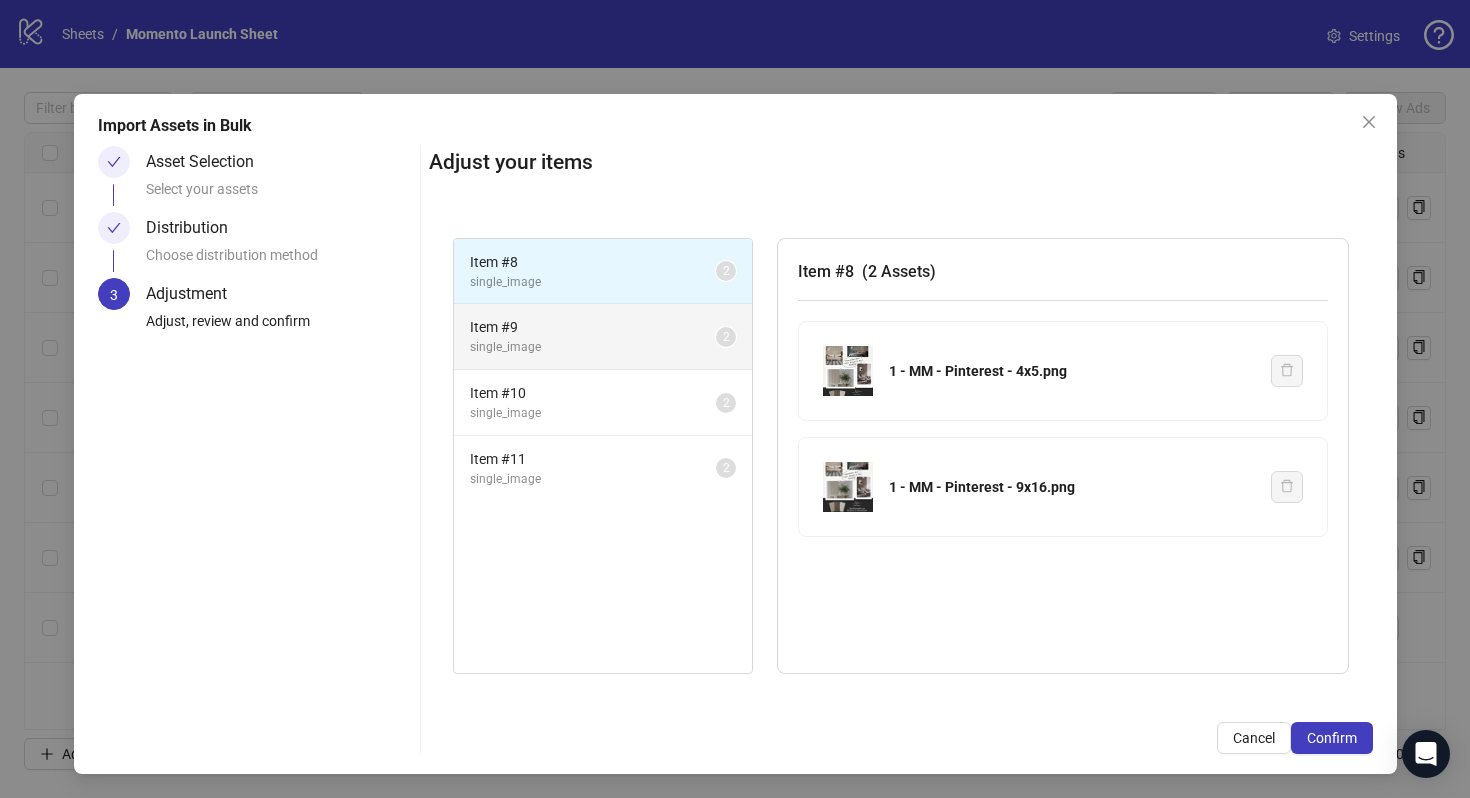click on "Item # 9" at bounding box center (593, 327) 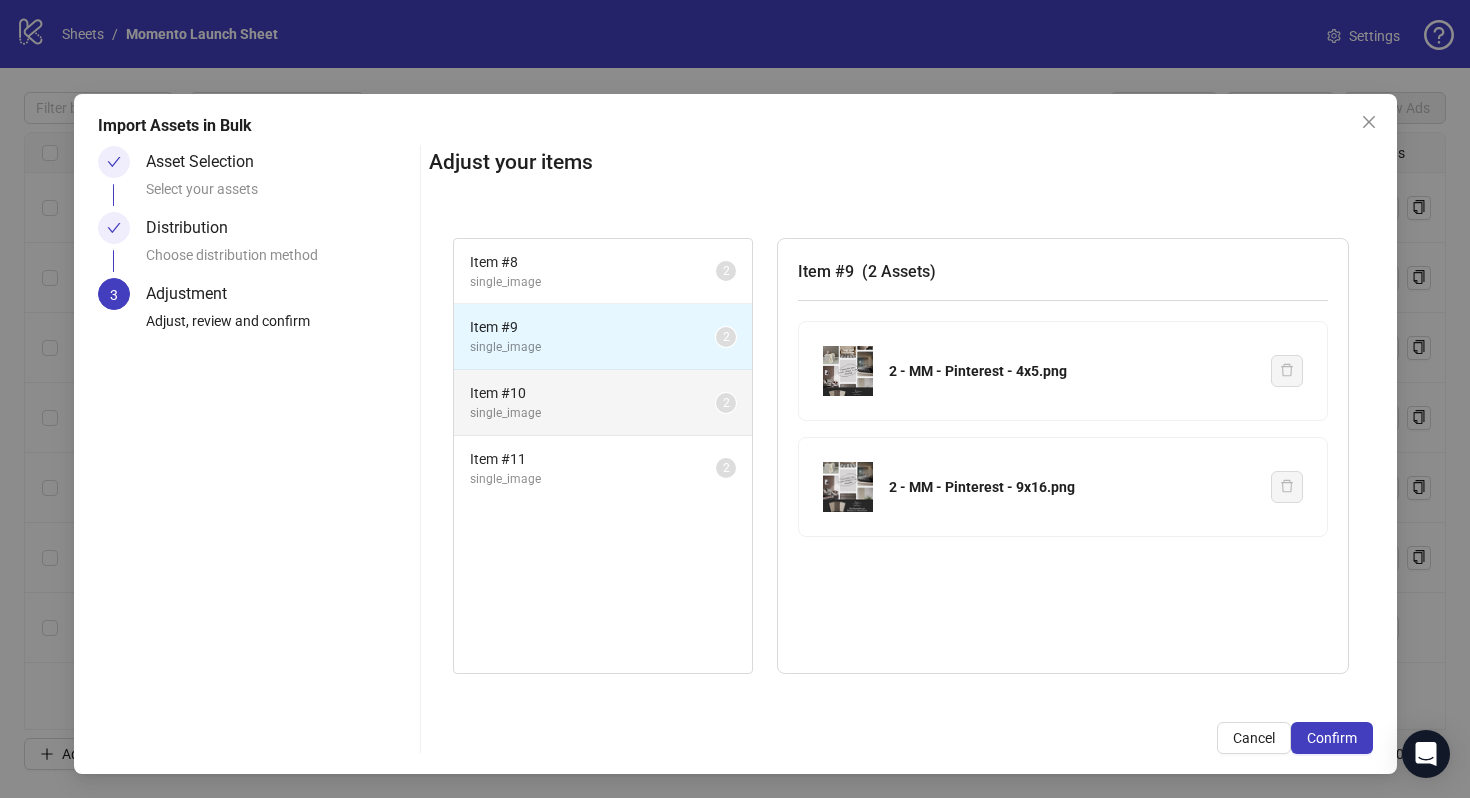 click on "Item # 10" at bounding box center [593, 393] 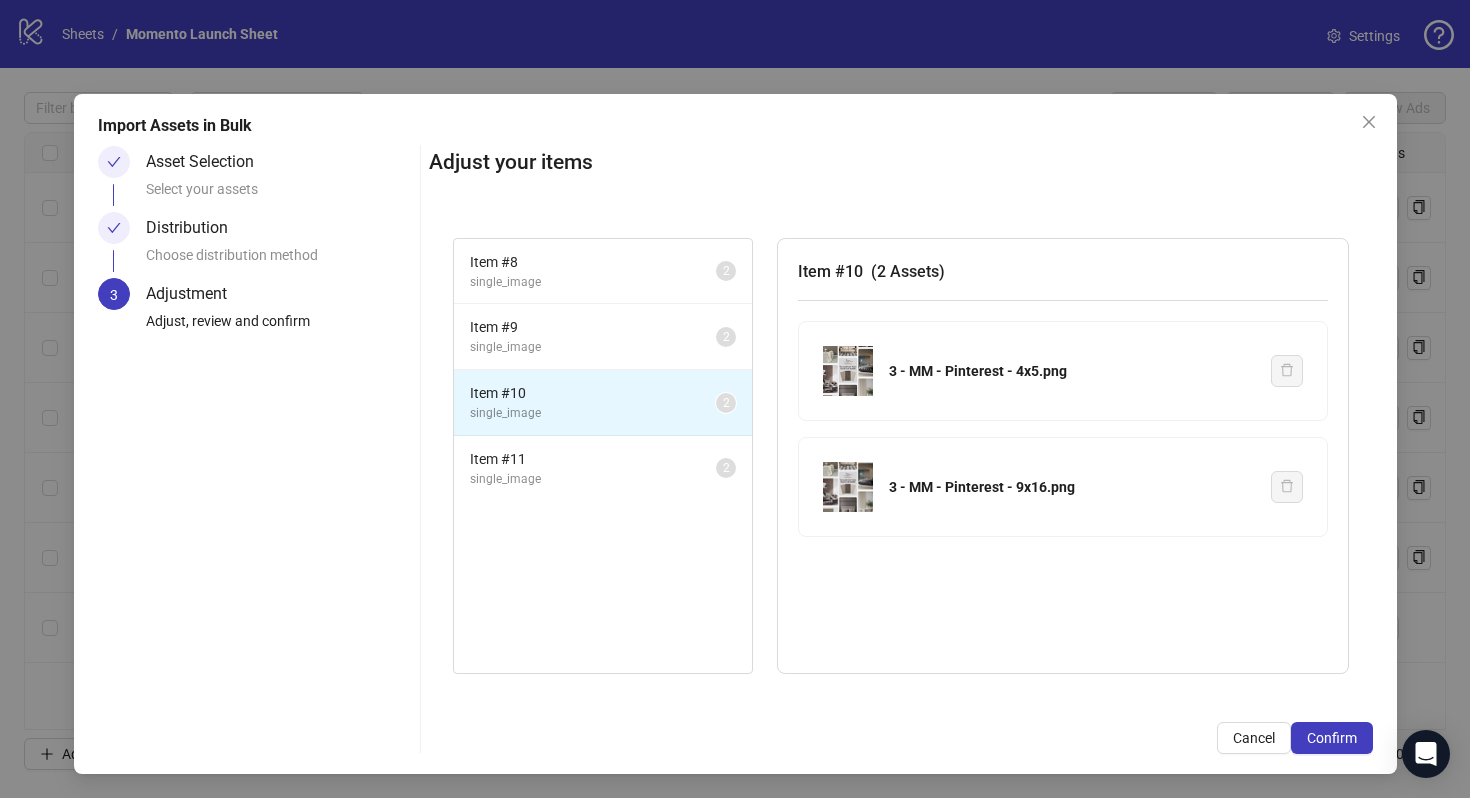 click on "Item # 10 single_image 2" at bounding box center (603, 403) 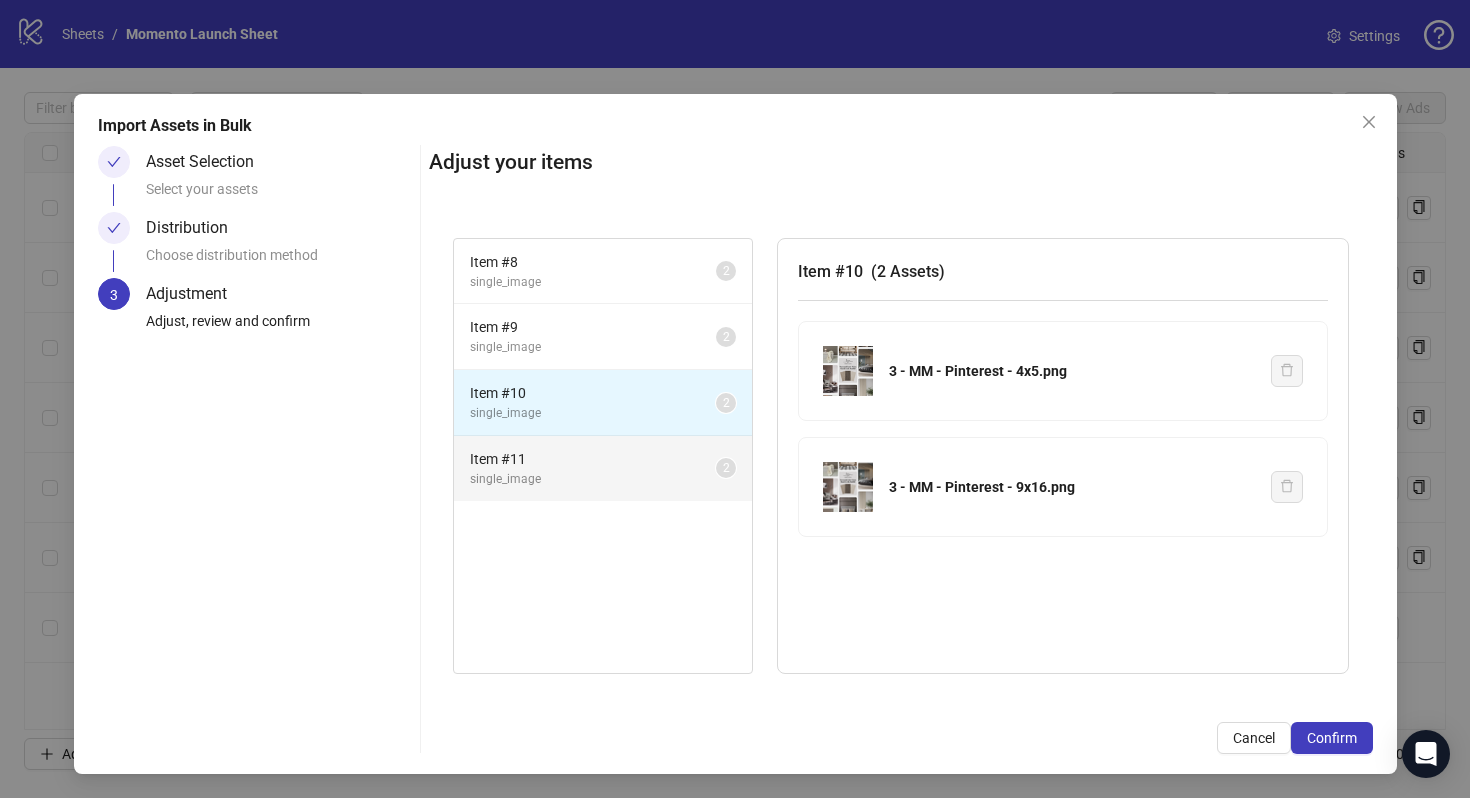 click on "Item # 11 single_image 2" at bounding box center [603, 468] 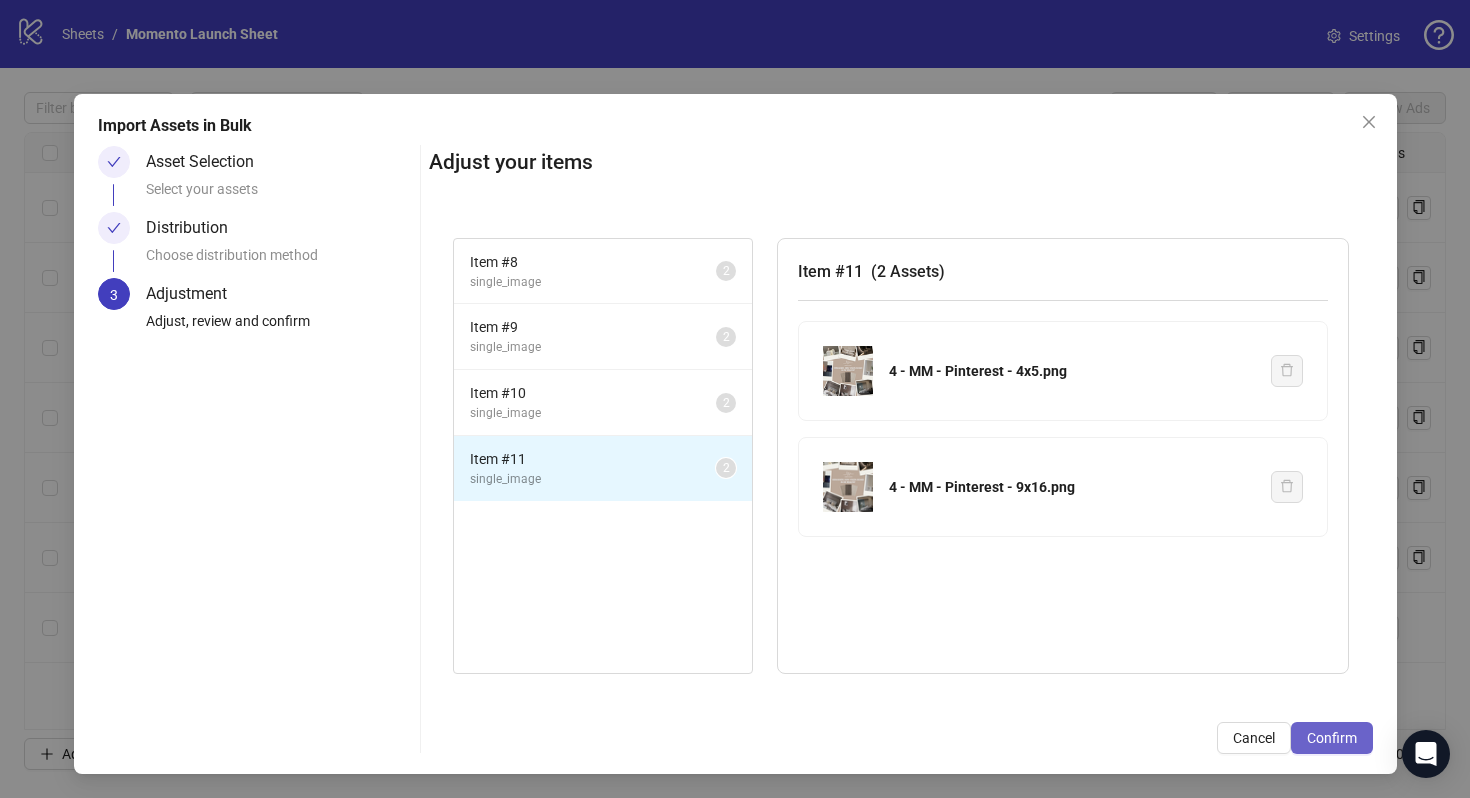 click on "Confirm" at bounding box center (1332, 738) 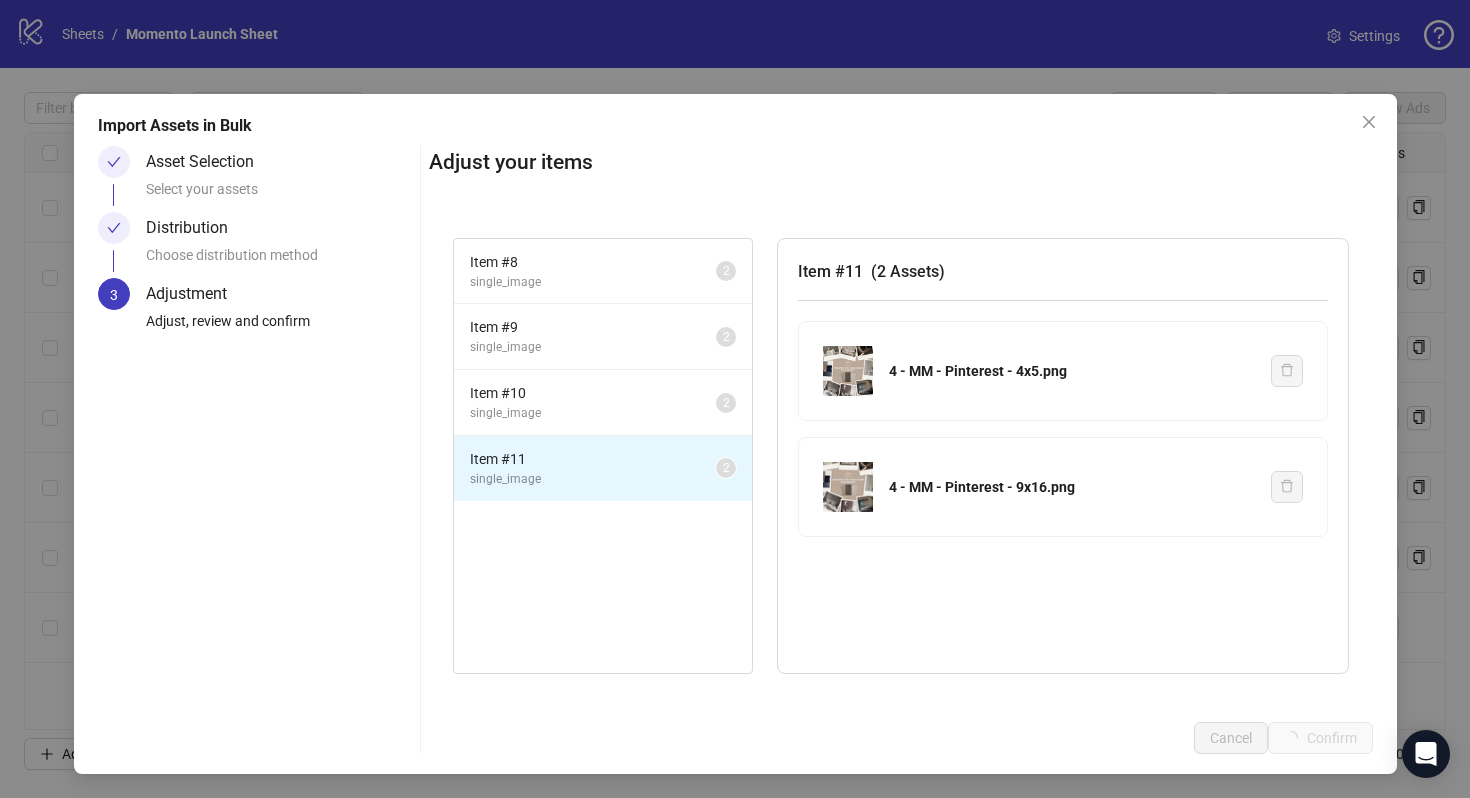 scroll, scrollTop: 83, scrollLeft: 0, axis: vertical 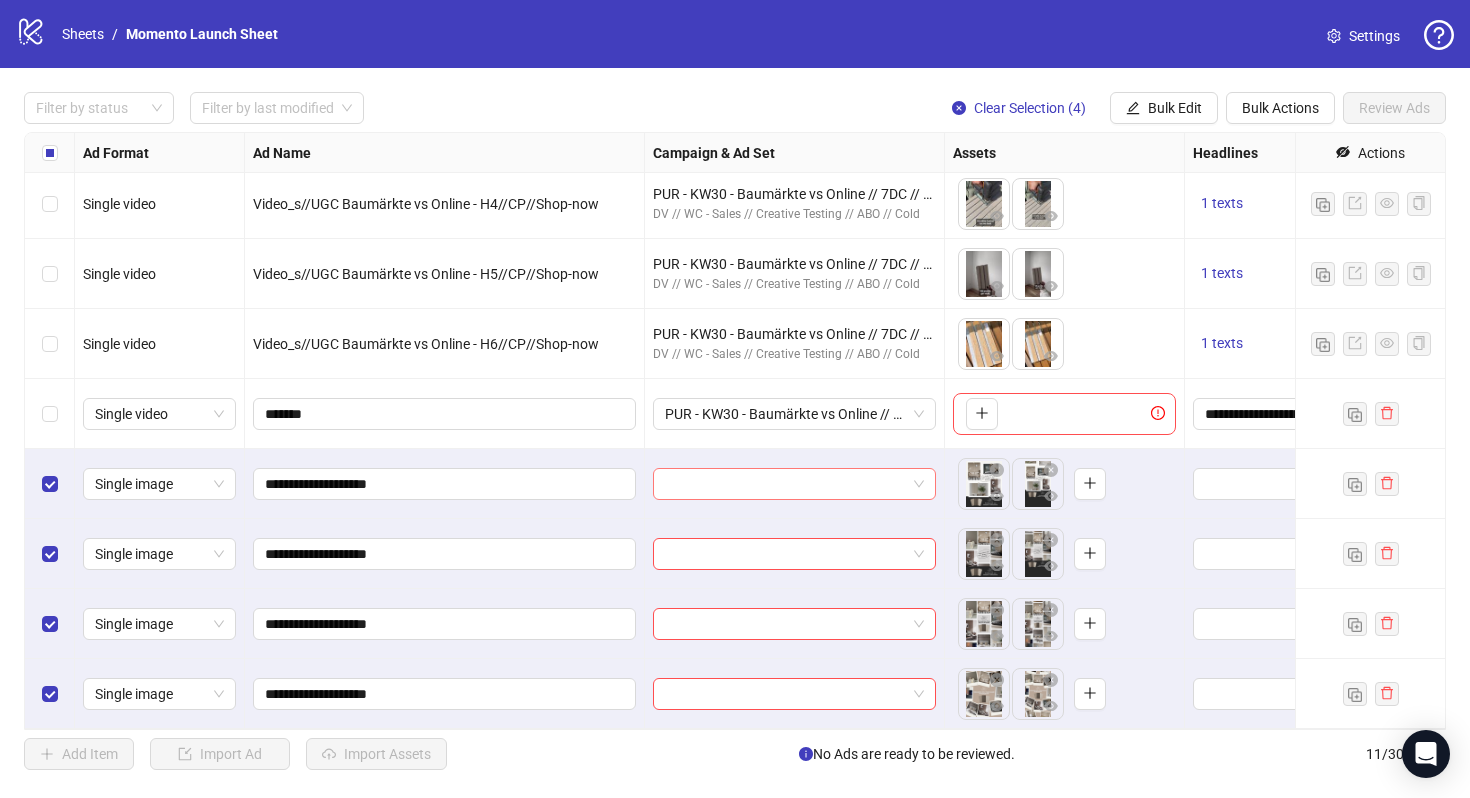 click at bounding box center [785, 484] 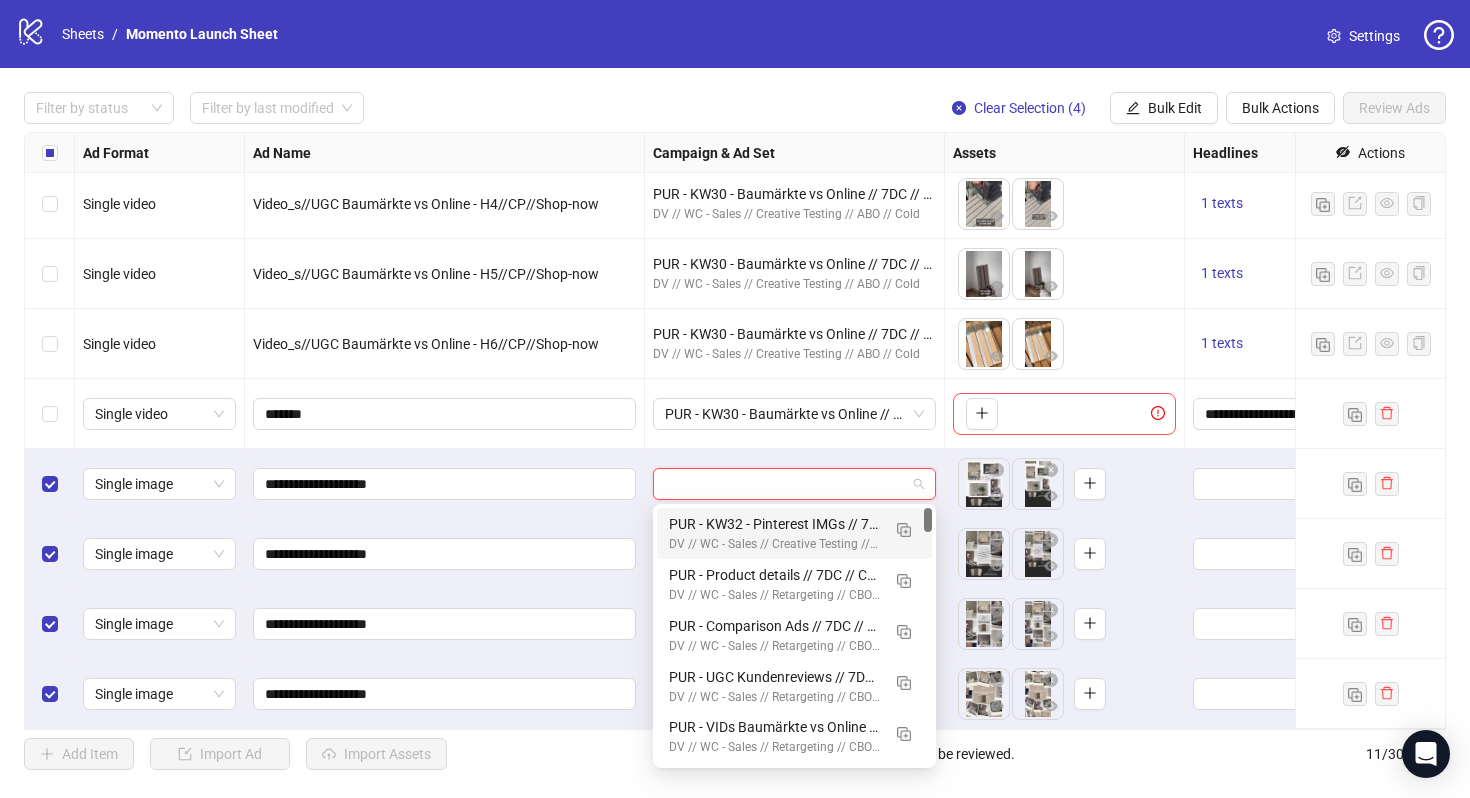 click on "PUR - KW32 - Pinterest IMGs // 7DC // CLA excl. // ADV Broad - GER/AT - m/w - 25-65+ // Auto" at bounding box center [774, 524] 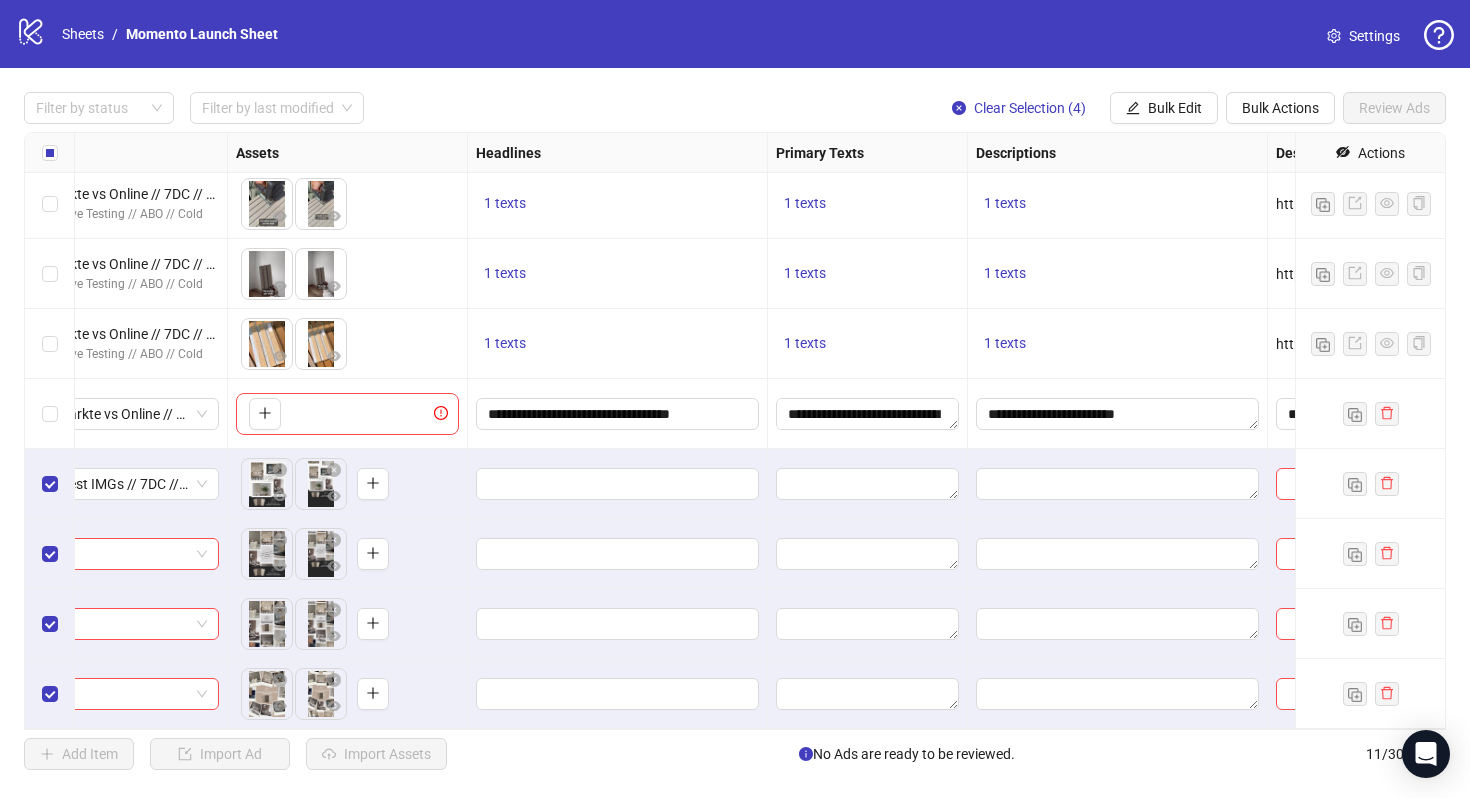 scroll, scrollTop: 214, scrollLeft: 719, axis: both 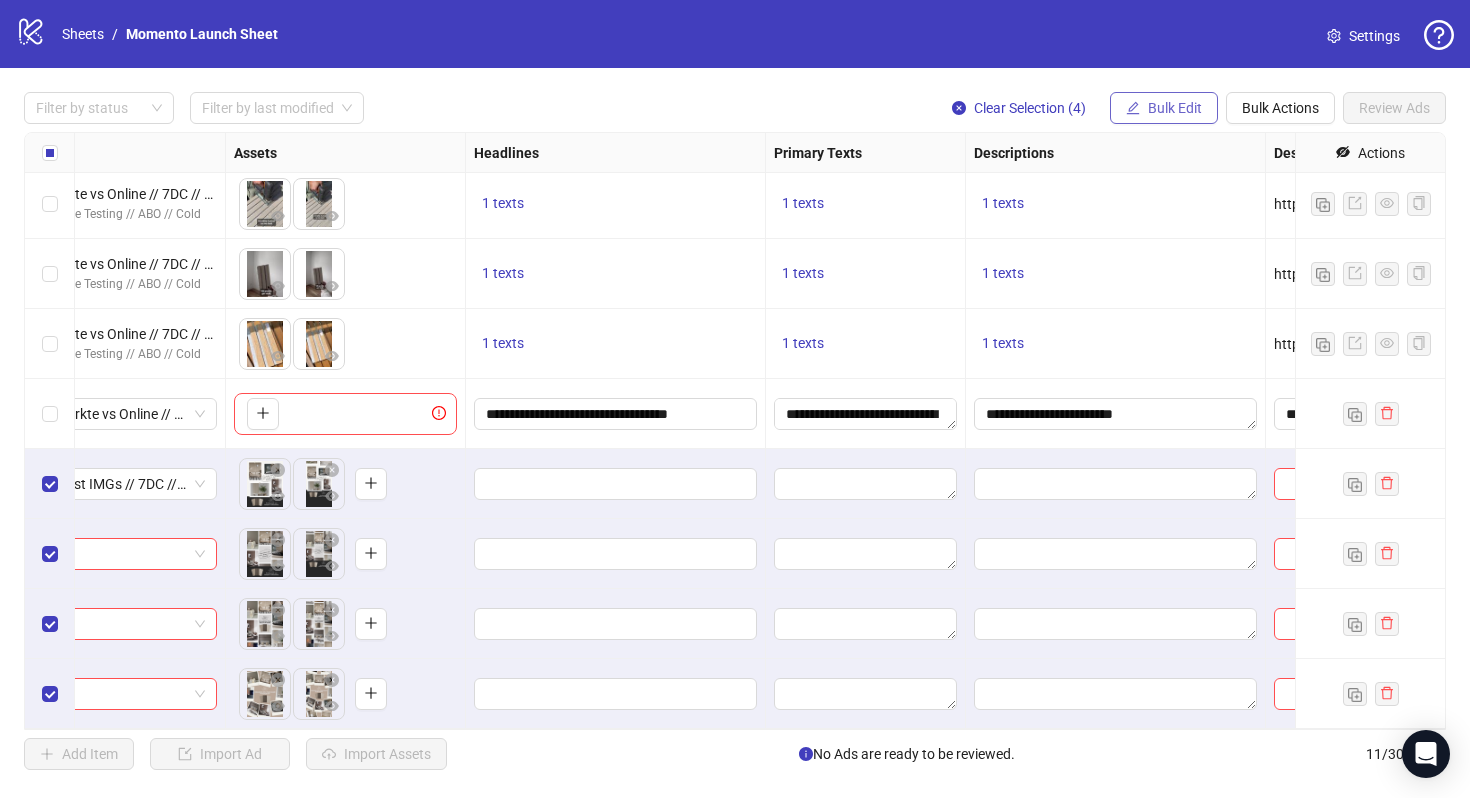 click on "Bulk Edit" at bounding box center [1175, 108] 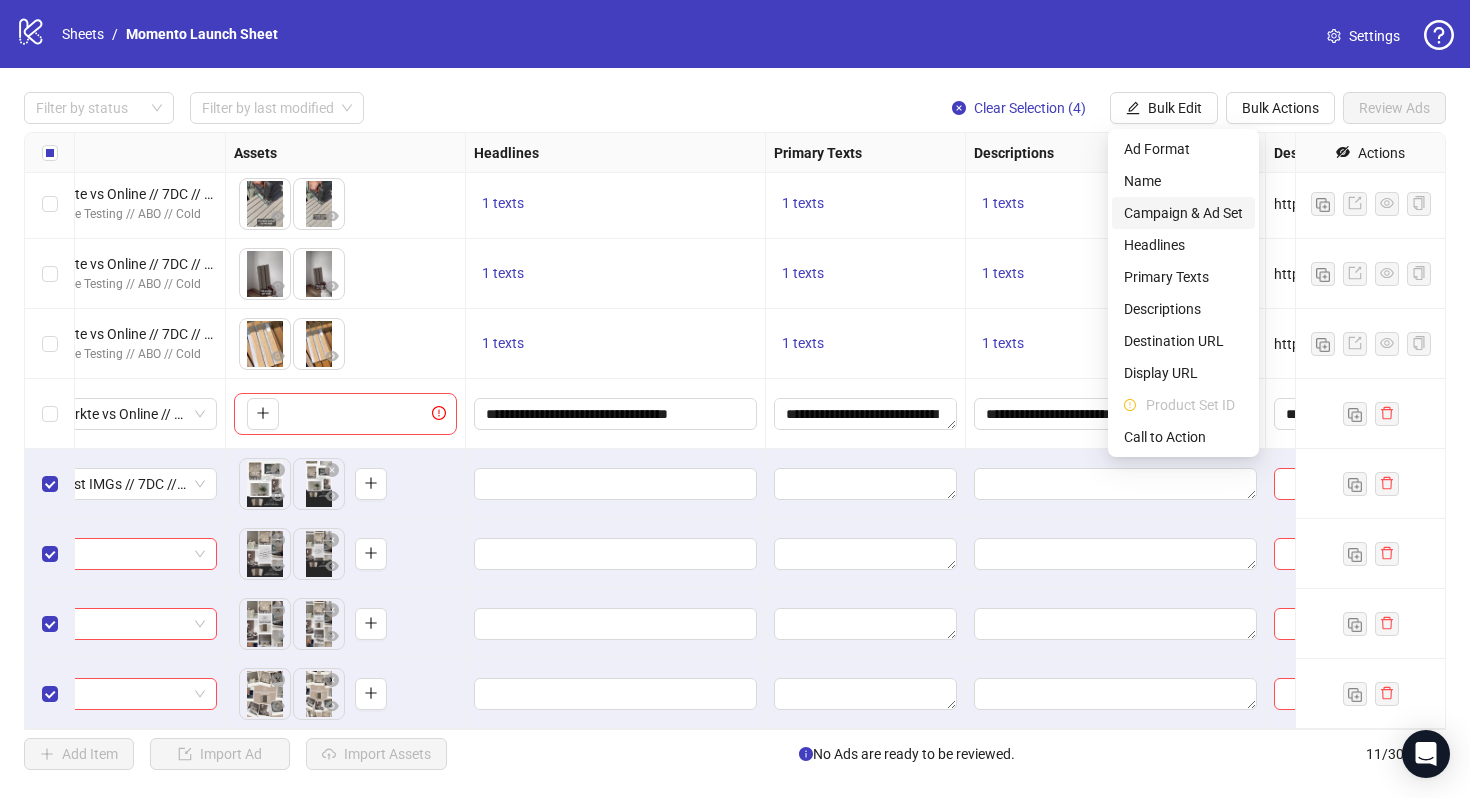 click on "Campaign & Ad Set" at bounding box center [1183, 213] 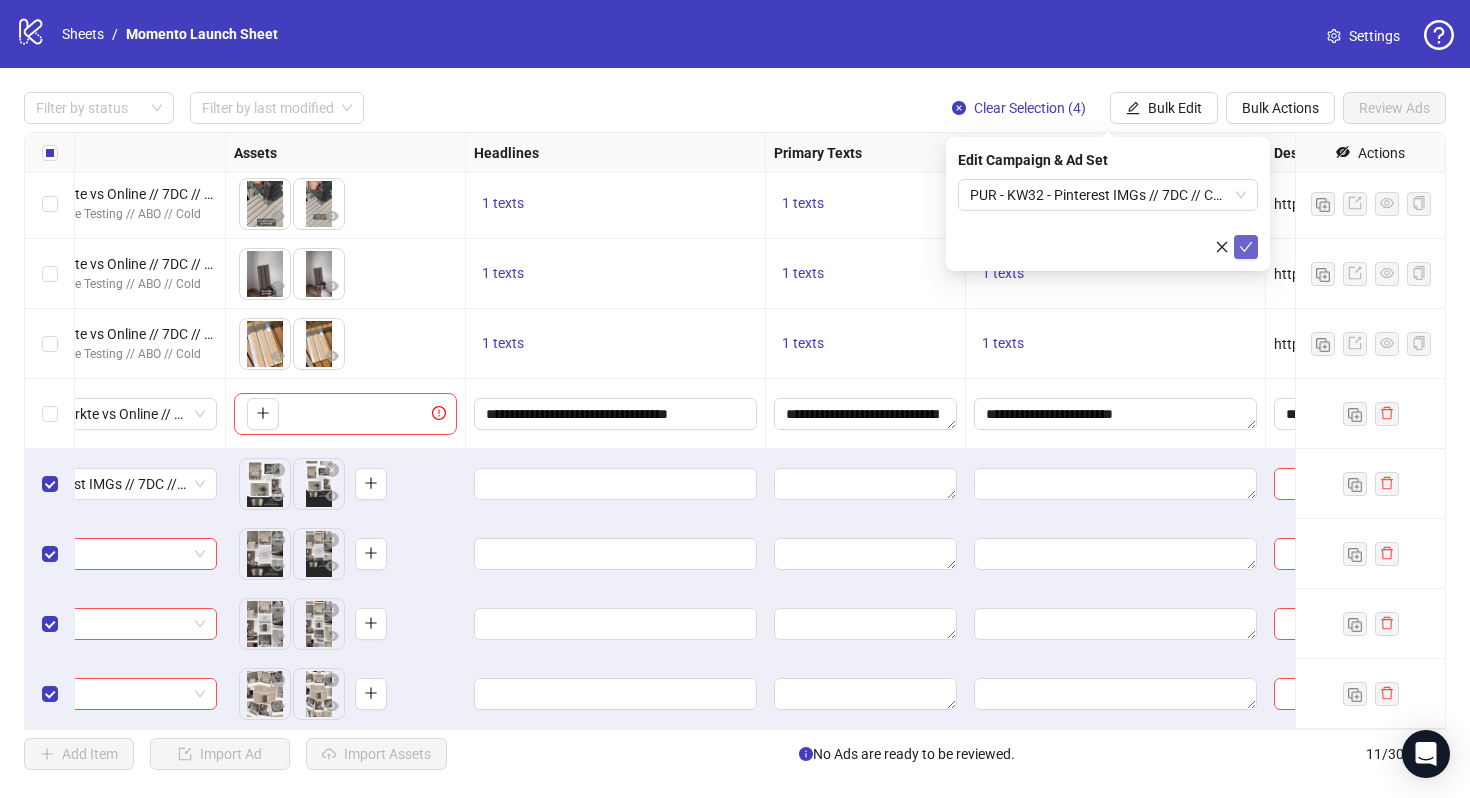 click 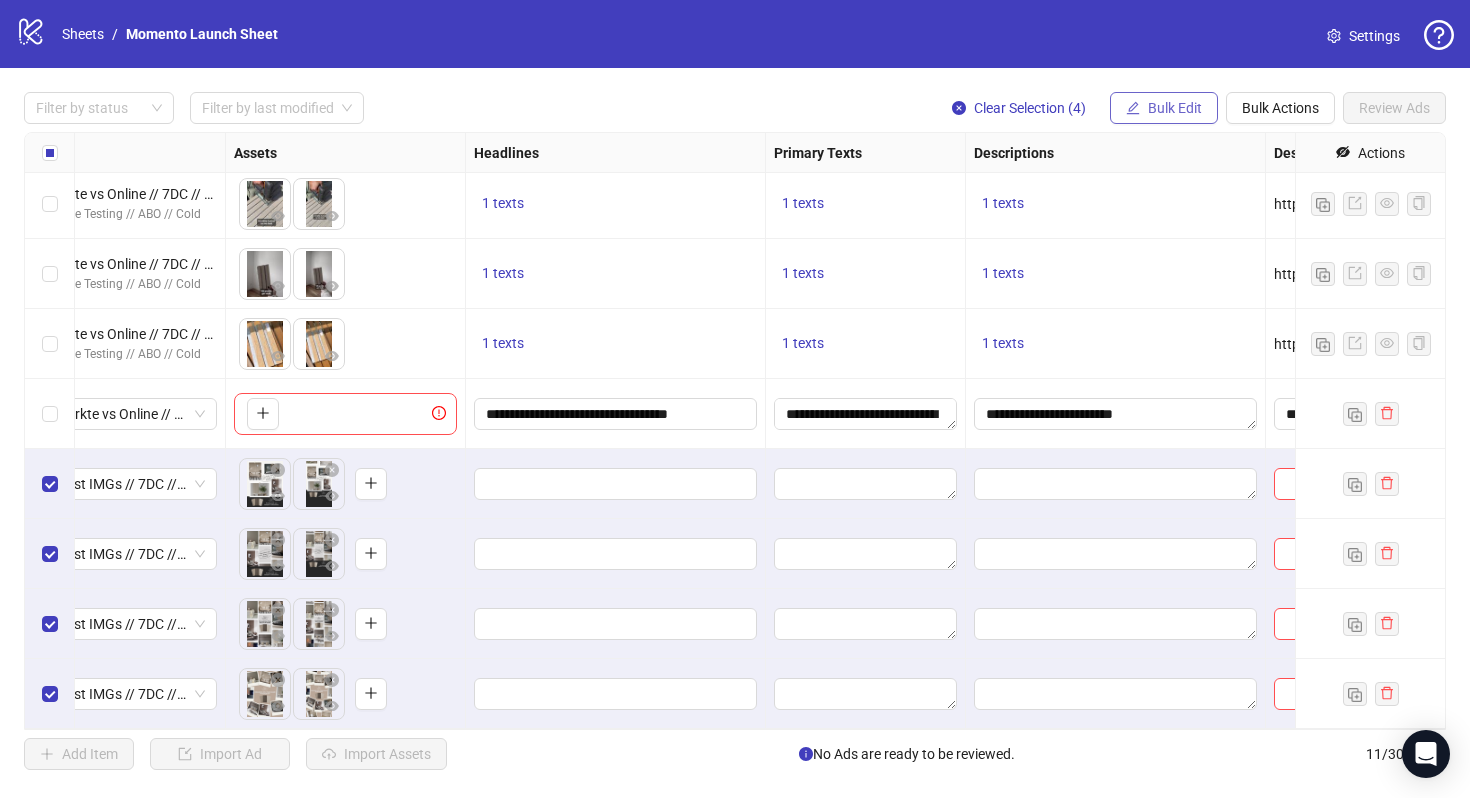 click on "Bulk Edit" at bounding box center (1175, 108) 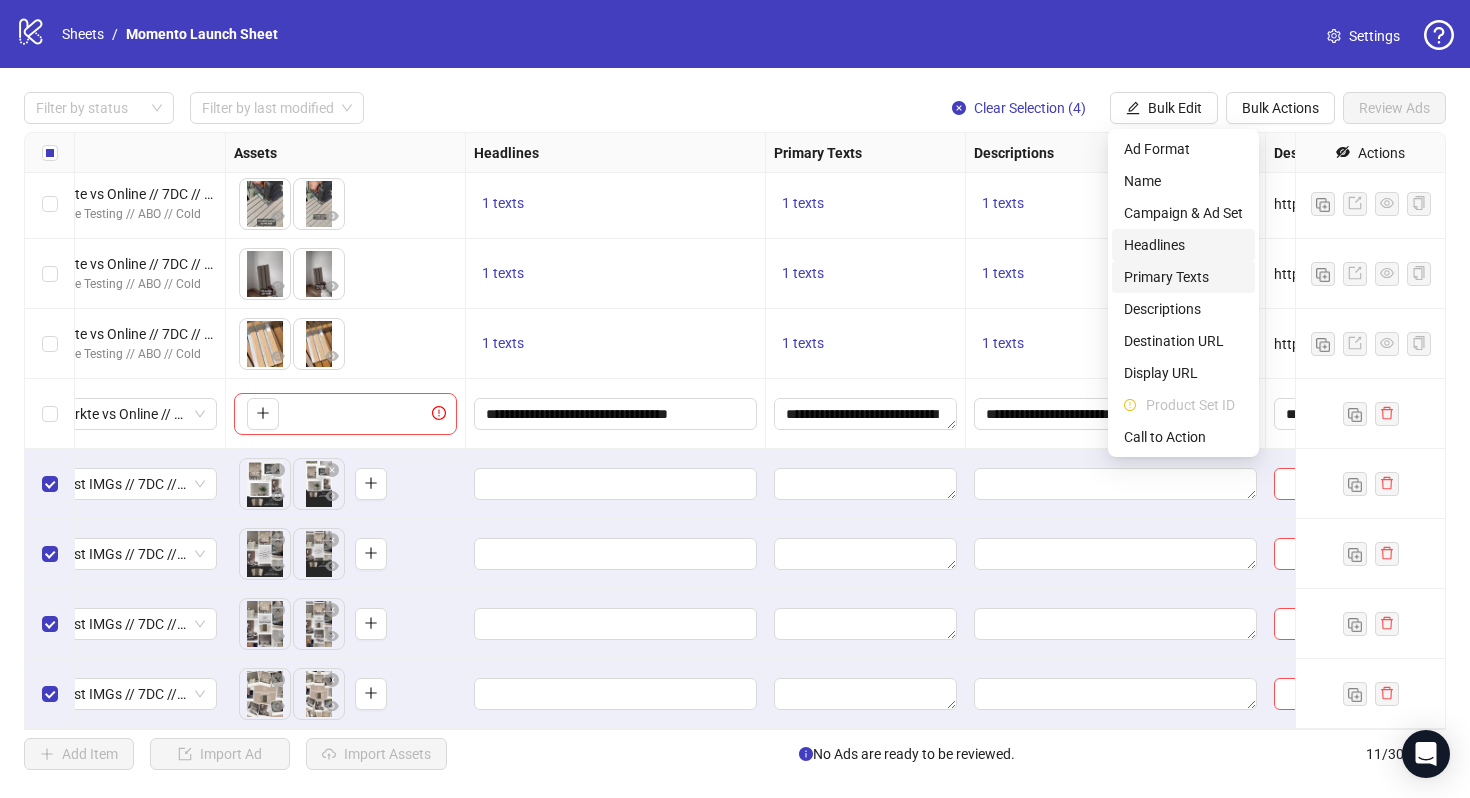 click on "Headlines" at bounding box center [1183, 245] 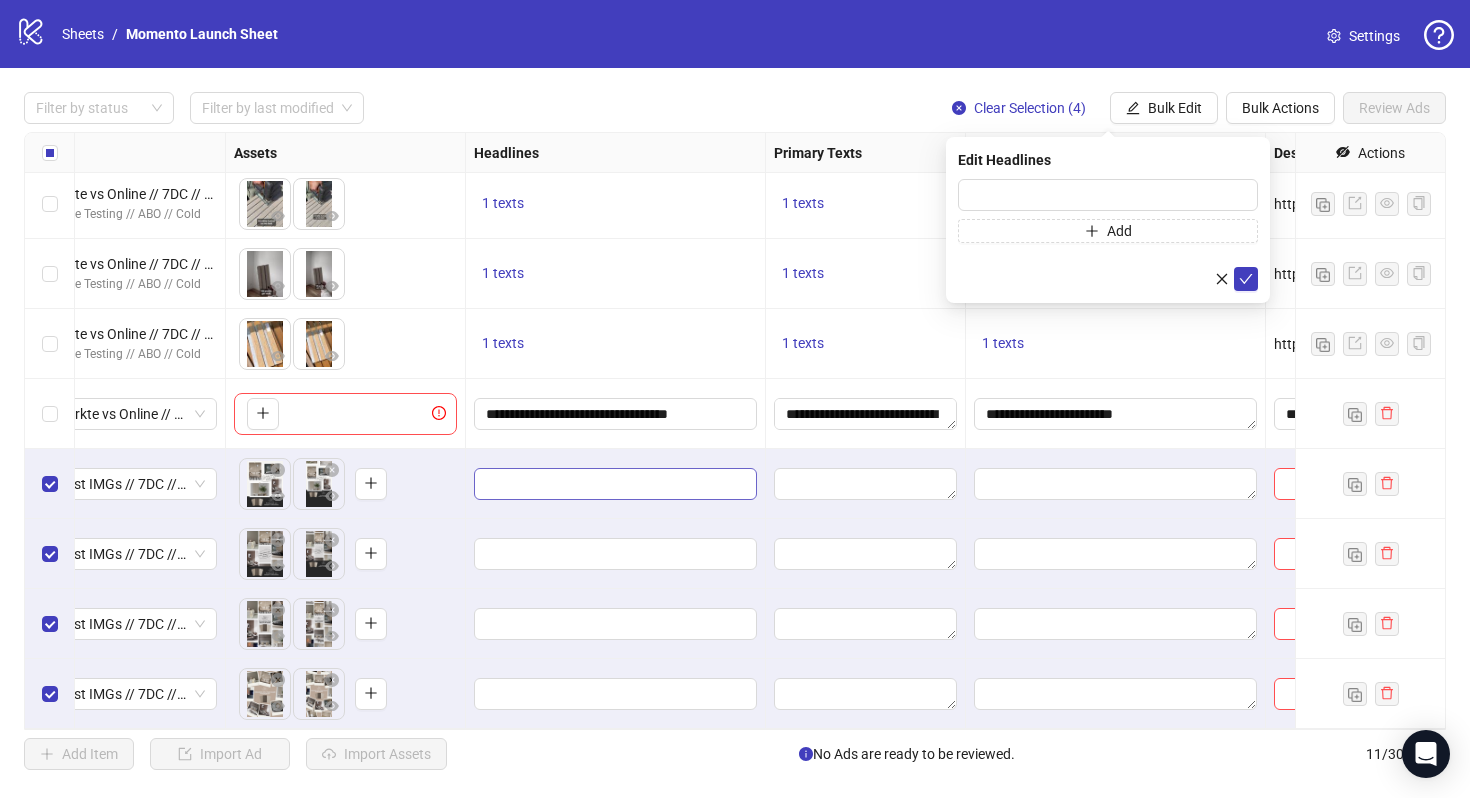 scroll, scrollTop: 214, scrollLeft: 0, axis: vertical 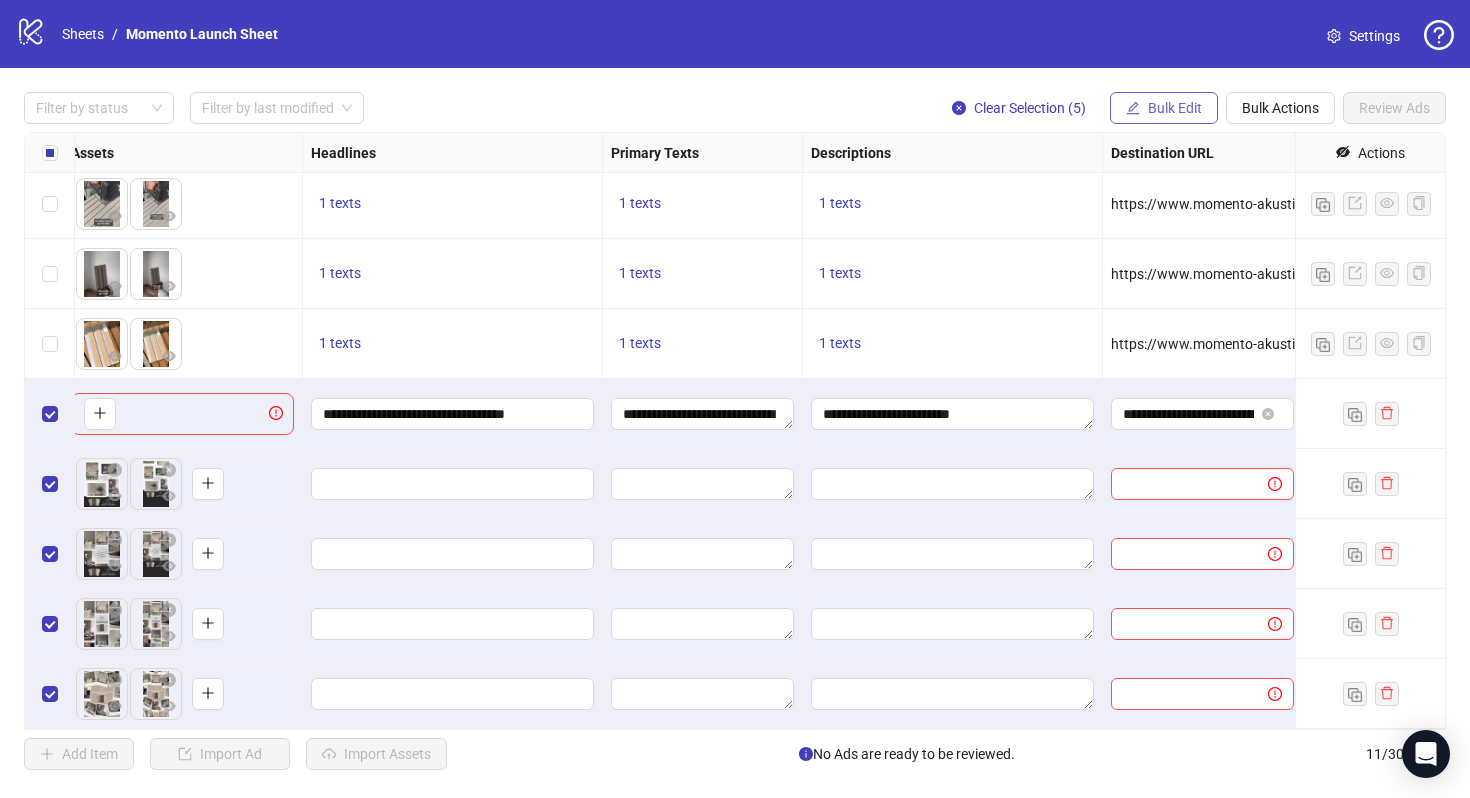 click on "Bulk Edit" at bounding box center [1164, 108] 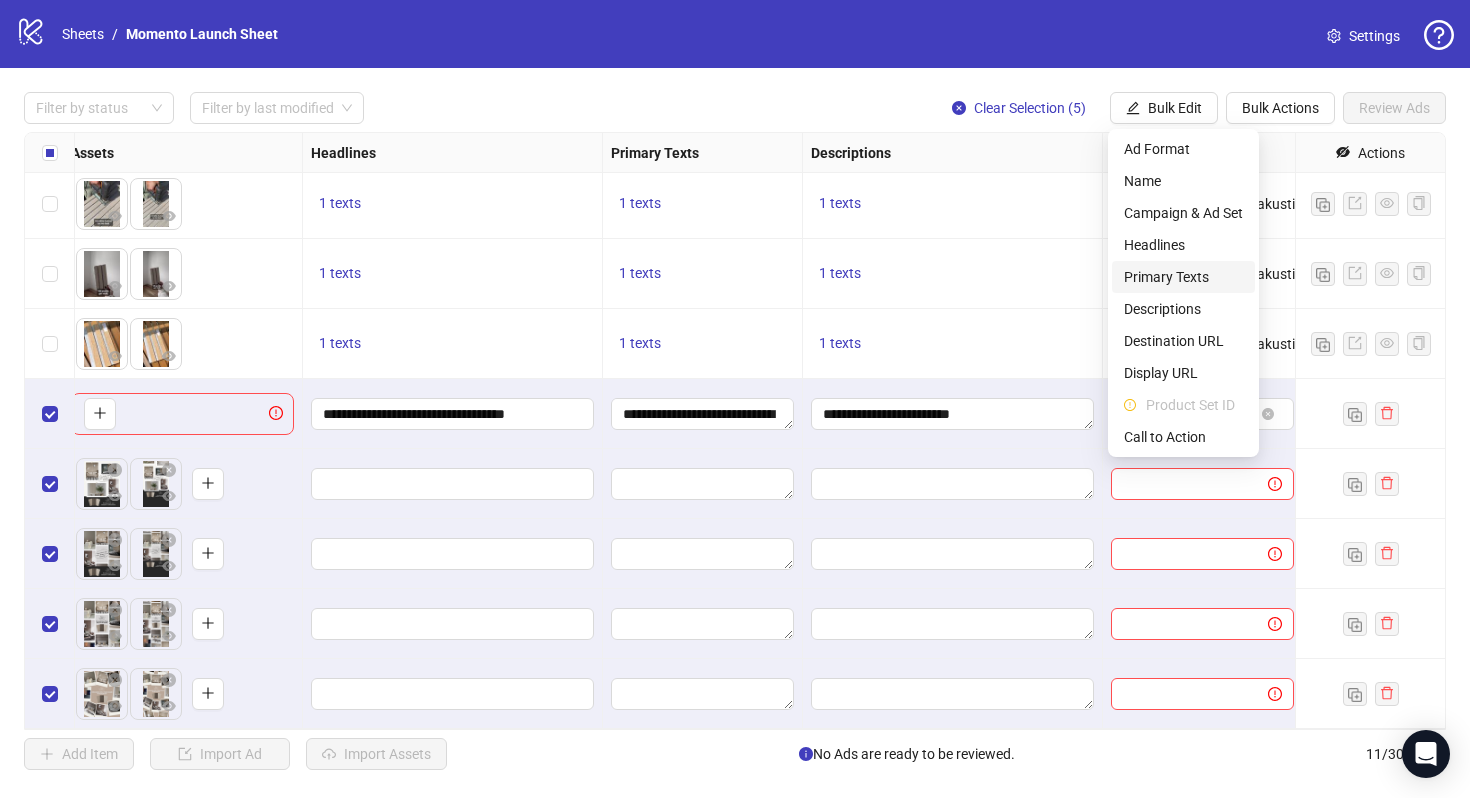 click on "Primary Texts" at bounding box center [1183, 277] 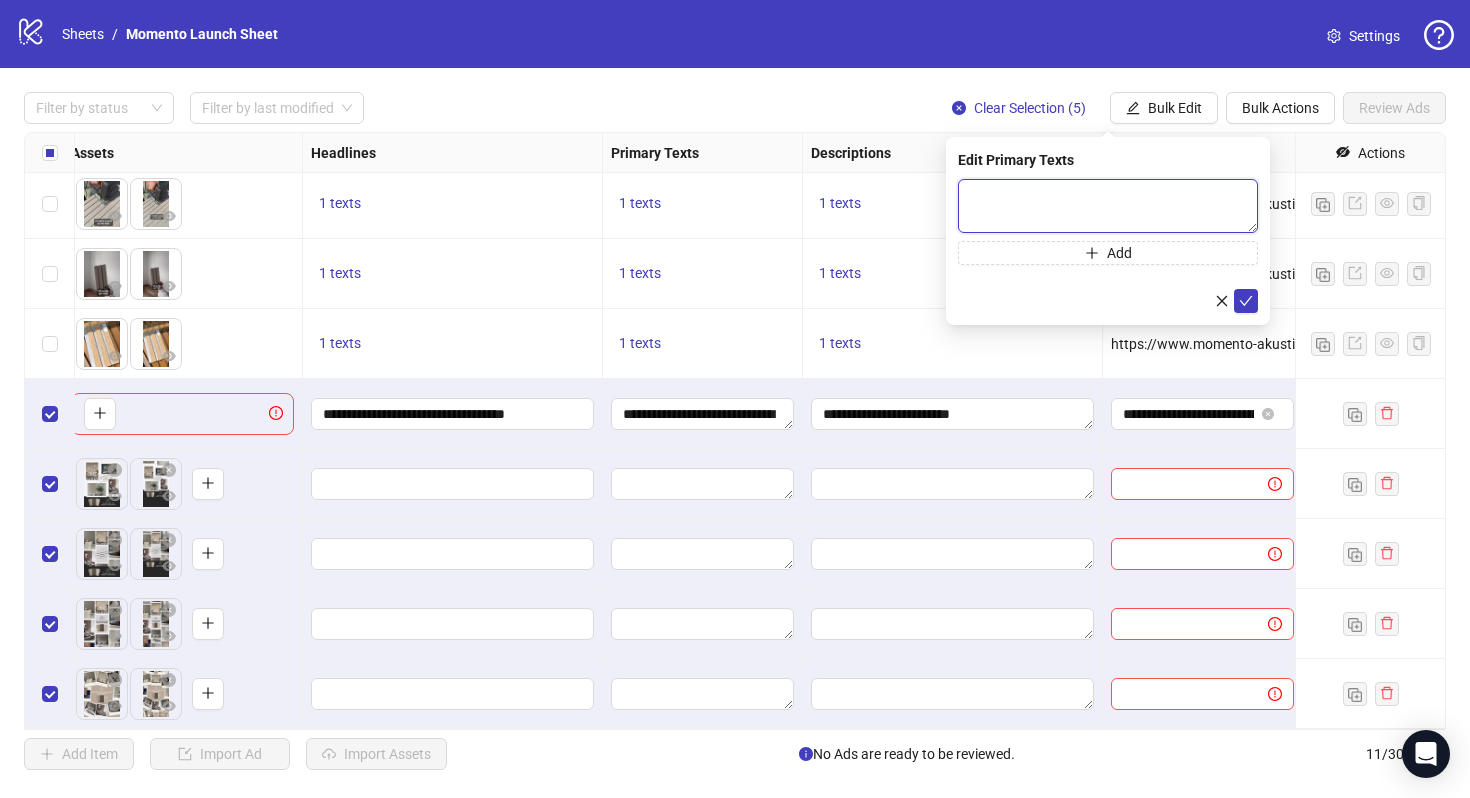 click at bounding box center [1108, 206] 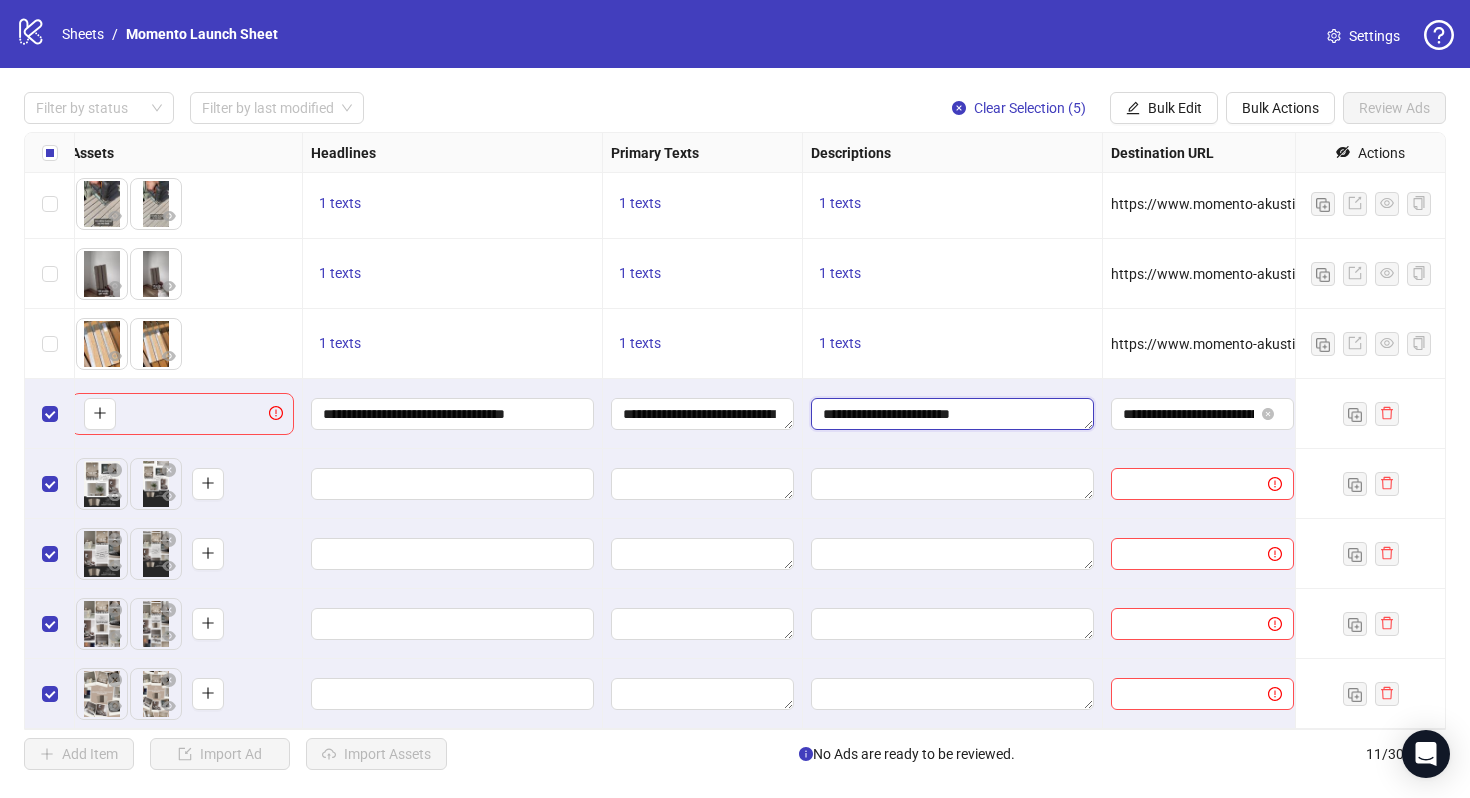 click on "**********" at bounding box center (952, 414) 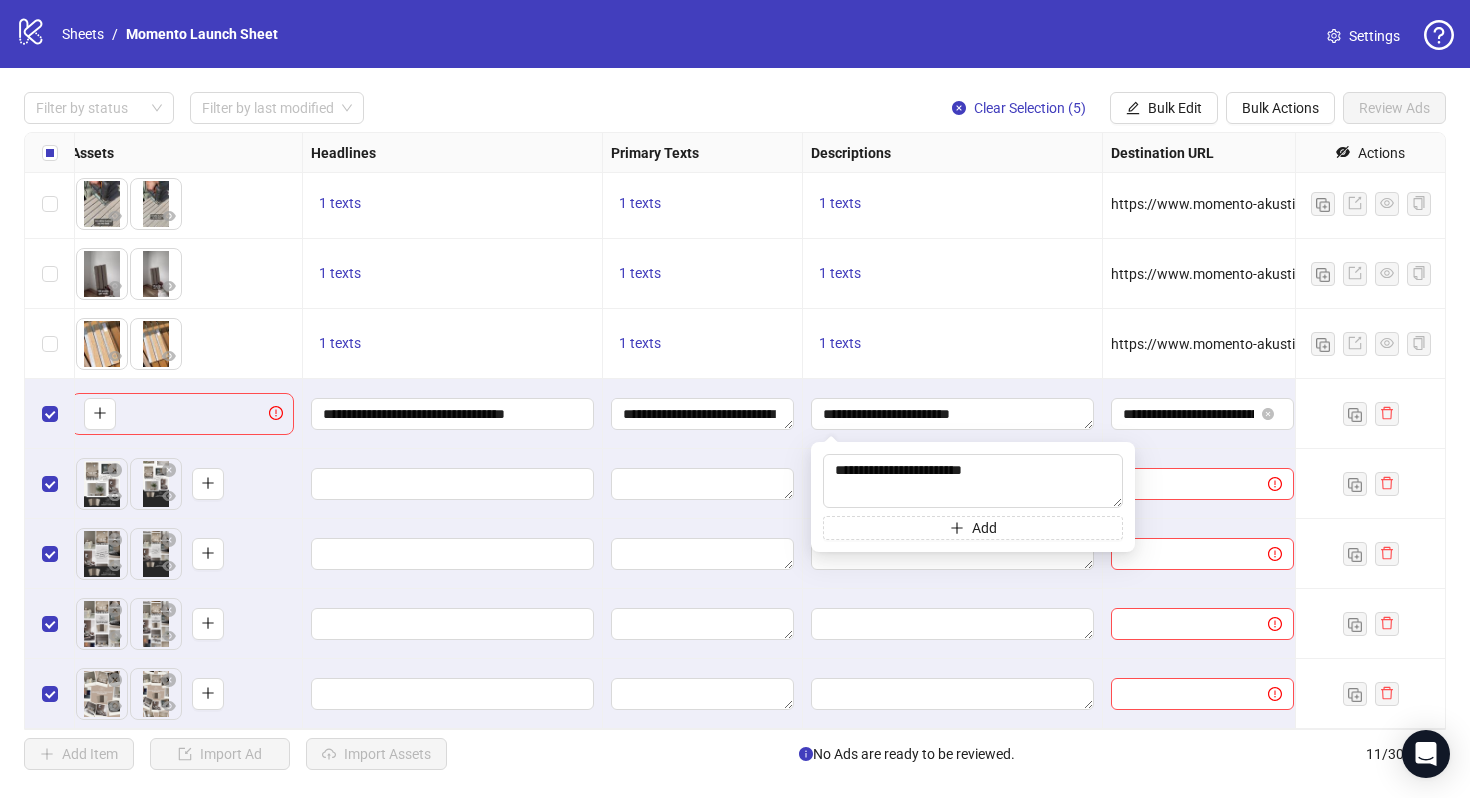 click at bounding box center (703, 484) 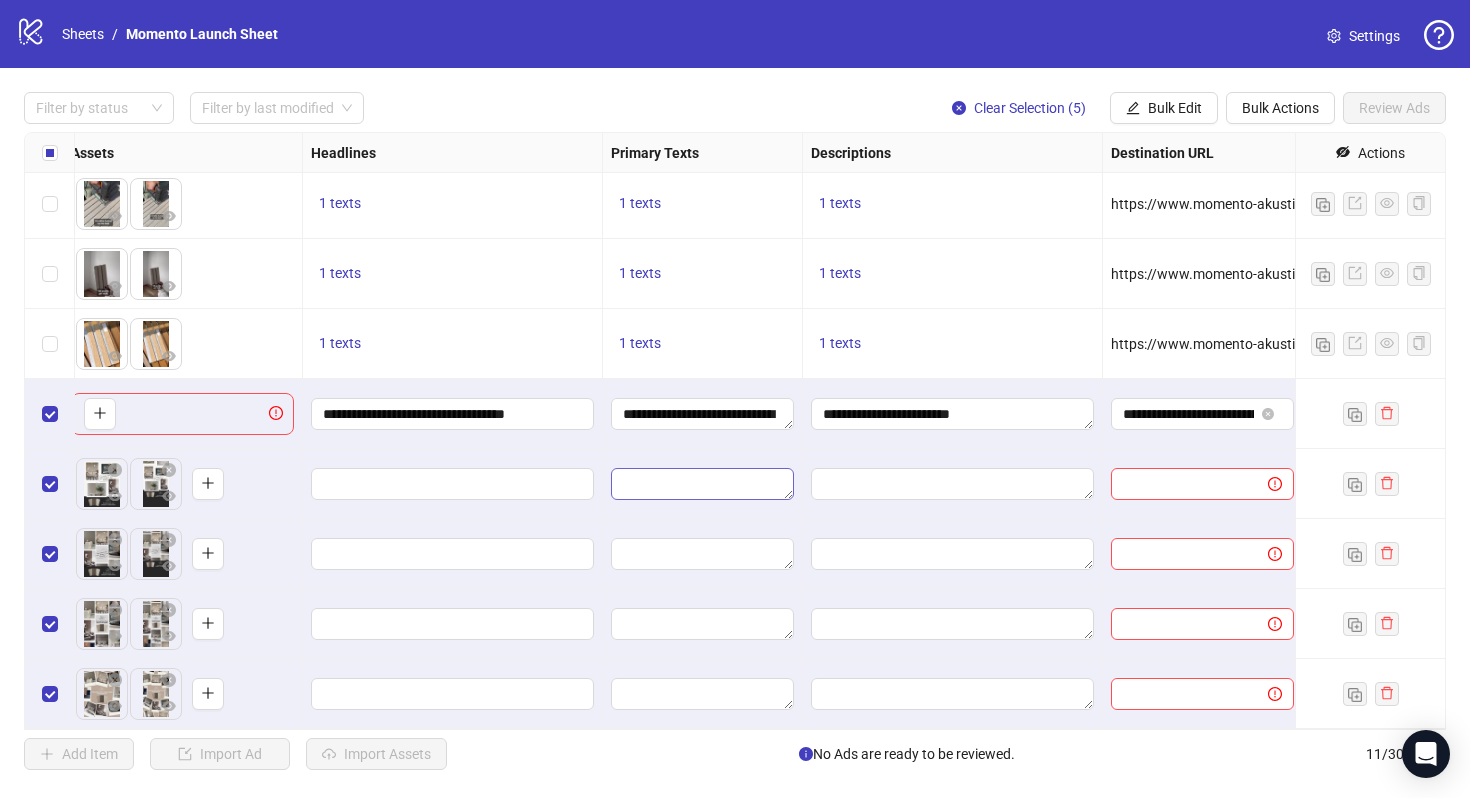 scroll, scrollTop: 214, scrollLeft: 0, axis: vertical 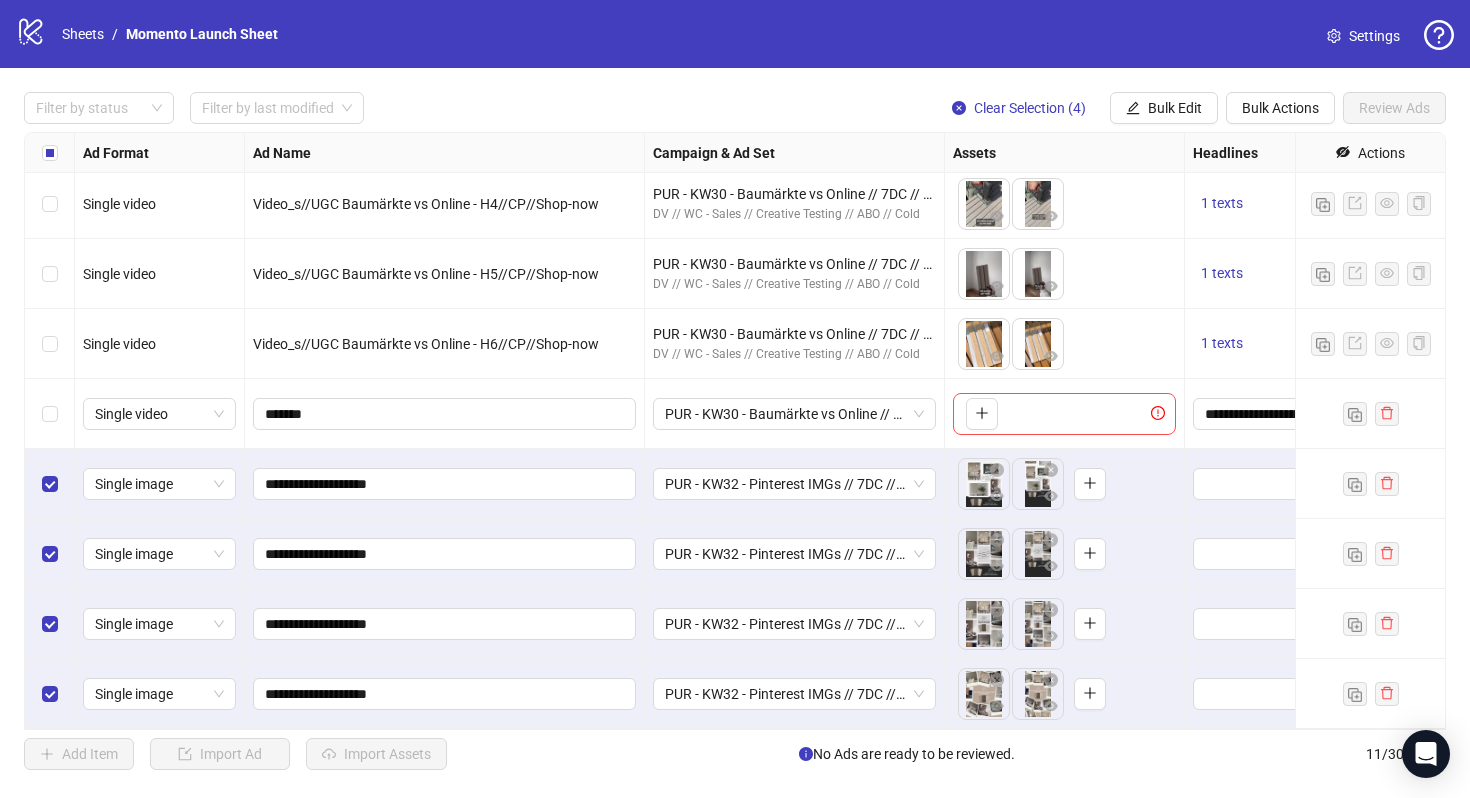 click at bounding box center (50, 484) 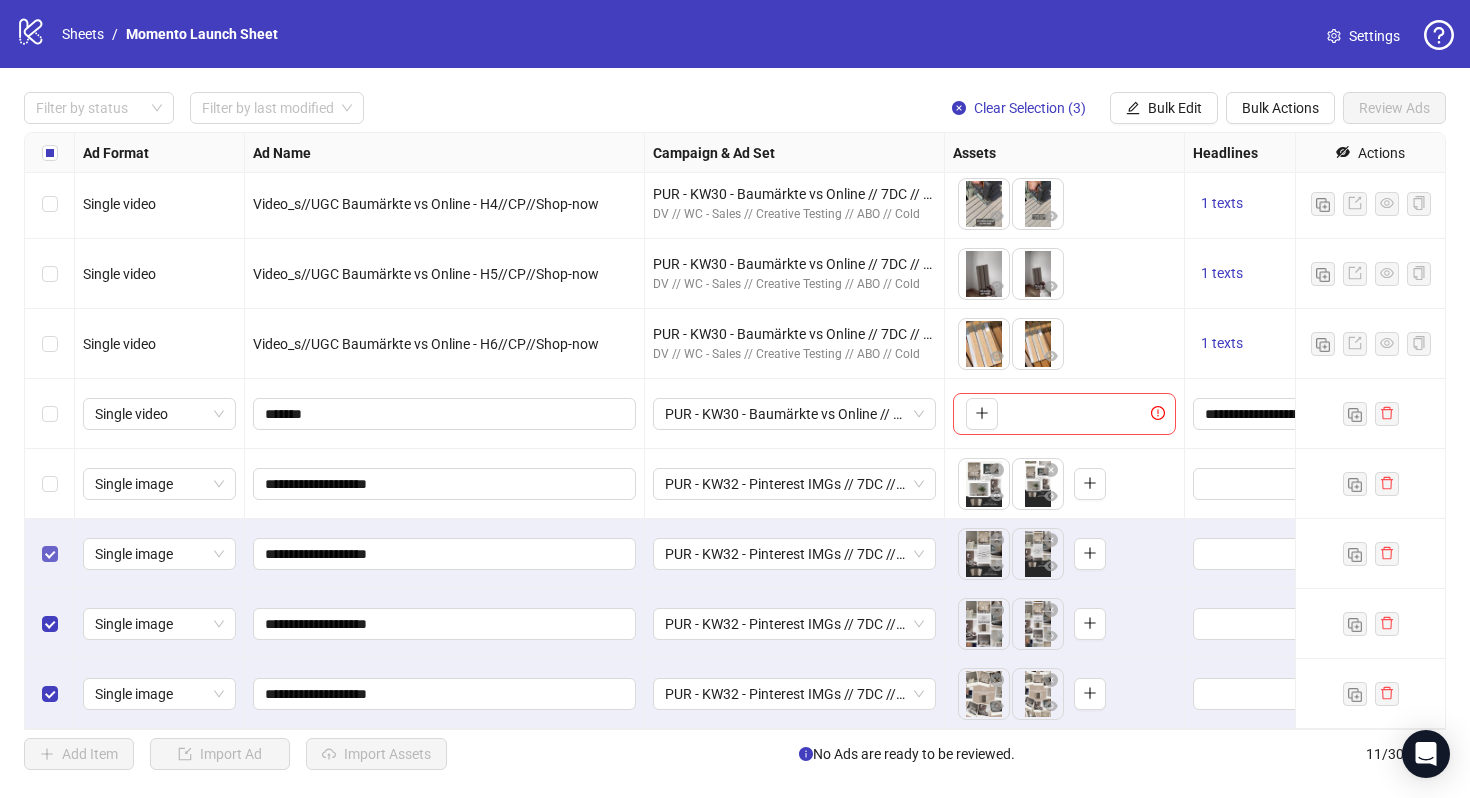 click at bounding box center [50, 554] 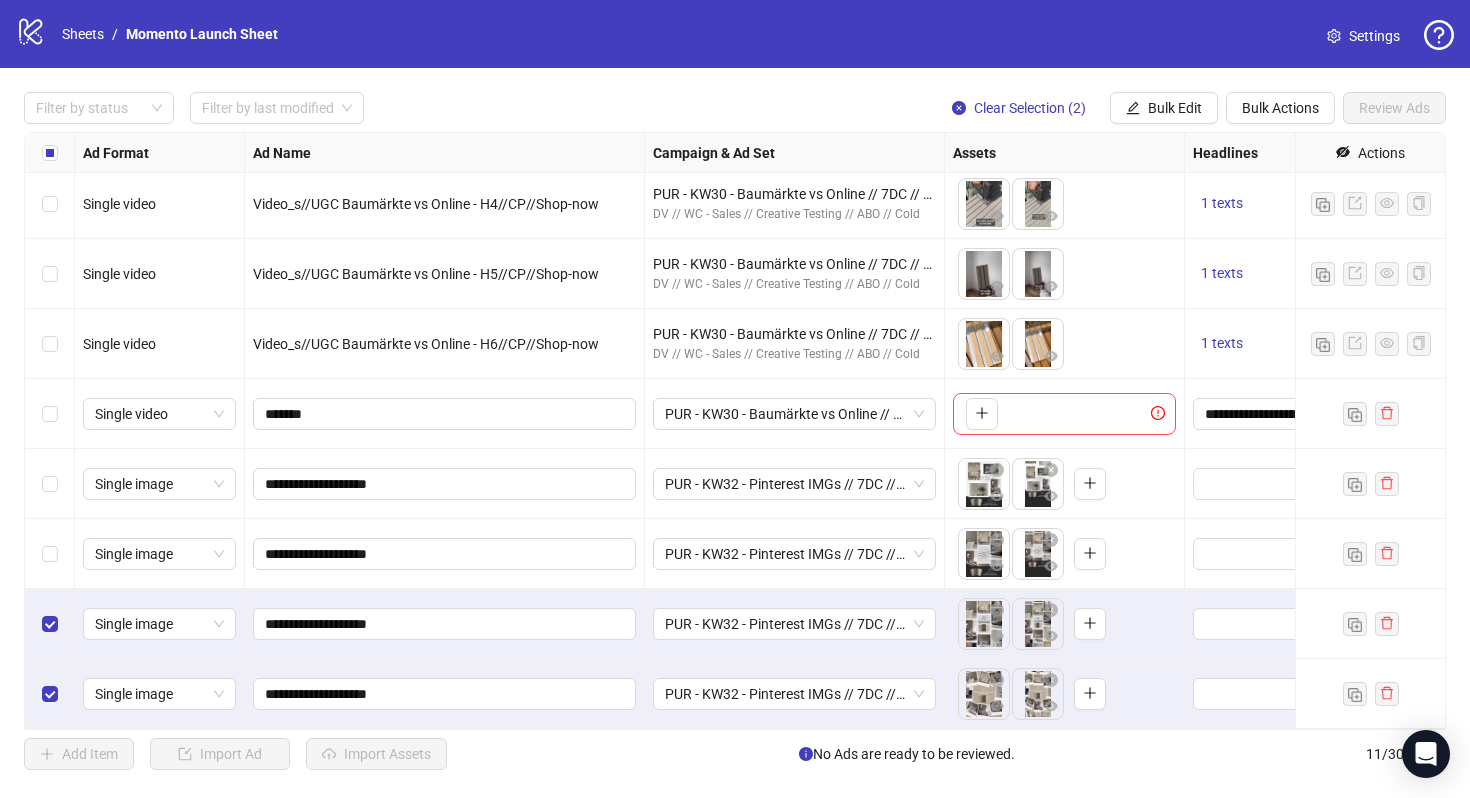 click at bounding box center [50, 624] 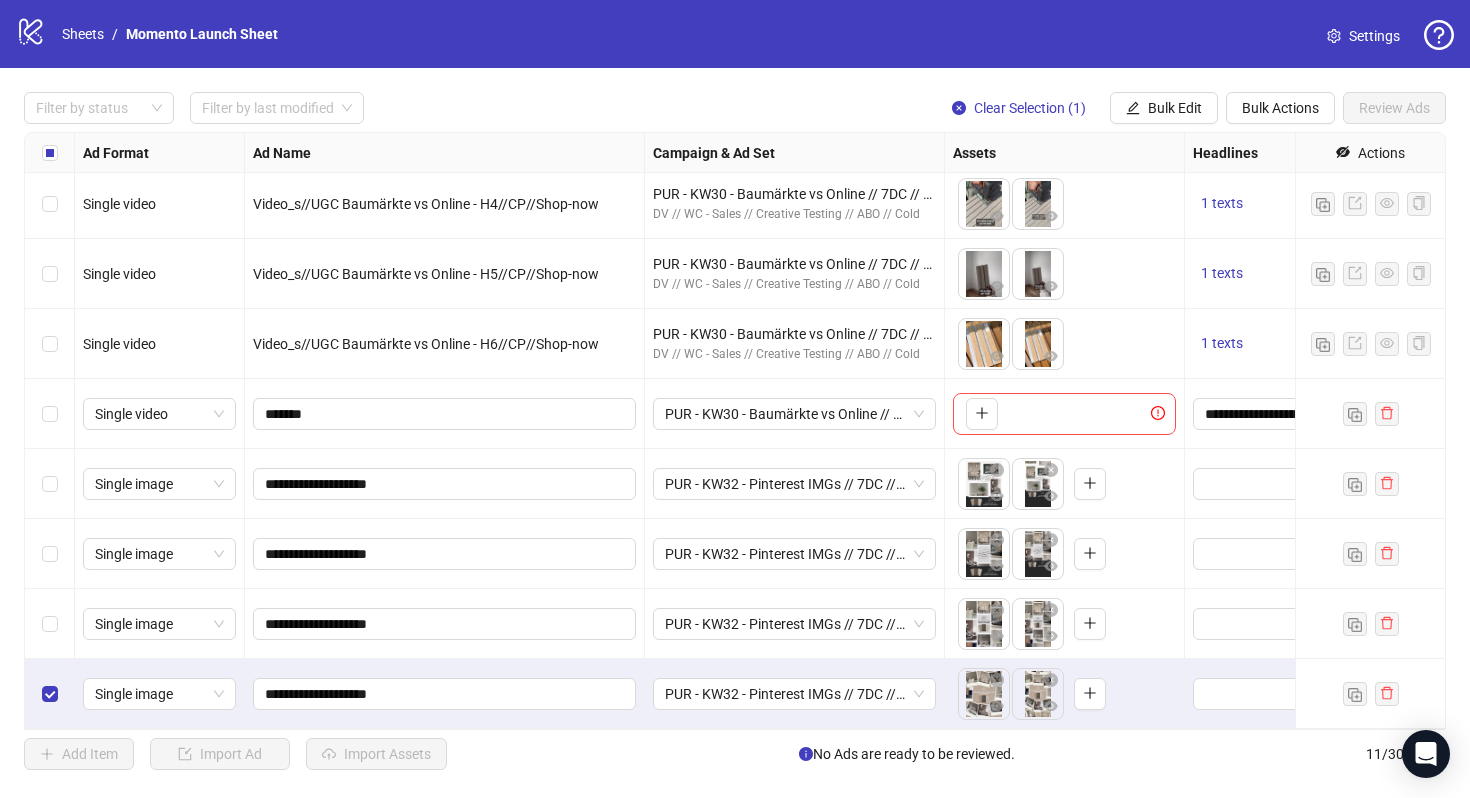 click at bounding box center [50, 694] 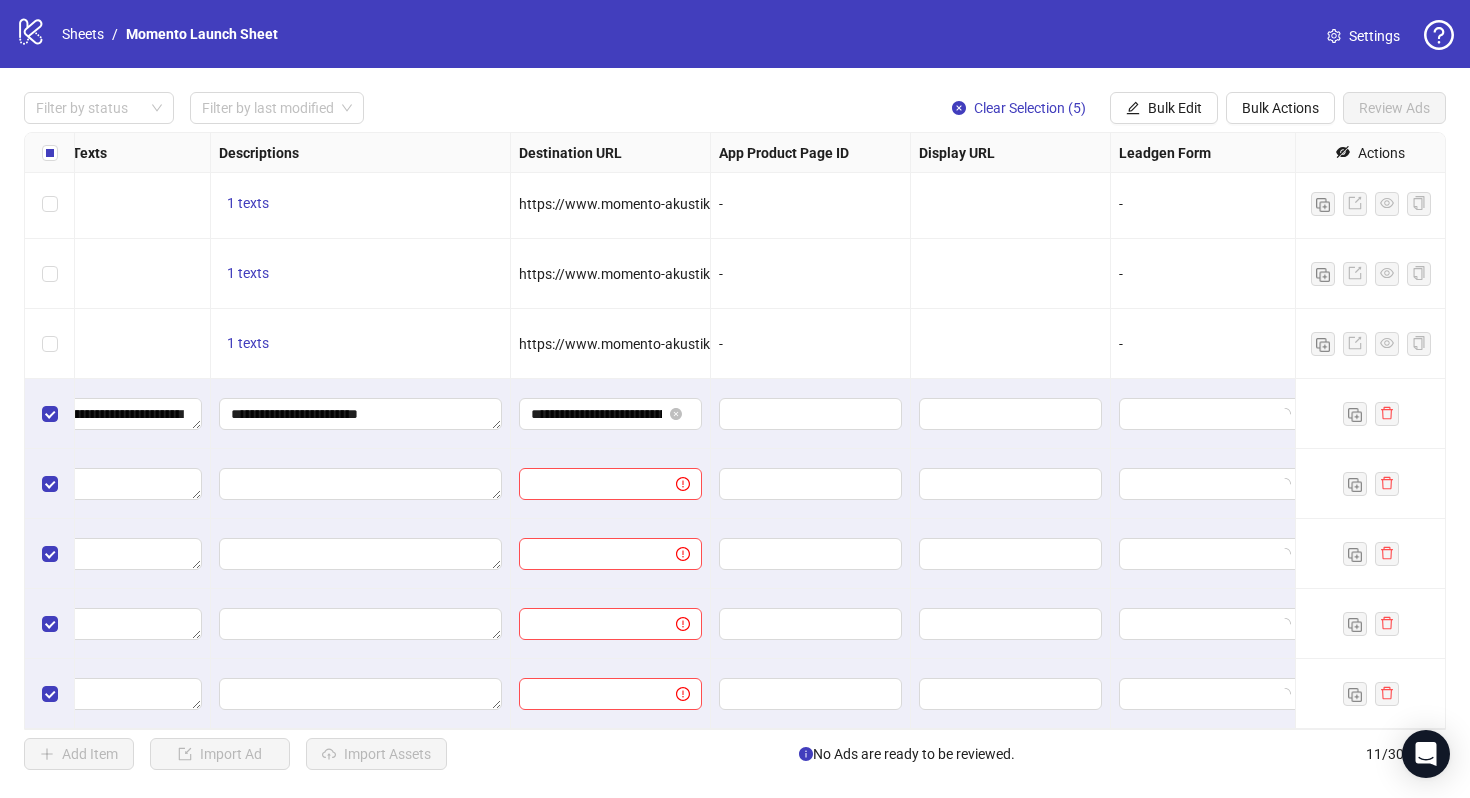 scroll, scrollTop: 214, scrollLeft: 1471, axis: both 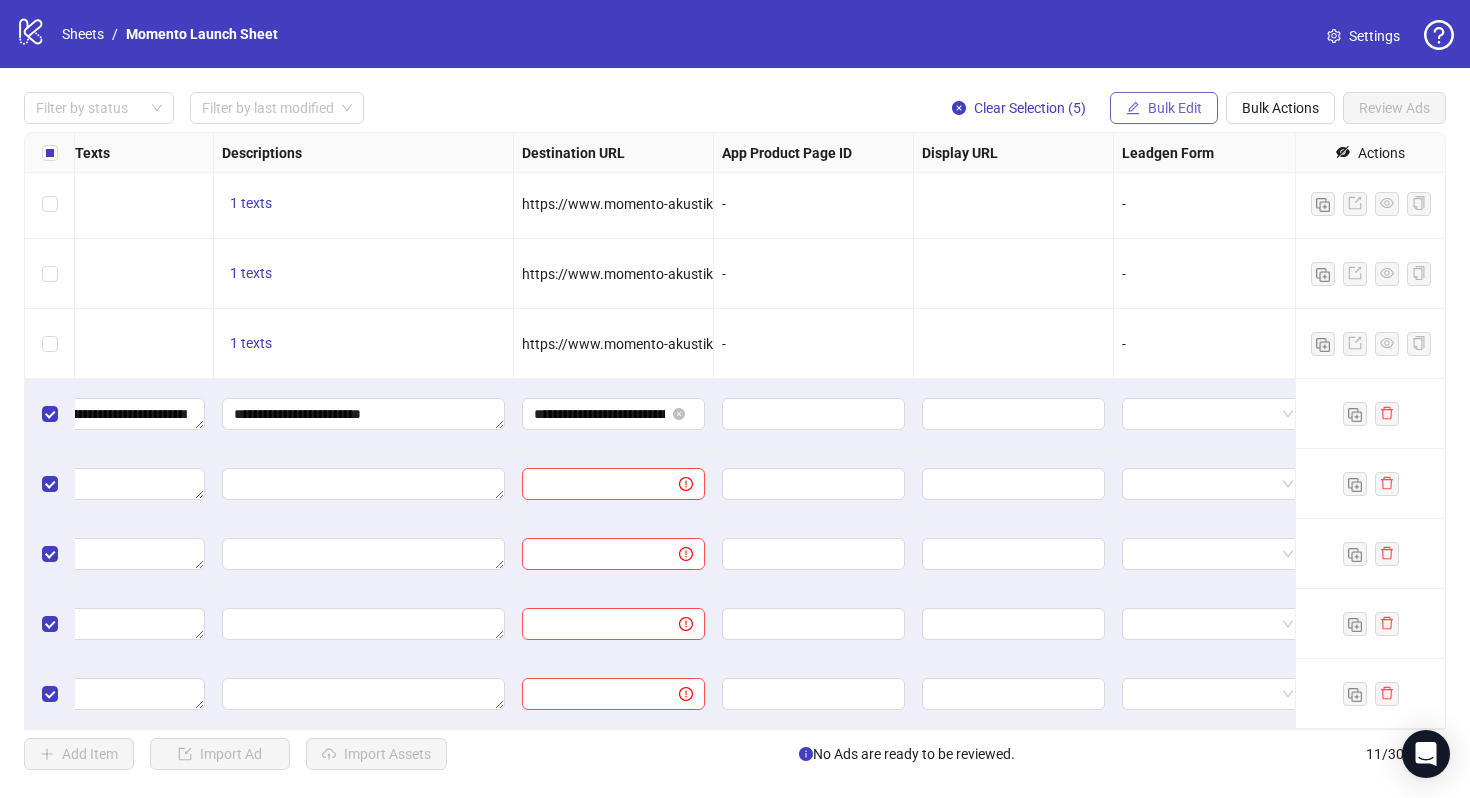 click on "Bulk Edit" at bounding box center (1175, 108) 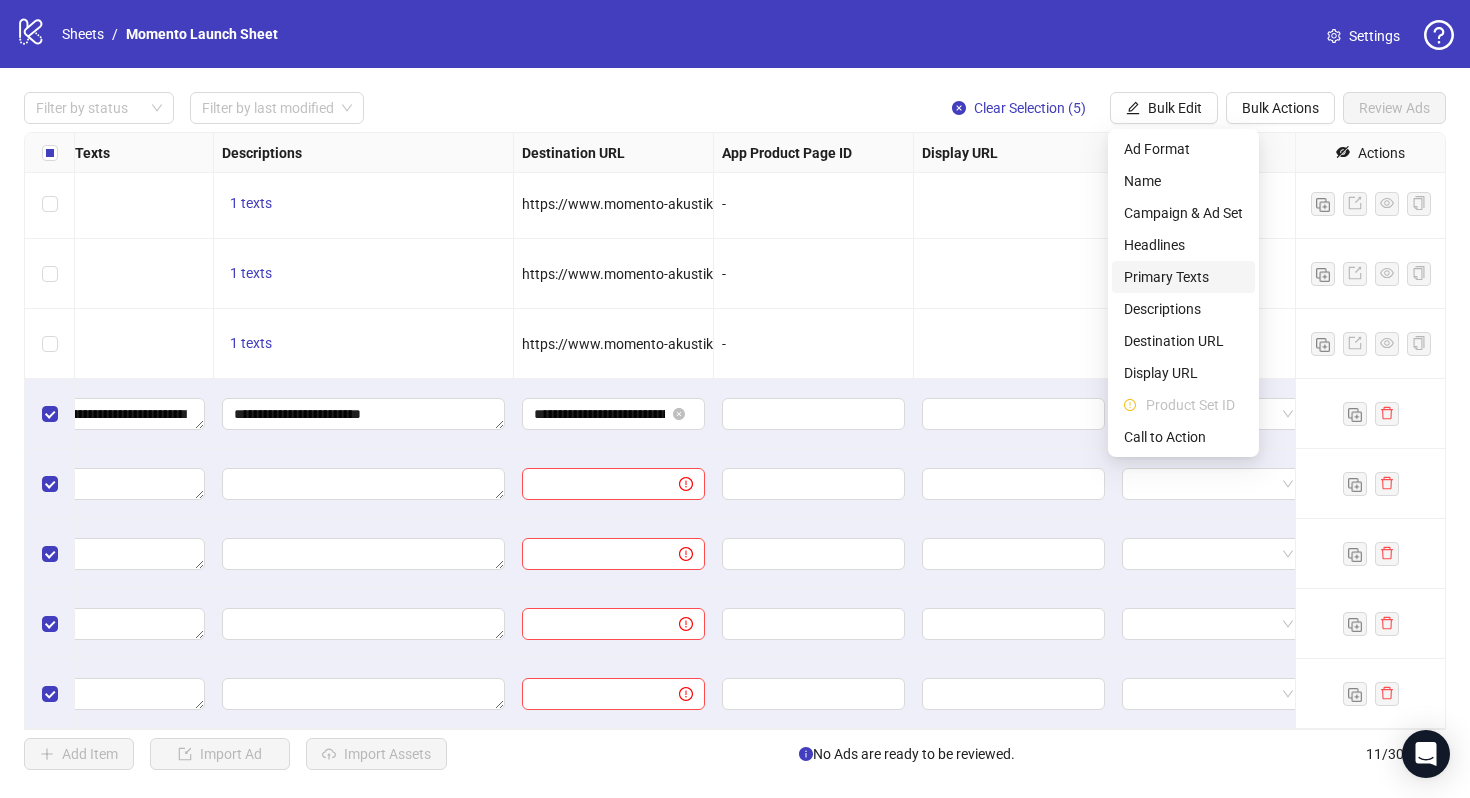 click on "Primary Texts" at bounding box center [1183, 277] 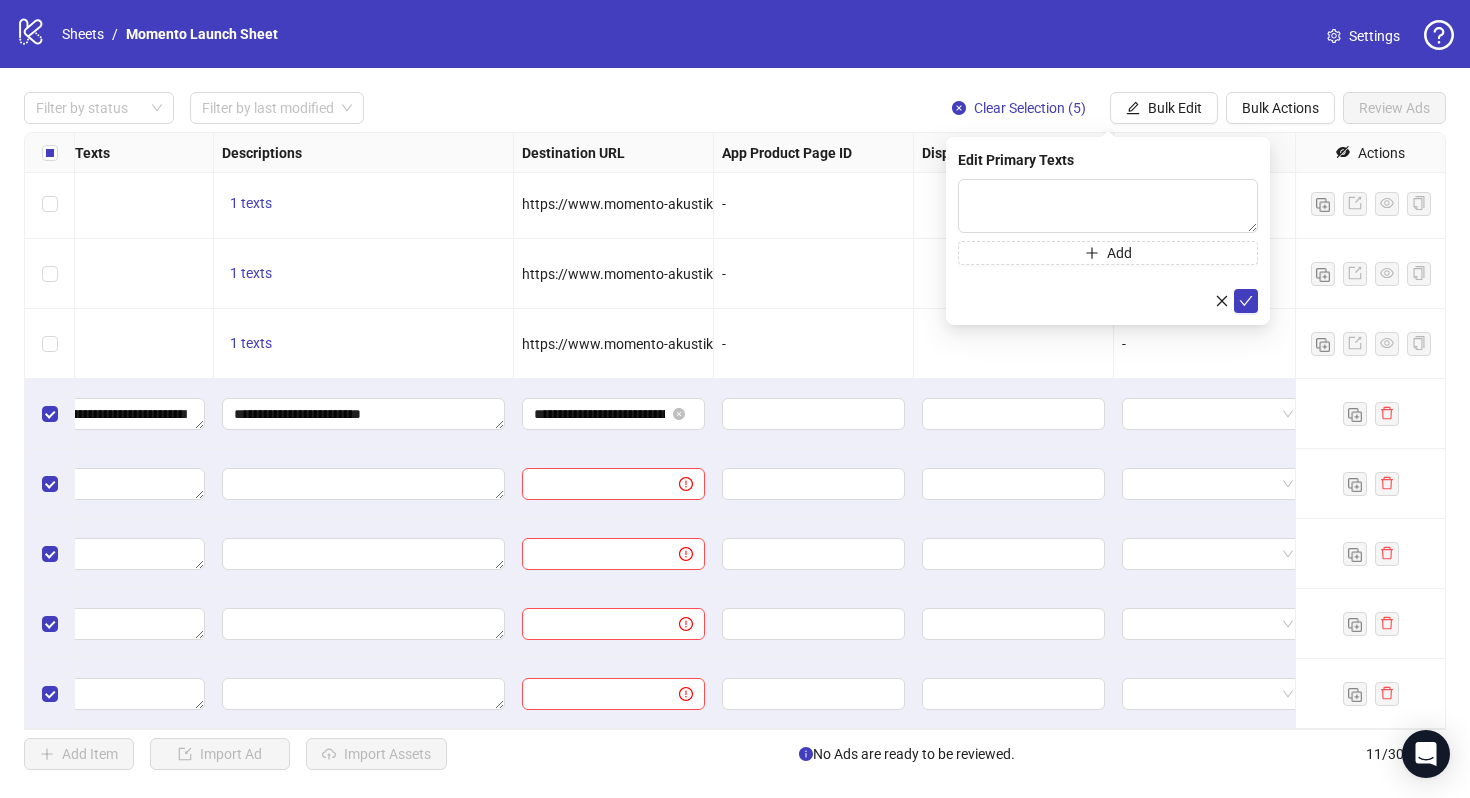 click at bounding box center [1014, 554] 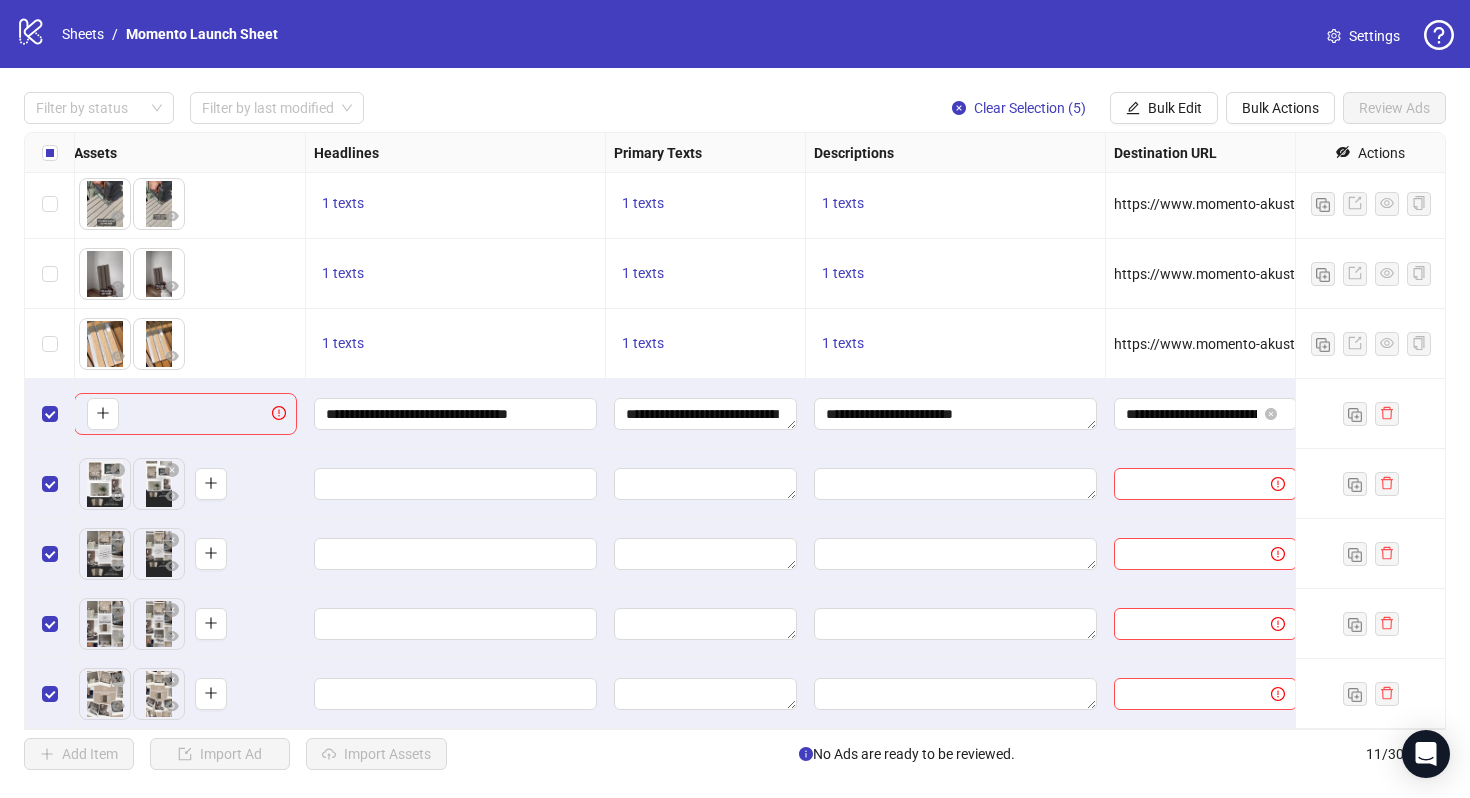 scroll, scrollTop: 214, scrollLeft: 774, axis: both 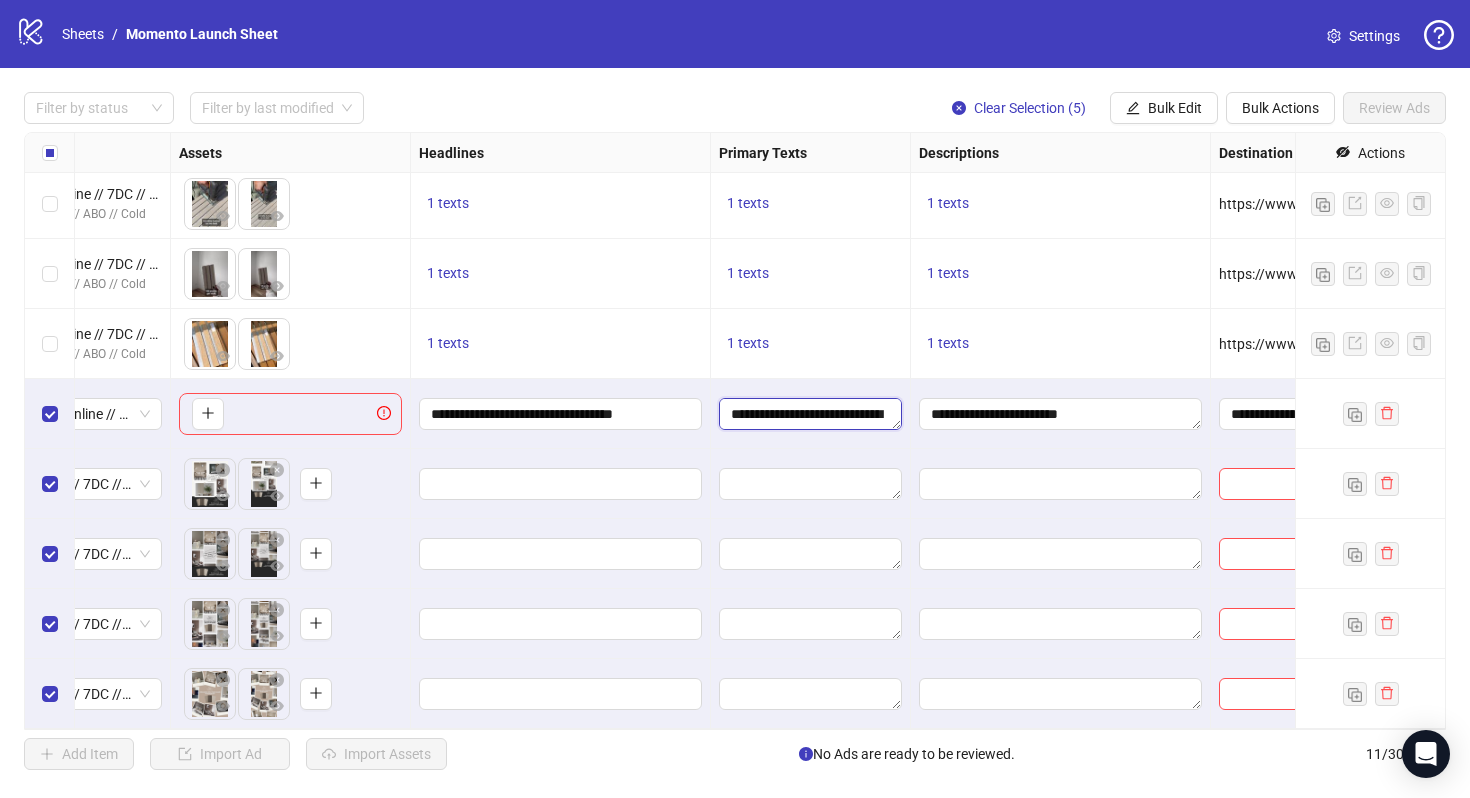 click on "**********" at bounding box center (810, 414) 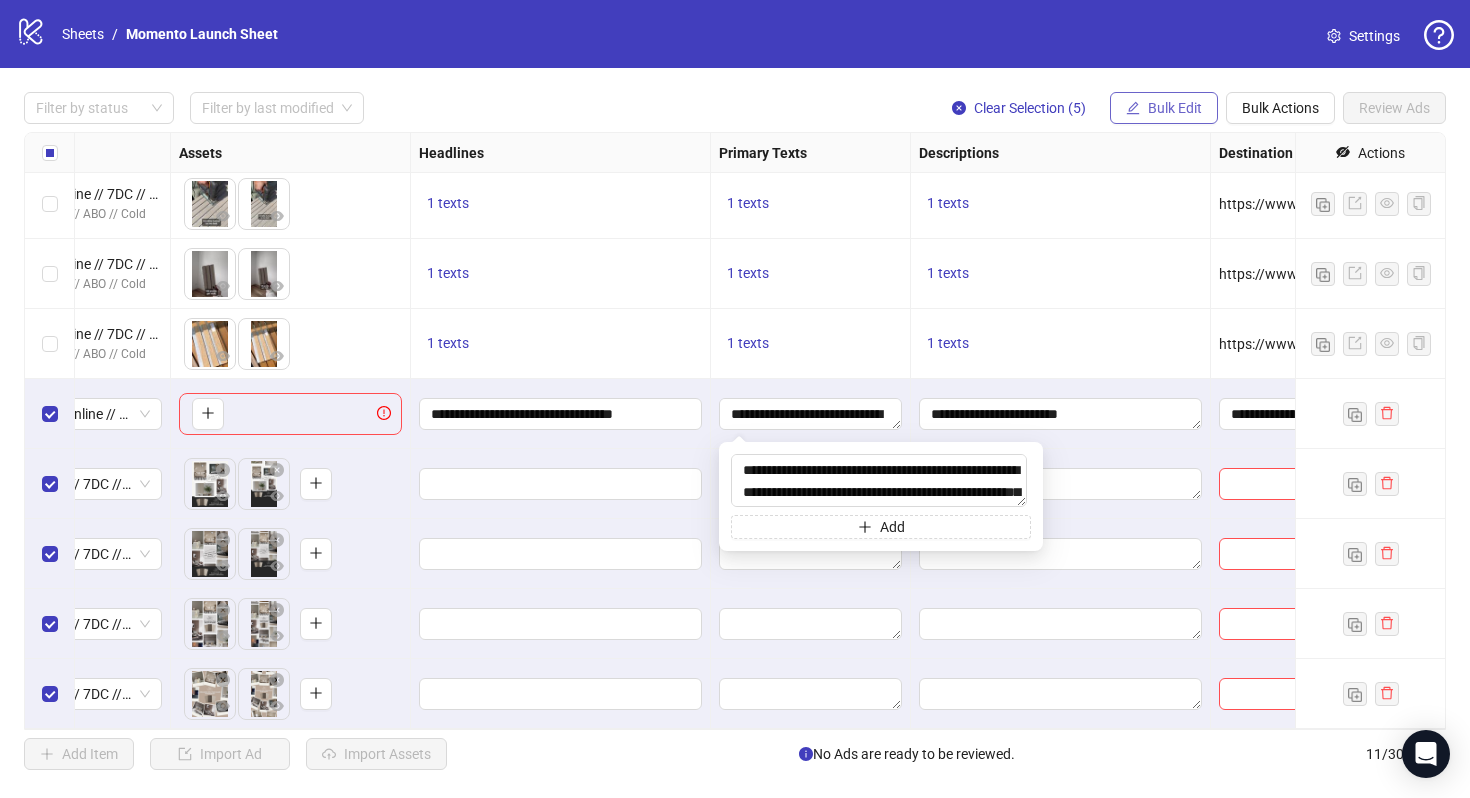 click on "Bulk Edit" at bounding box center [1175, 108] 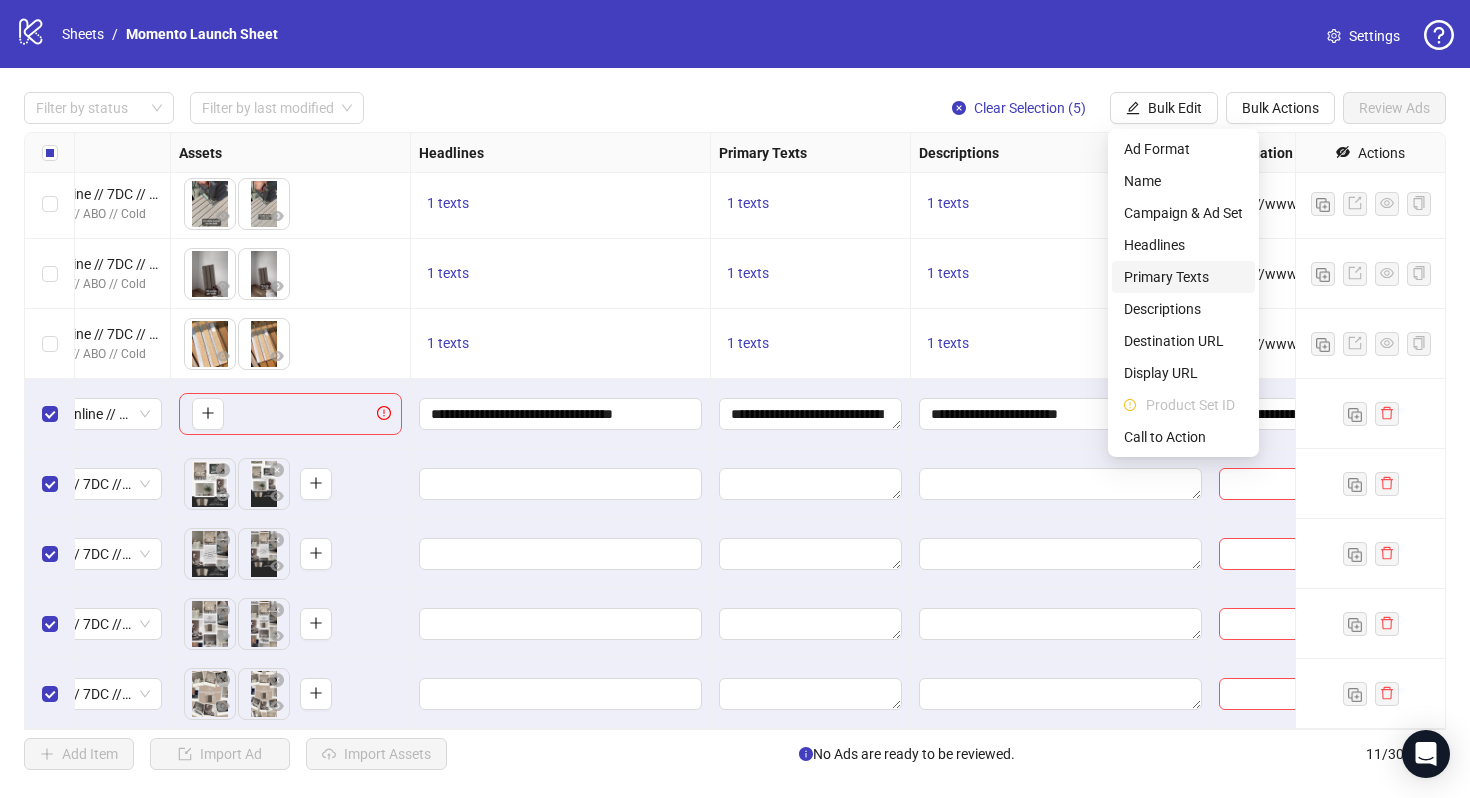 click on "Primary Texts" at bounding box center [1183, 277] 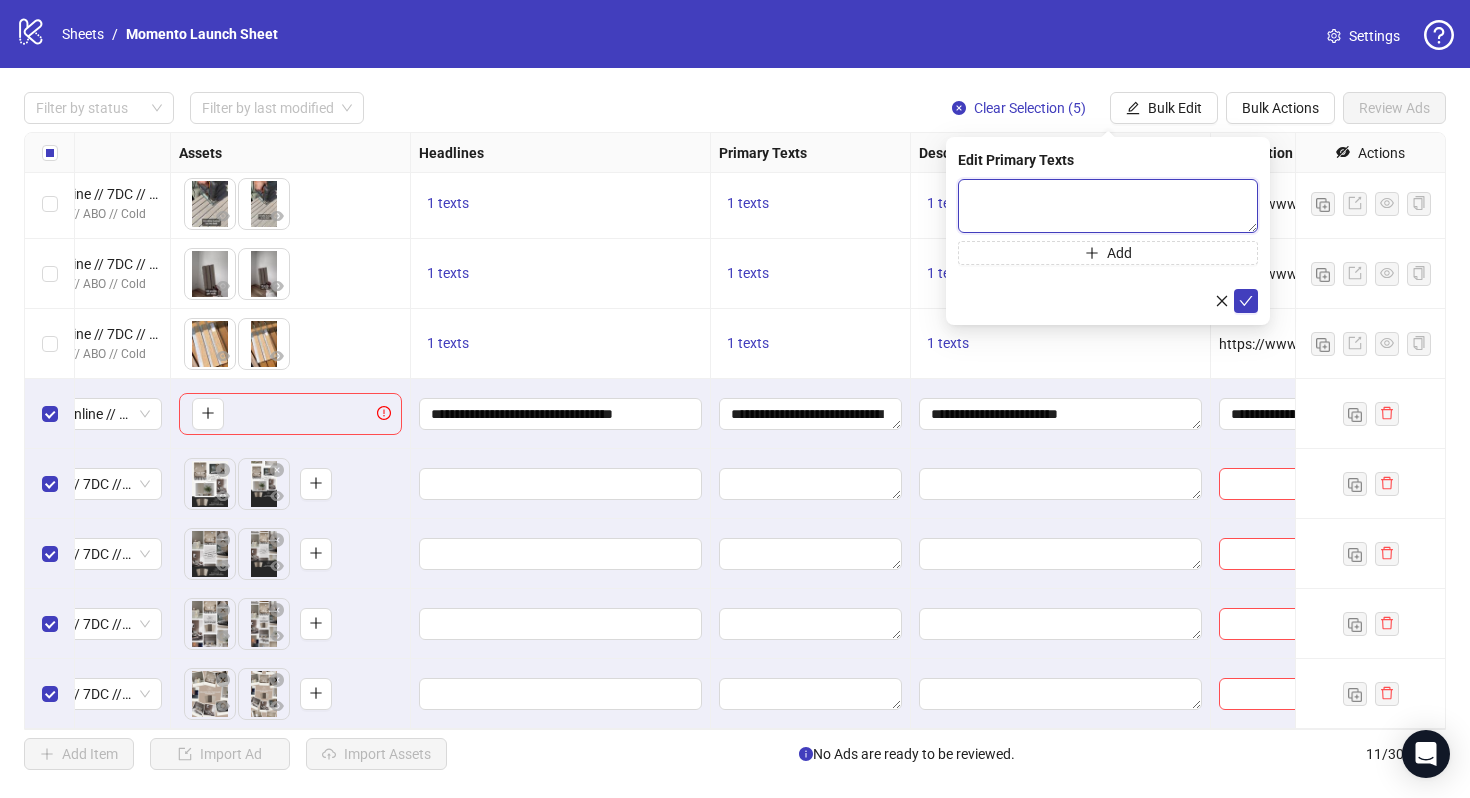 click at bounding box center (1108, 206) 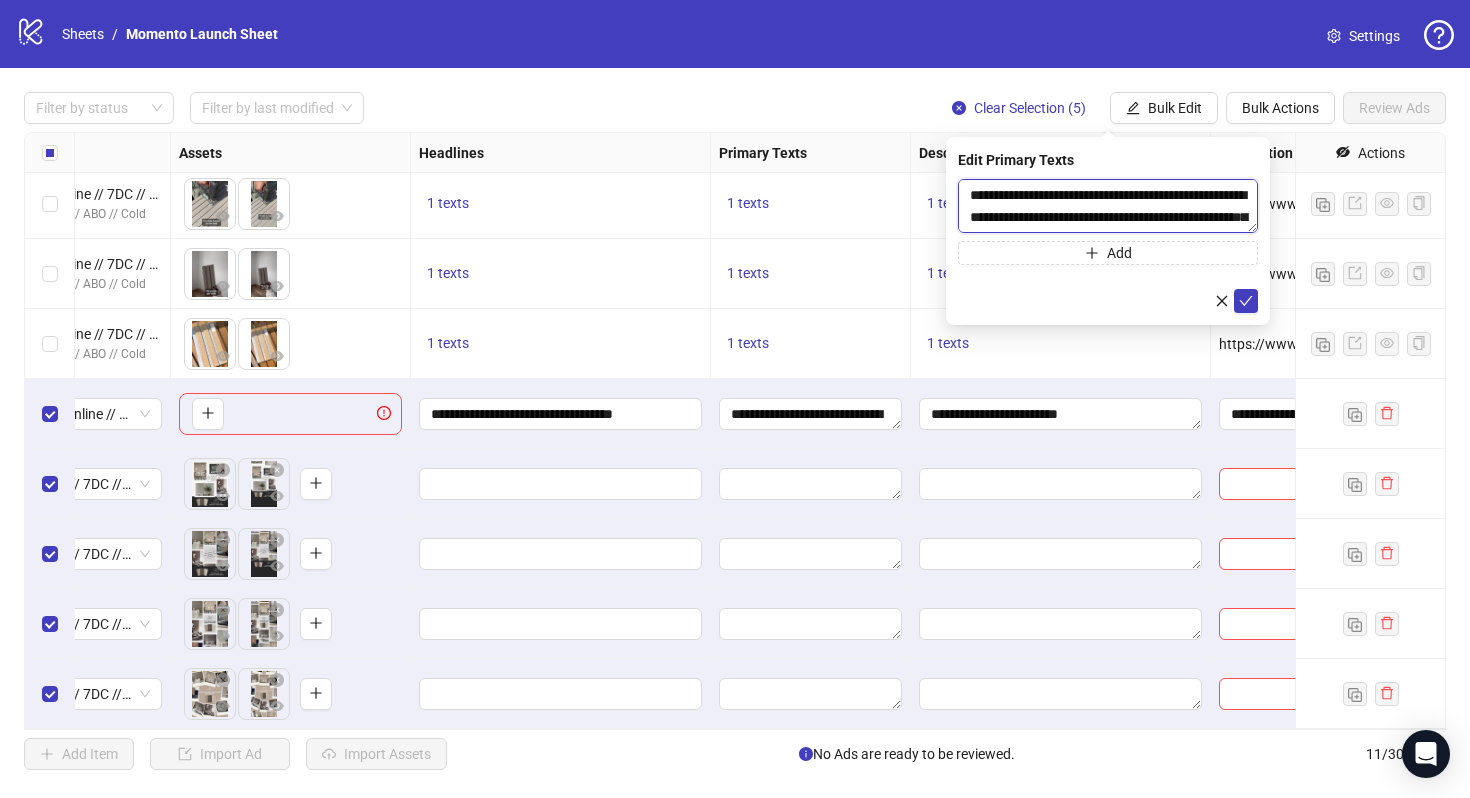 scroll, scrollTop: 609, scrollLeft: 0, axis: vertical 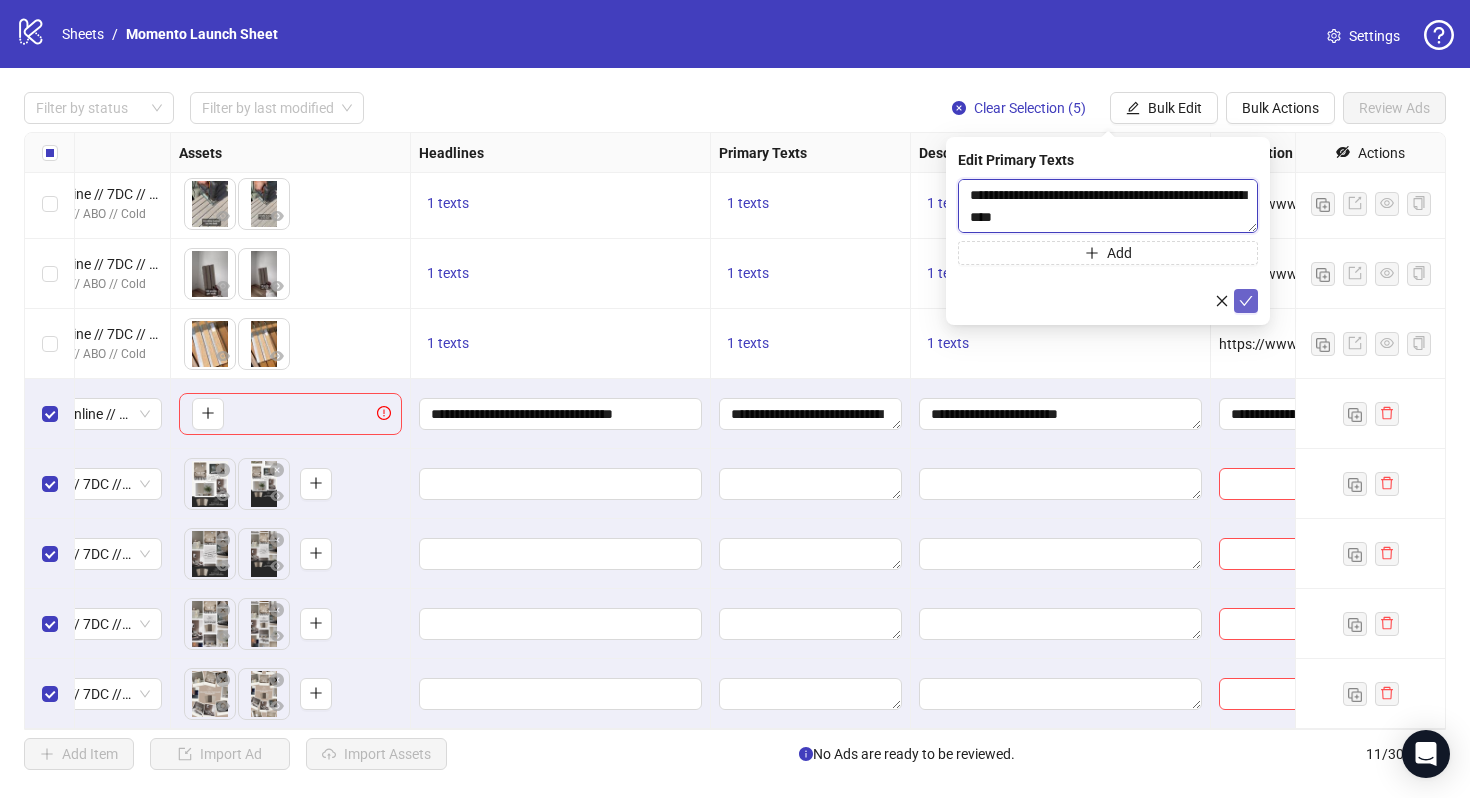 type on "**********" 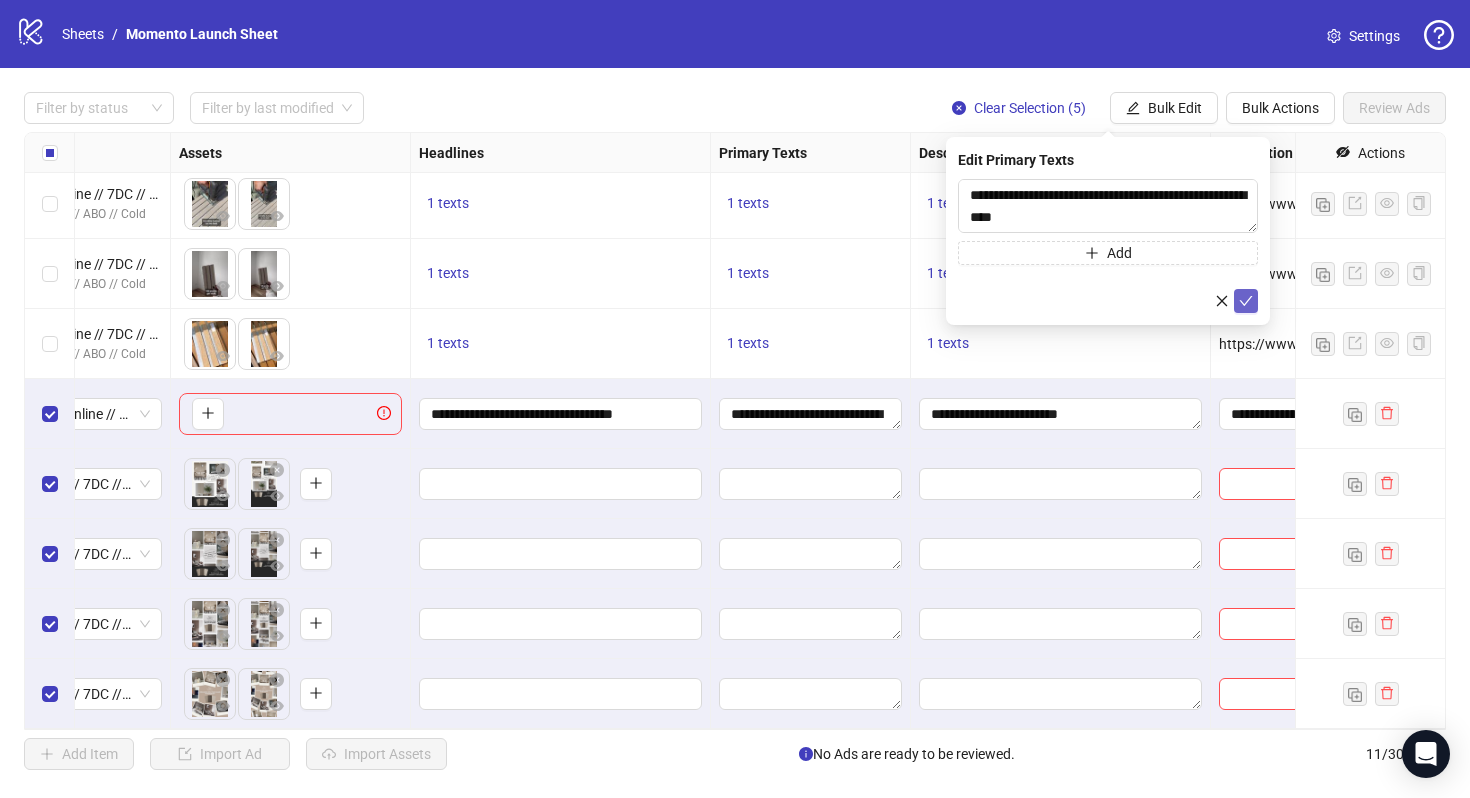 click 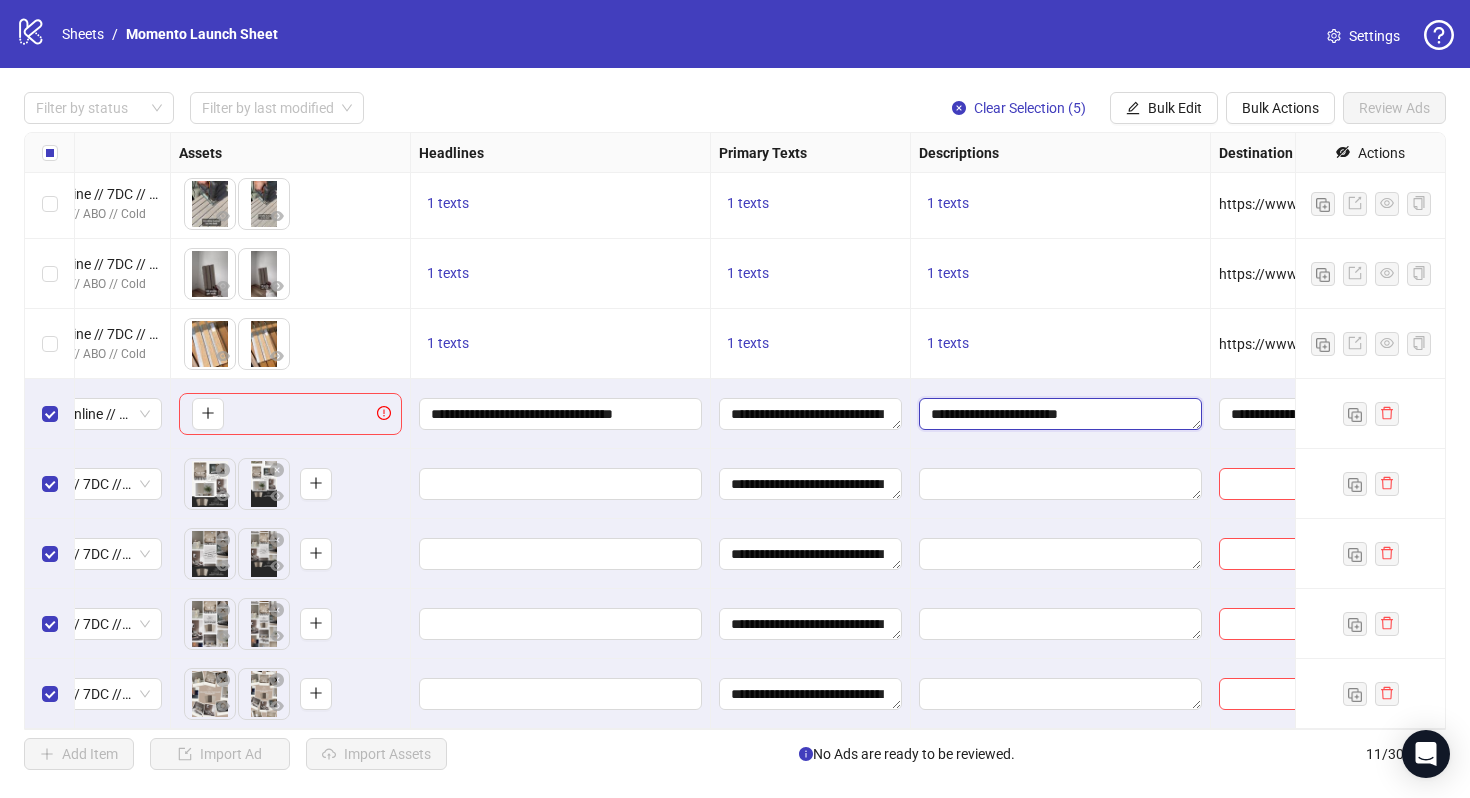 click on "**********" at bounding box center (1060, 414) 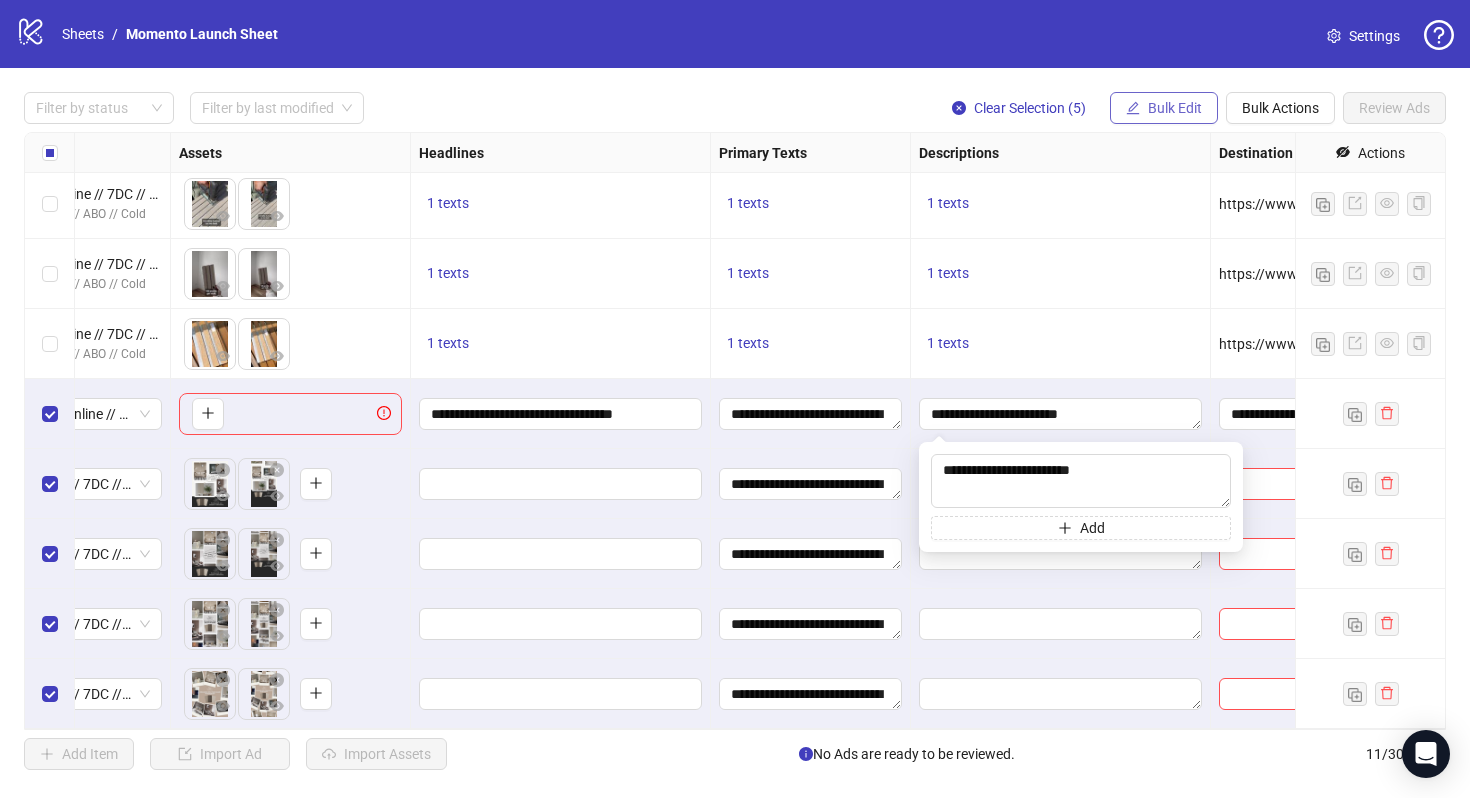 click on "Bulk Edit" at bounding box center [1175, 108] 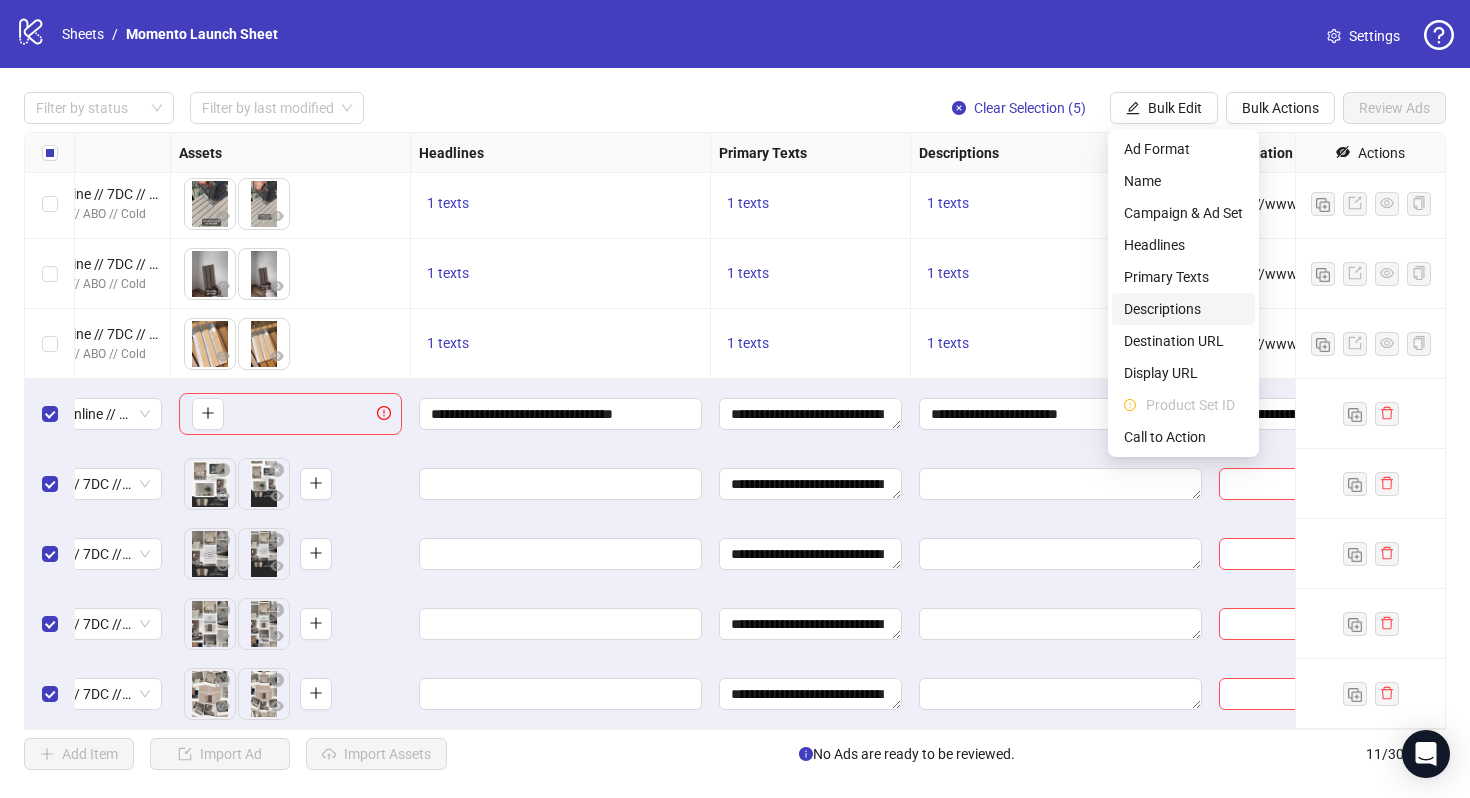 click on "Descriptions" at bounding box center (1183, 309) 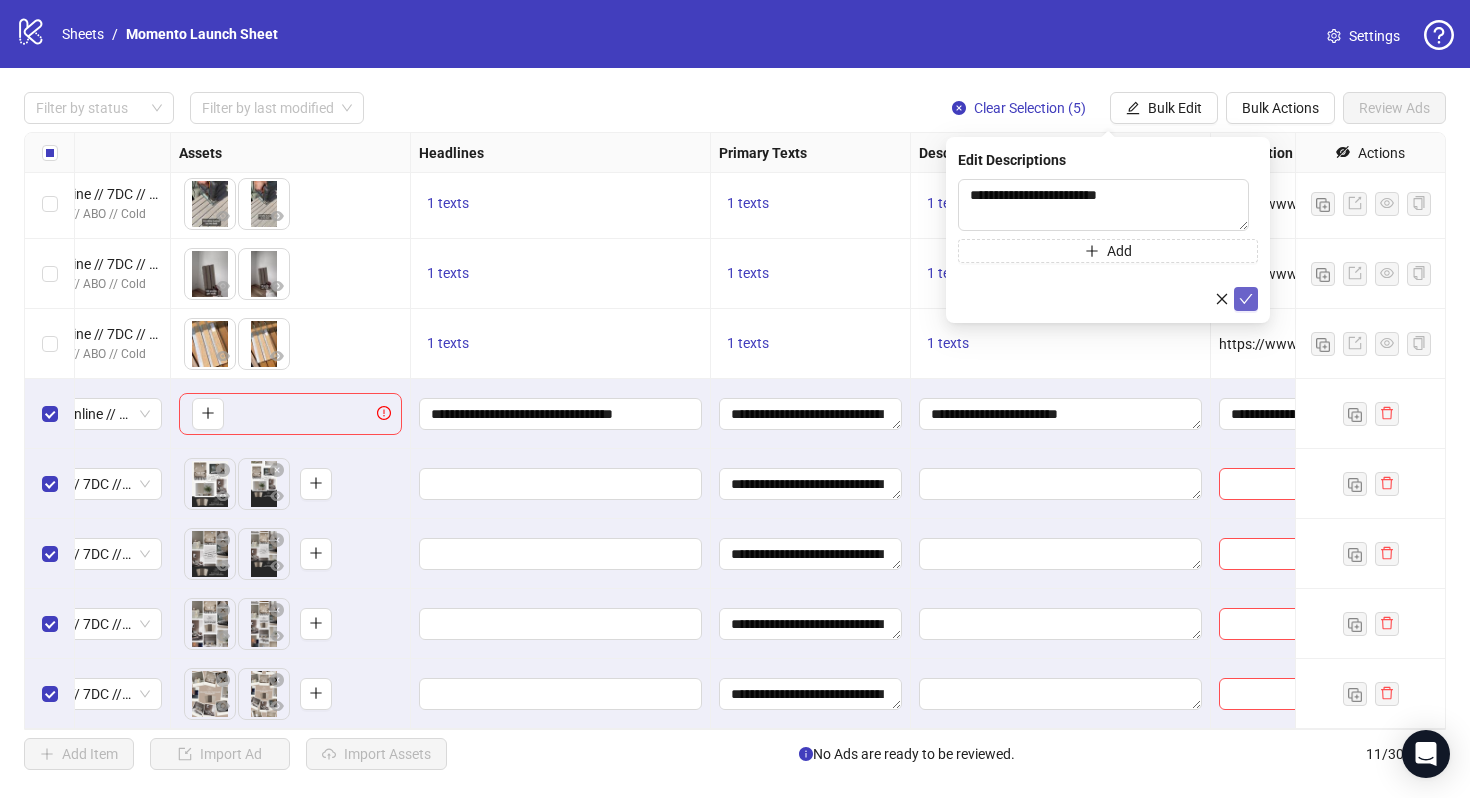 click 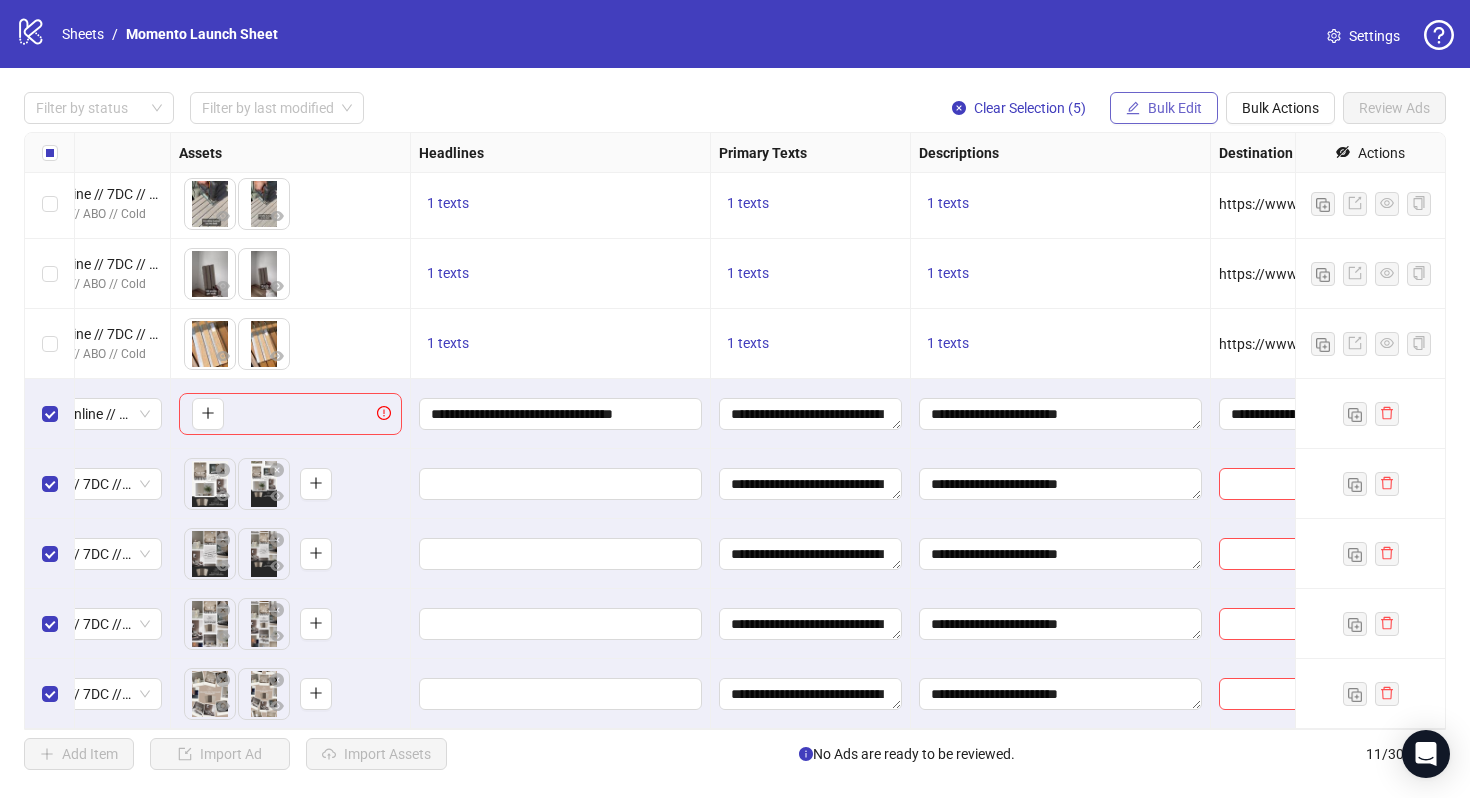 click on "Bulk Edit" at bounding box center [1175, 108] 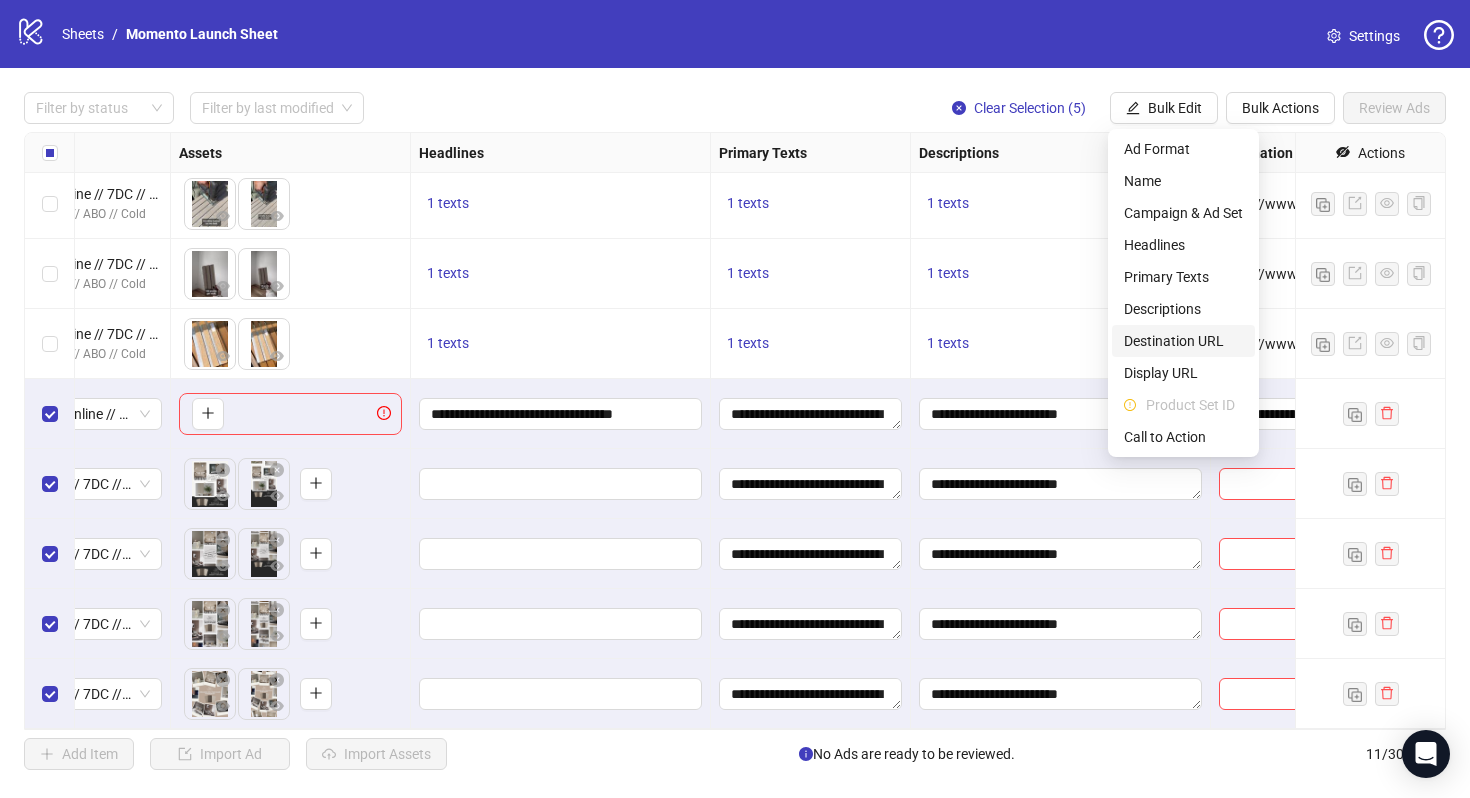 click on "Destination URL" at bounding box center [1183, 341] 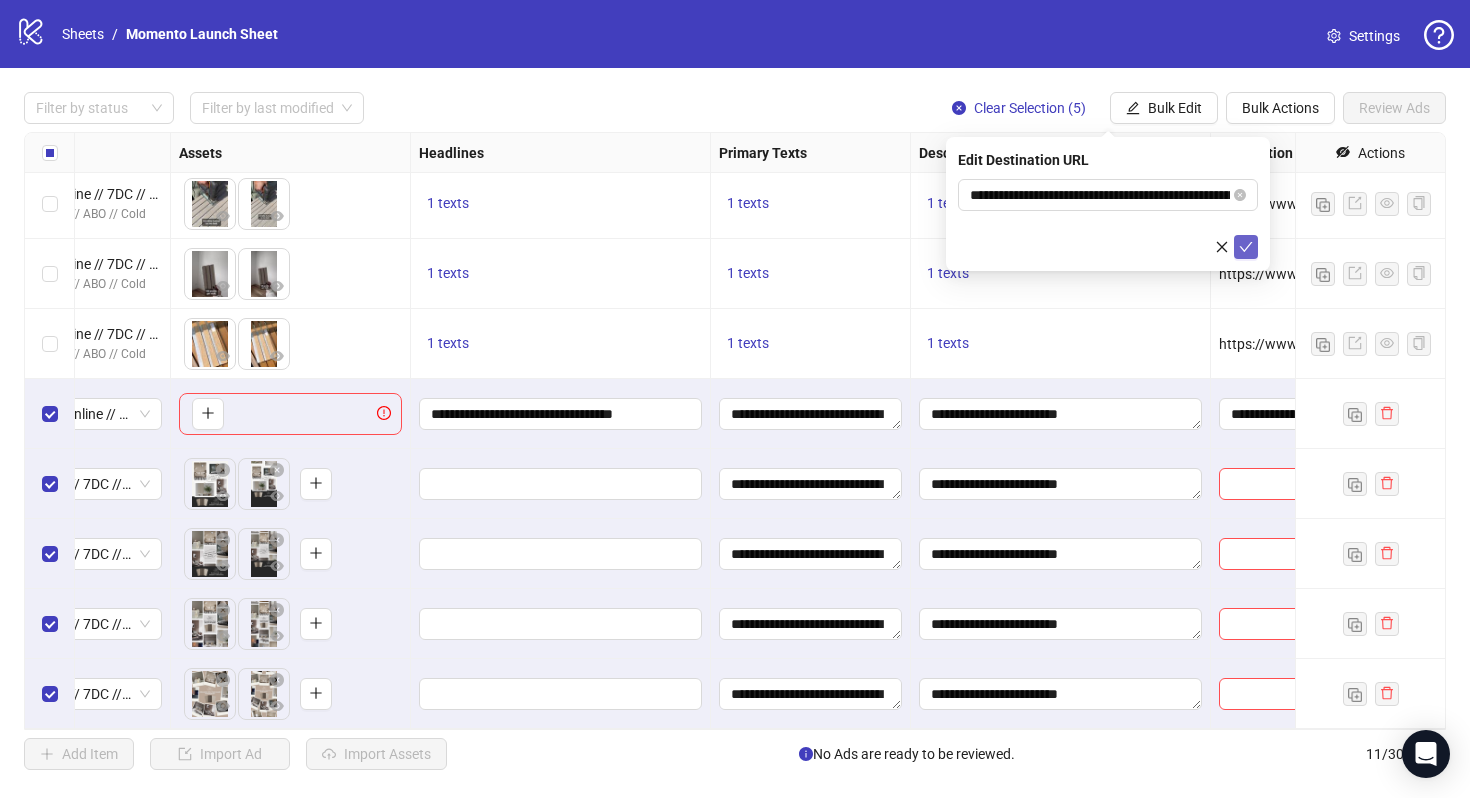 click 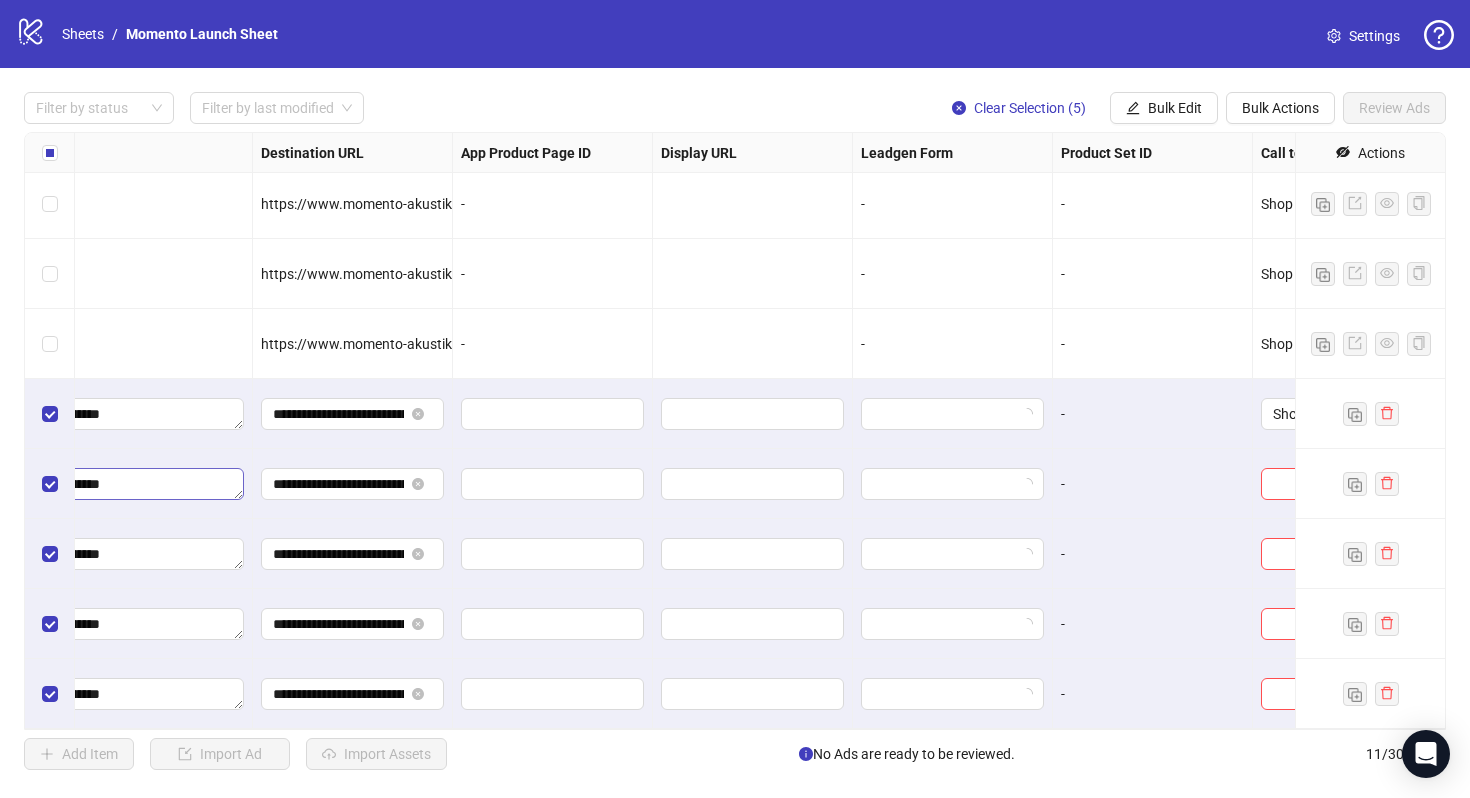 scroll, scrollTop: 214, scrollLeft: 1850, axis: both 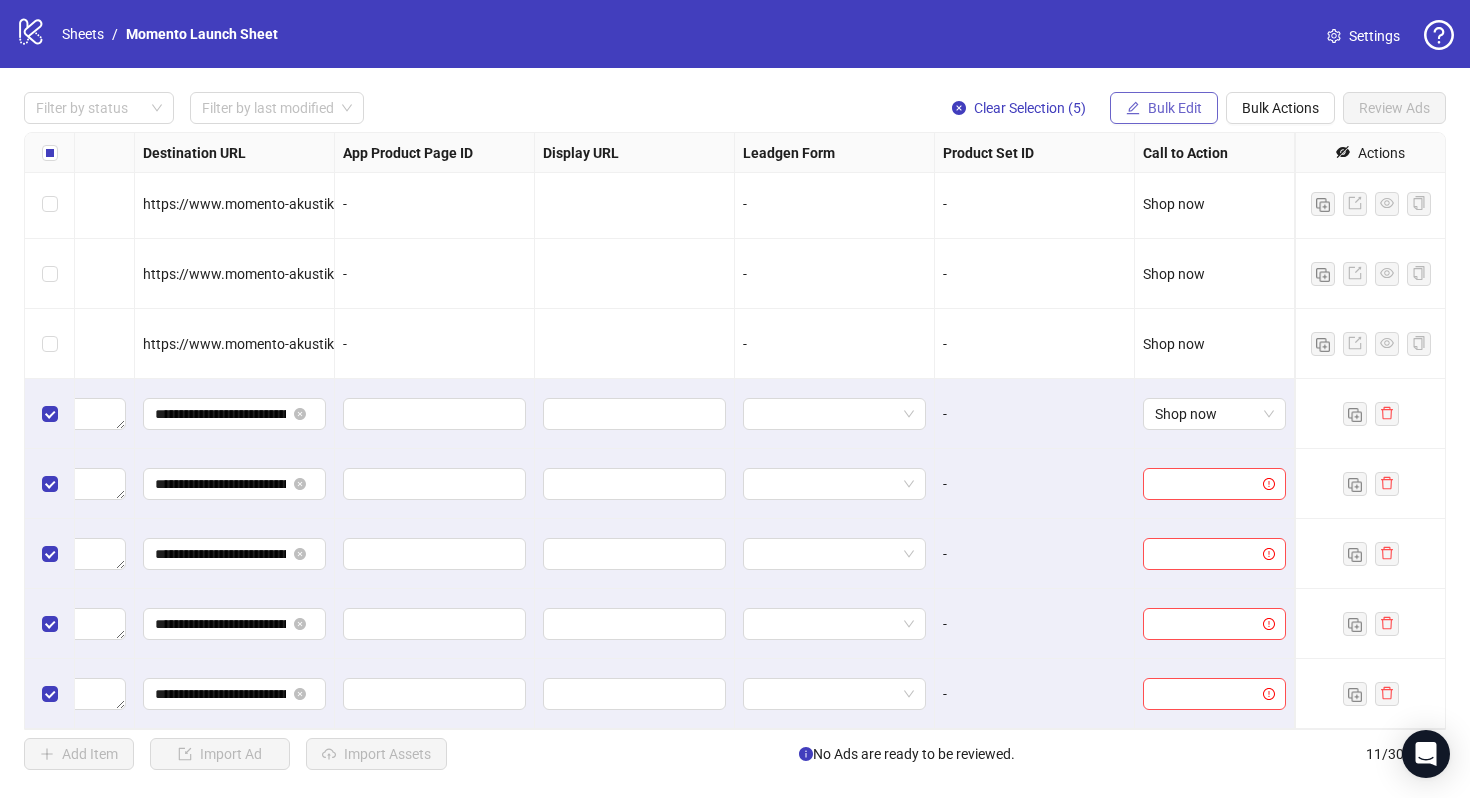 click on "Bulk Edit" at bounding box center [1175, 108] 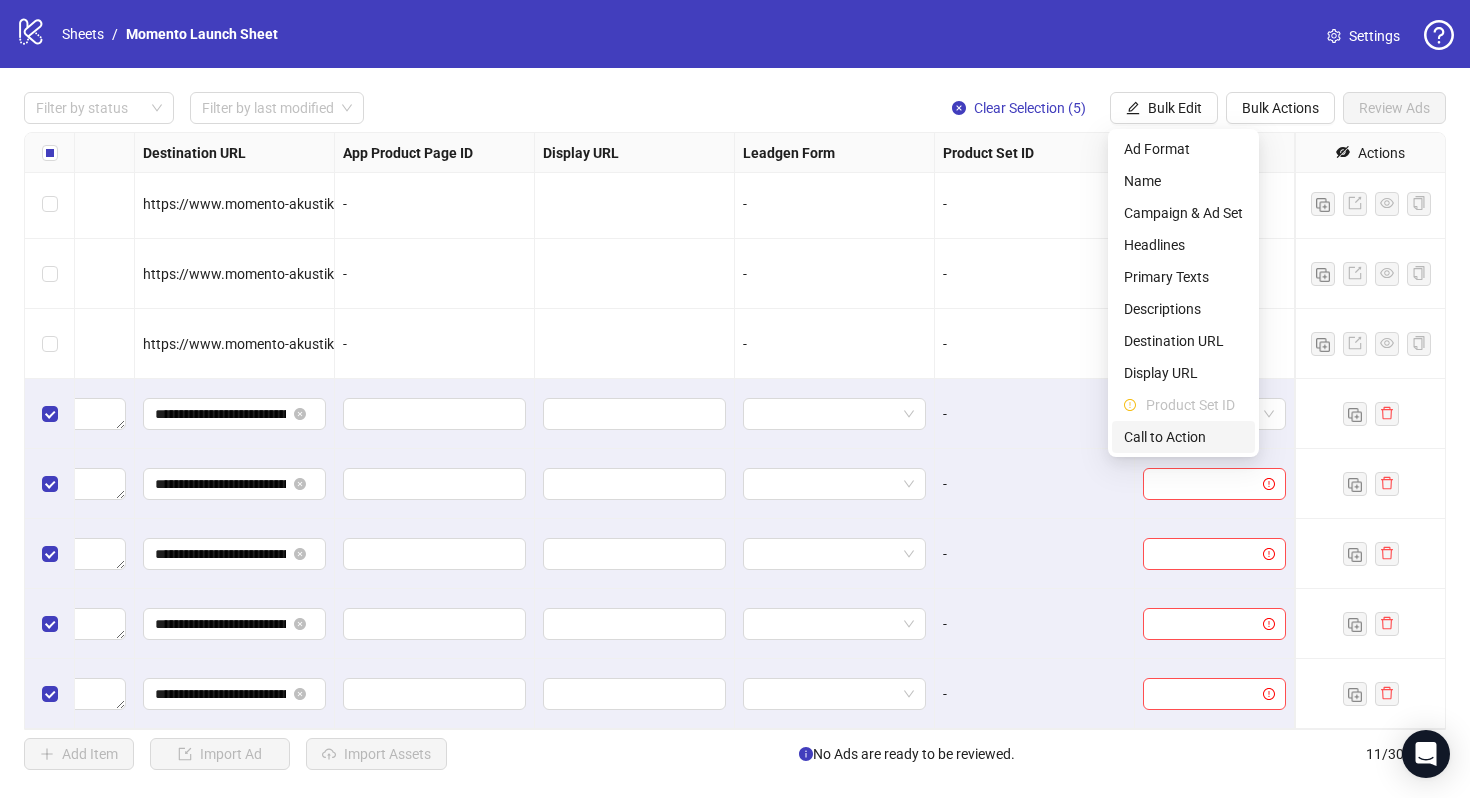 click on "Call to Action" at bounding box center (1183, 437) 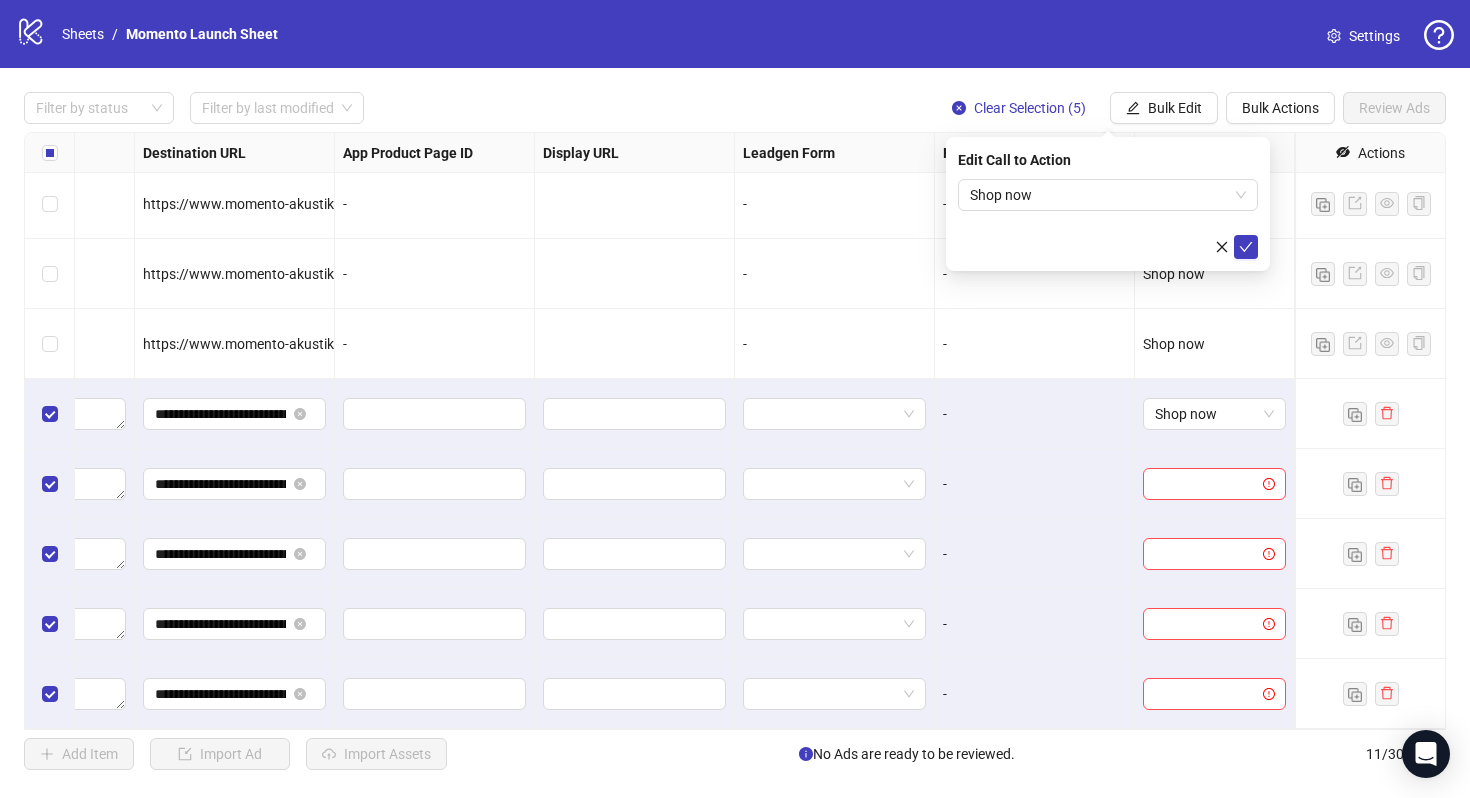 click on "Edit Call to Action Shop now" at bounding box center (1108, 204) 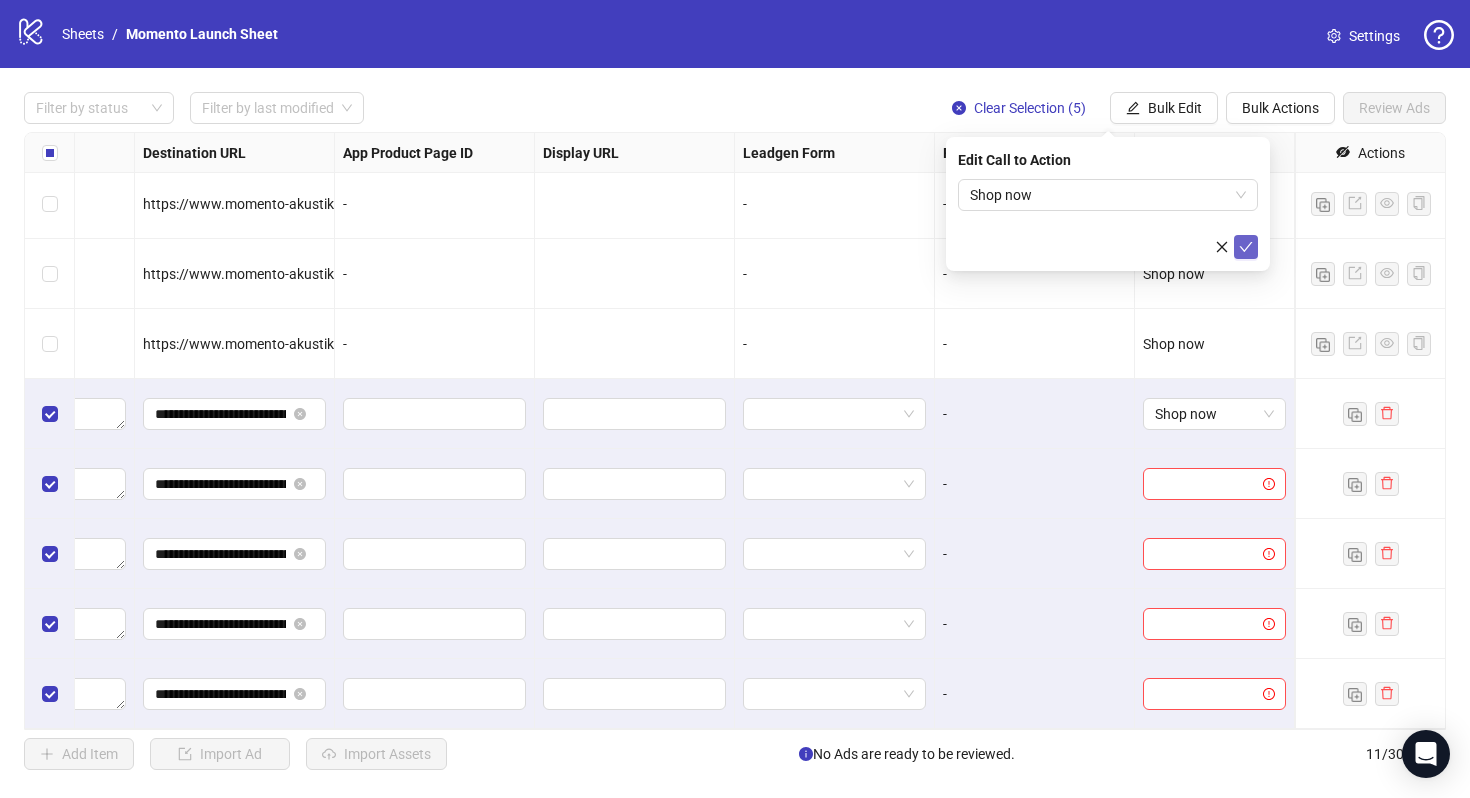 click at bounding box center [1246, 247] 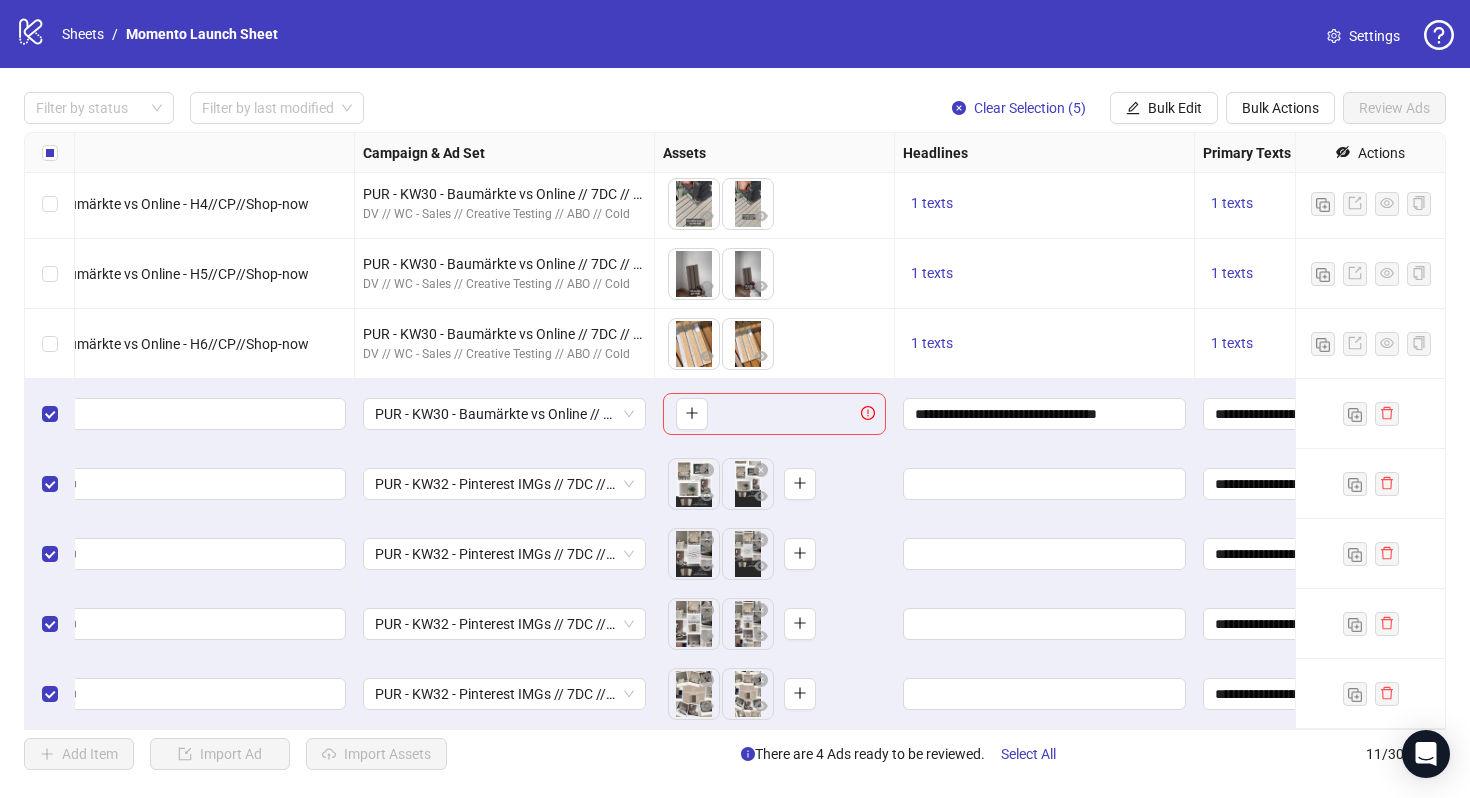 scroll, scrollTop: 214, scrollLeft: 384, axis: both 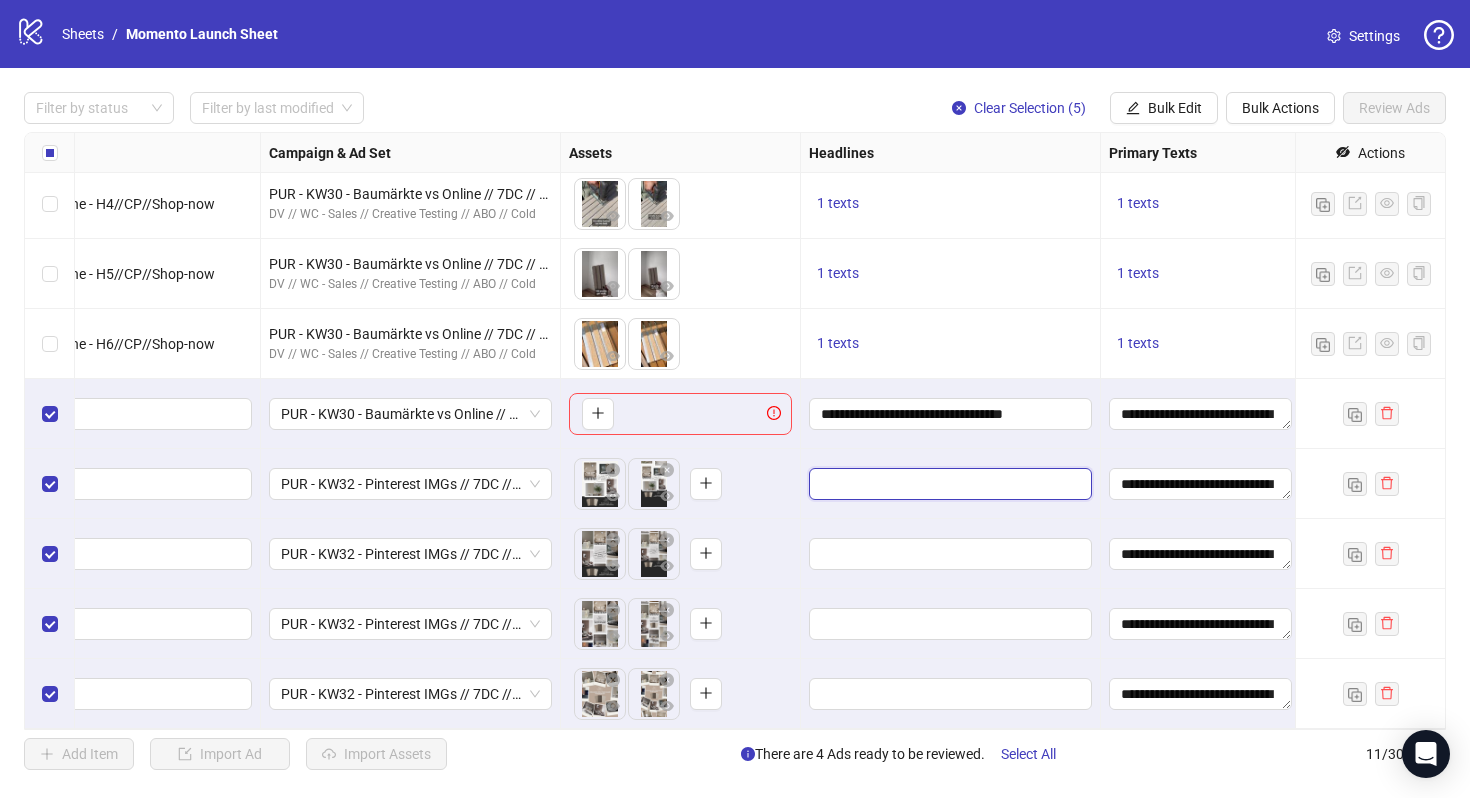 click at bounding box center (948, 484) 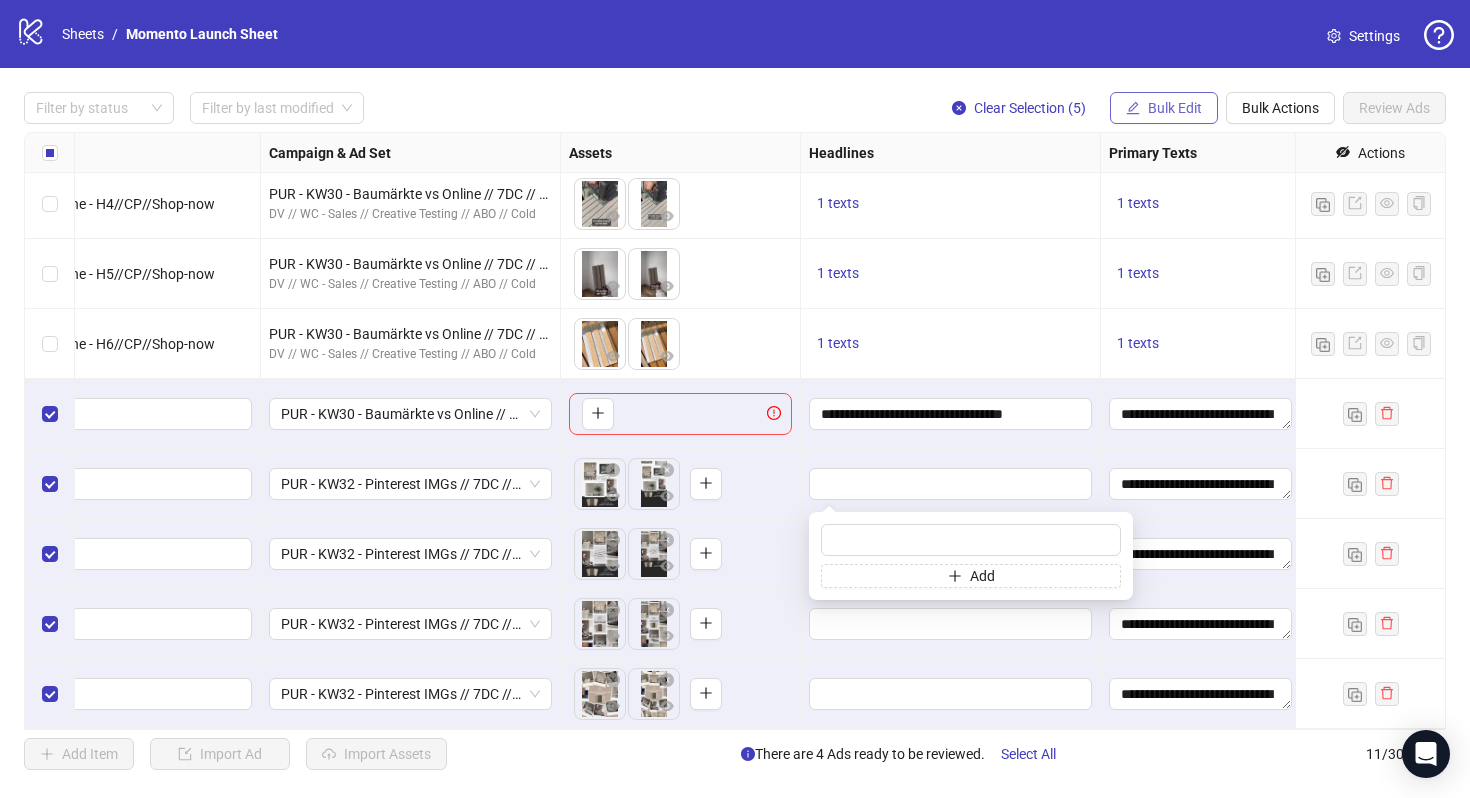 click on "Bulk Edit" at bounding box center (1175, 108) 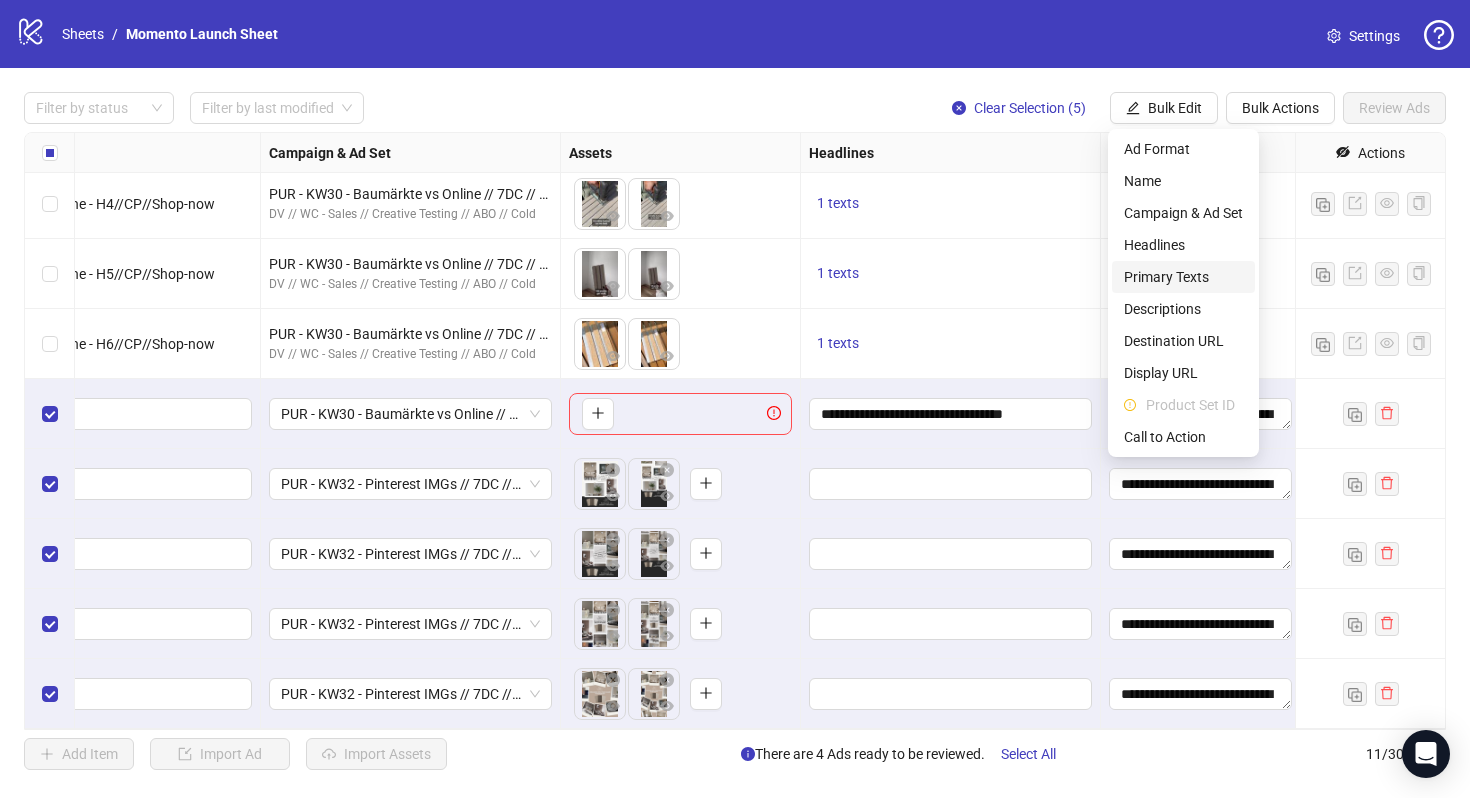 click on "Primary Texts" at bounding box center [1183, 277] 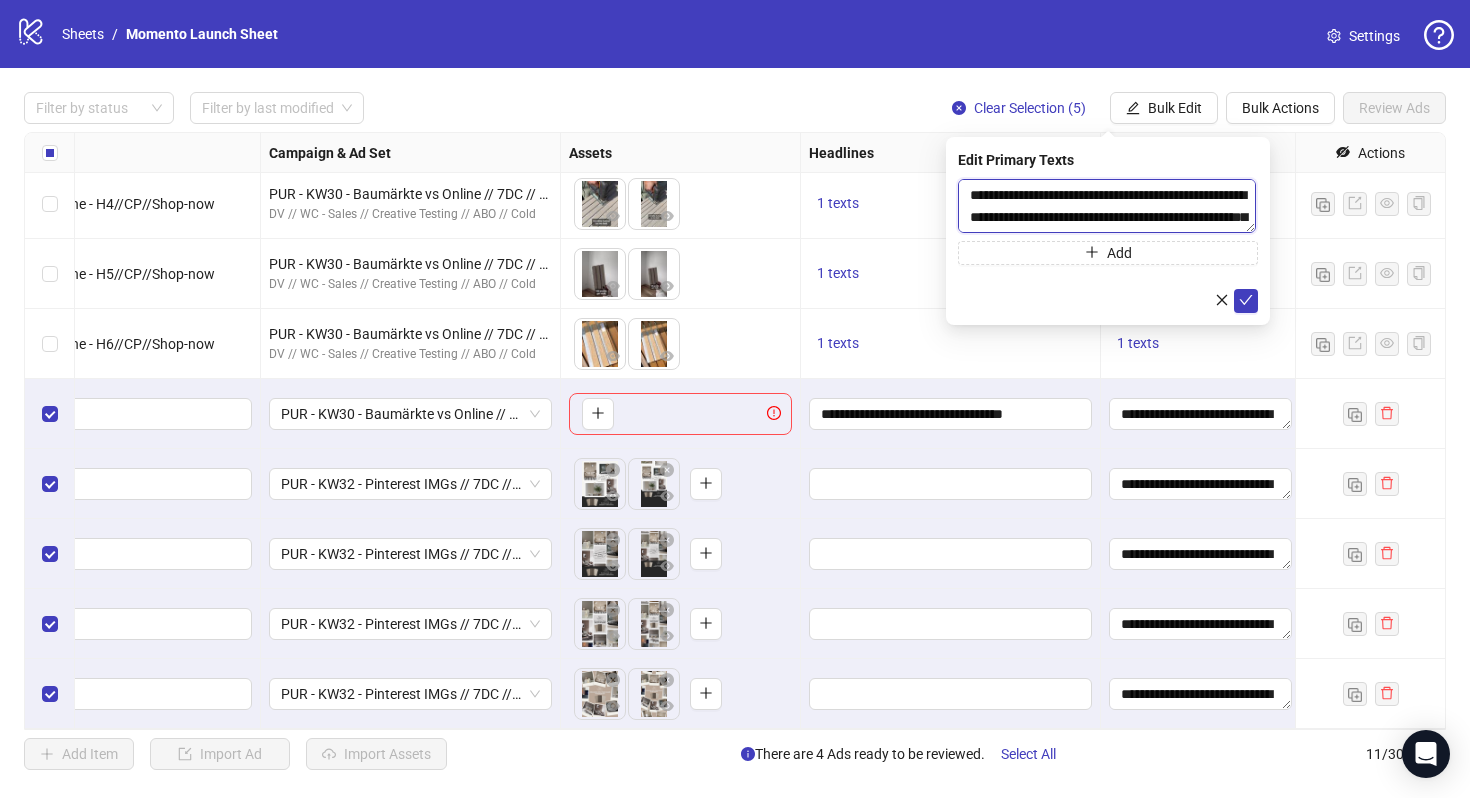 click on "**********" at bounding box center (1107, 206) 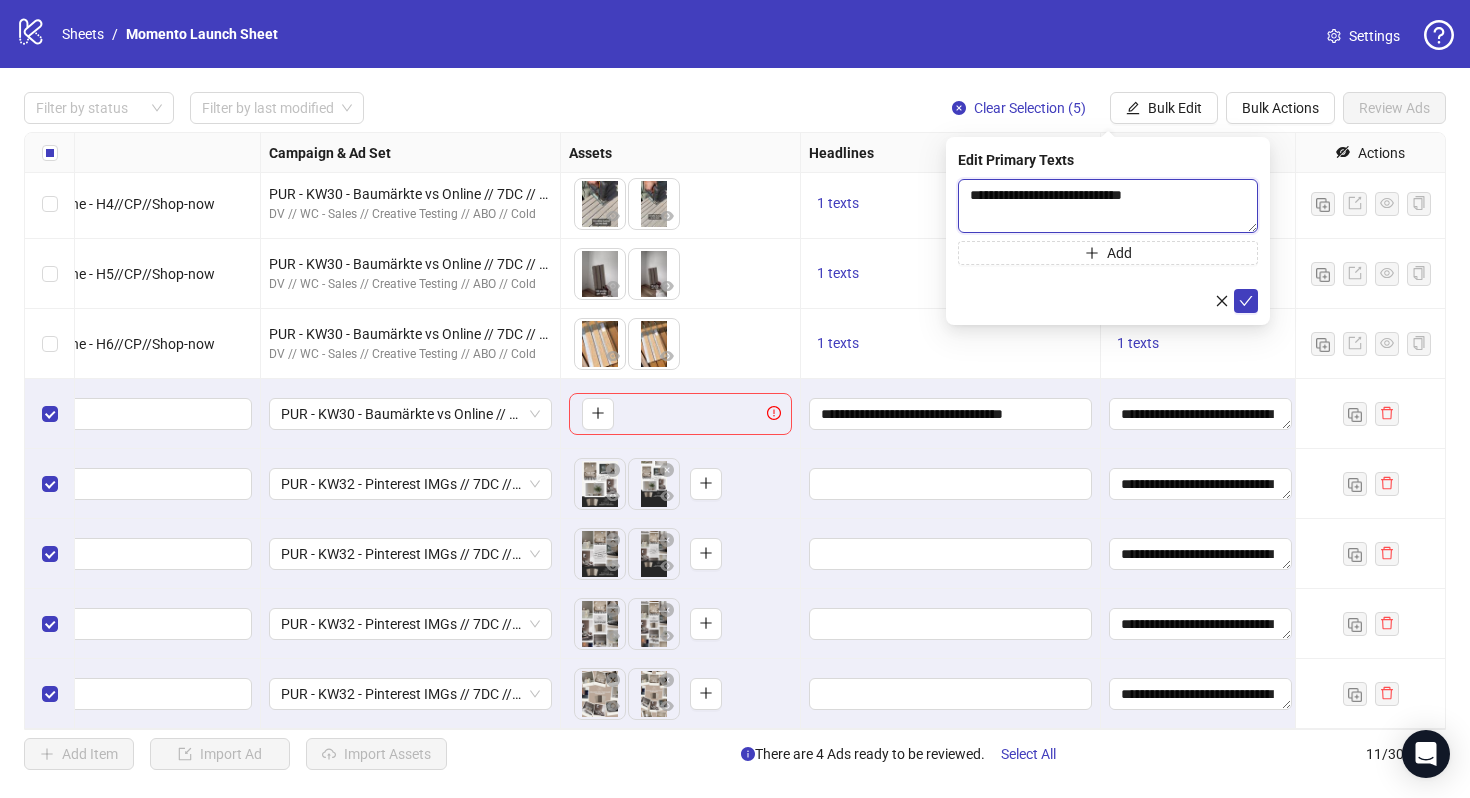 type on "**********" 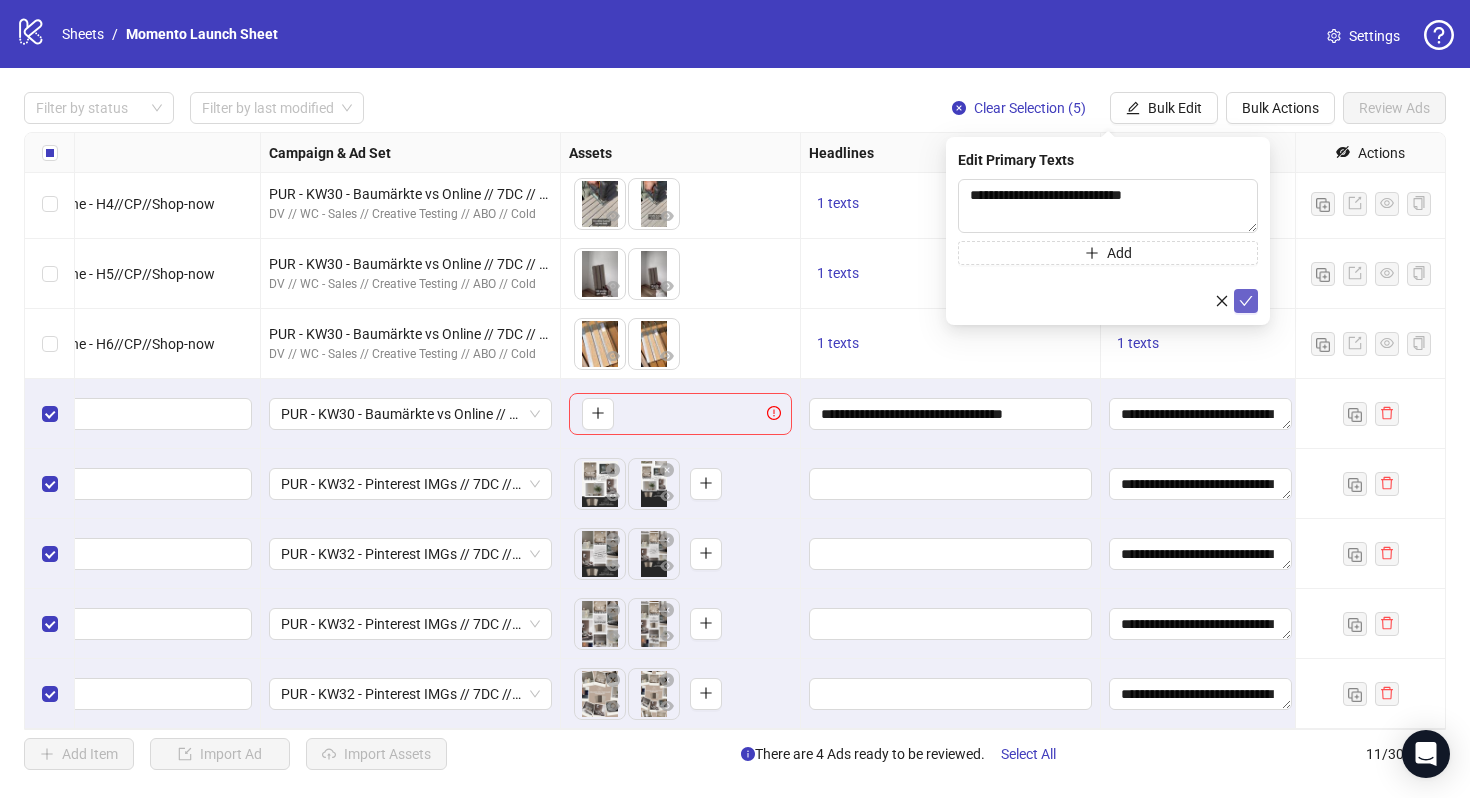 click 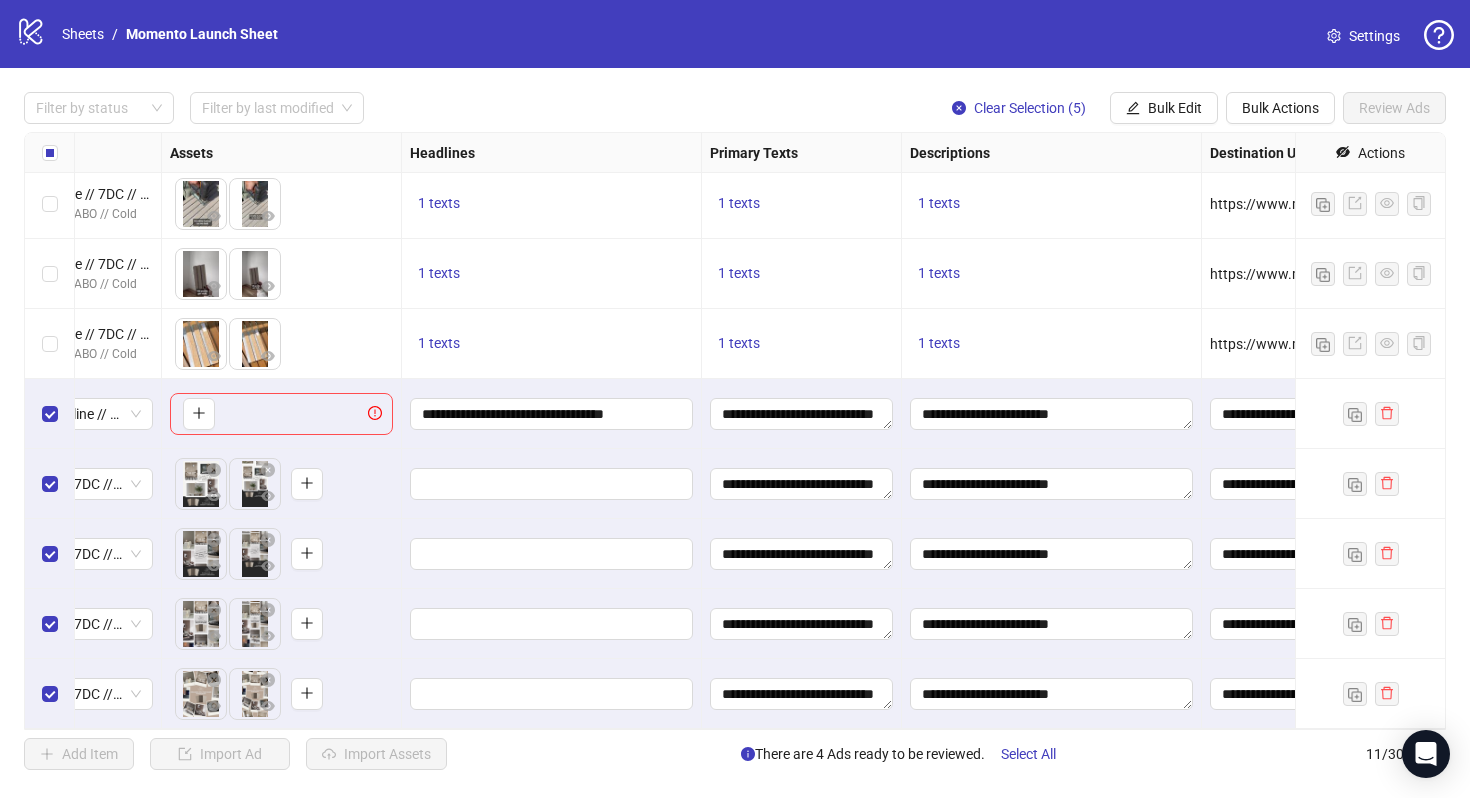 scroll, scrollTop: 214, scrollLeft: 795, axis: both 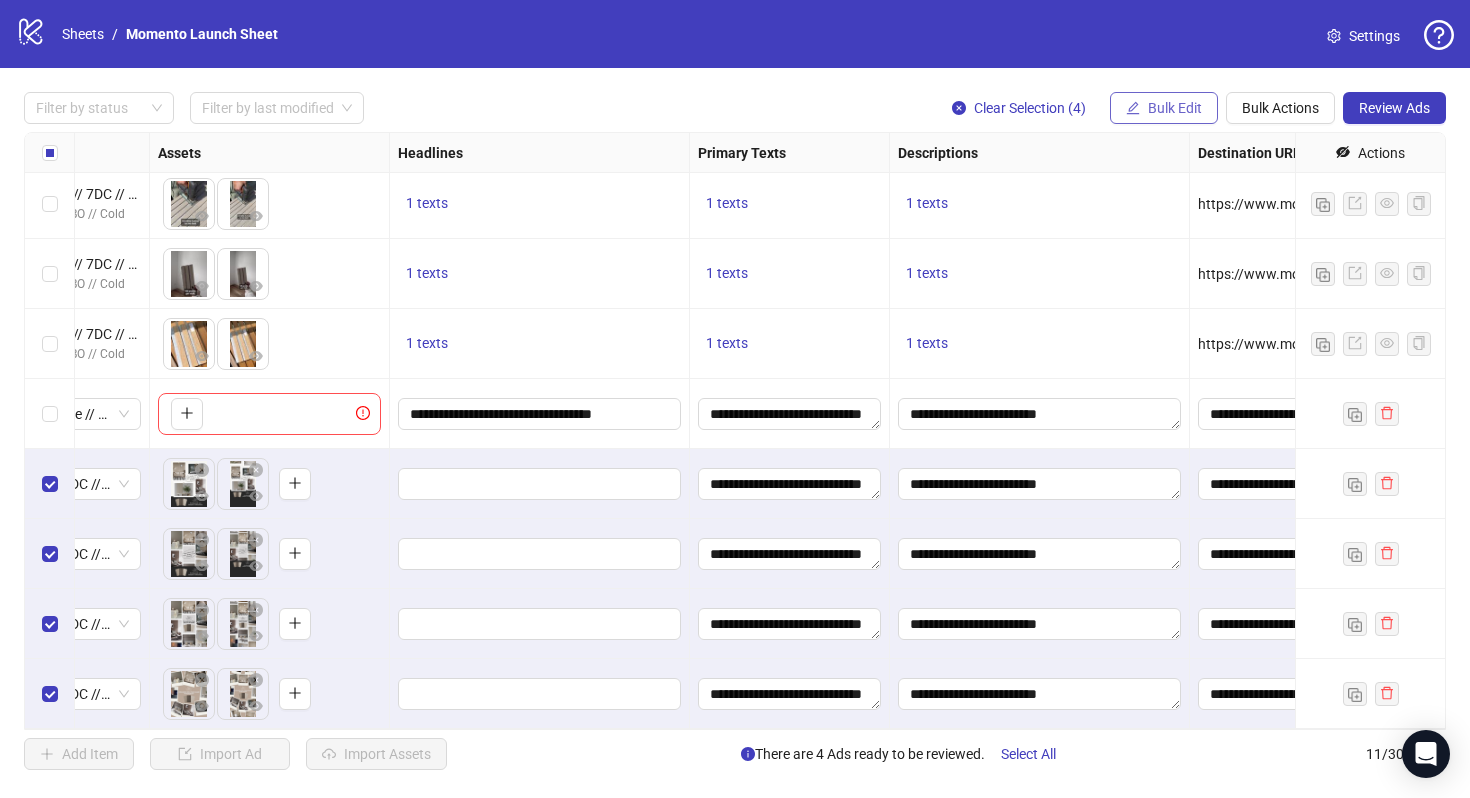 click on "Bulk Edit" at bounding box center (1175, 108) 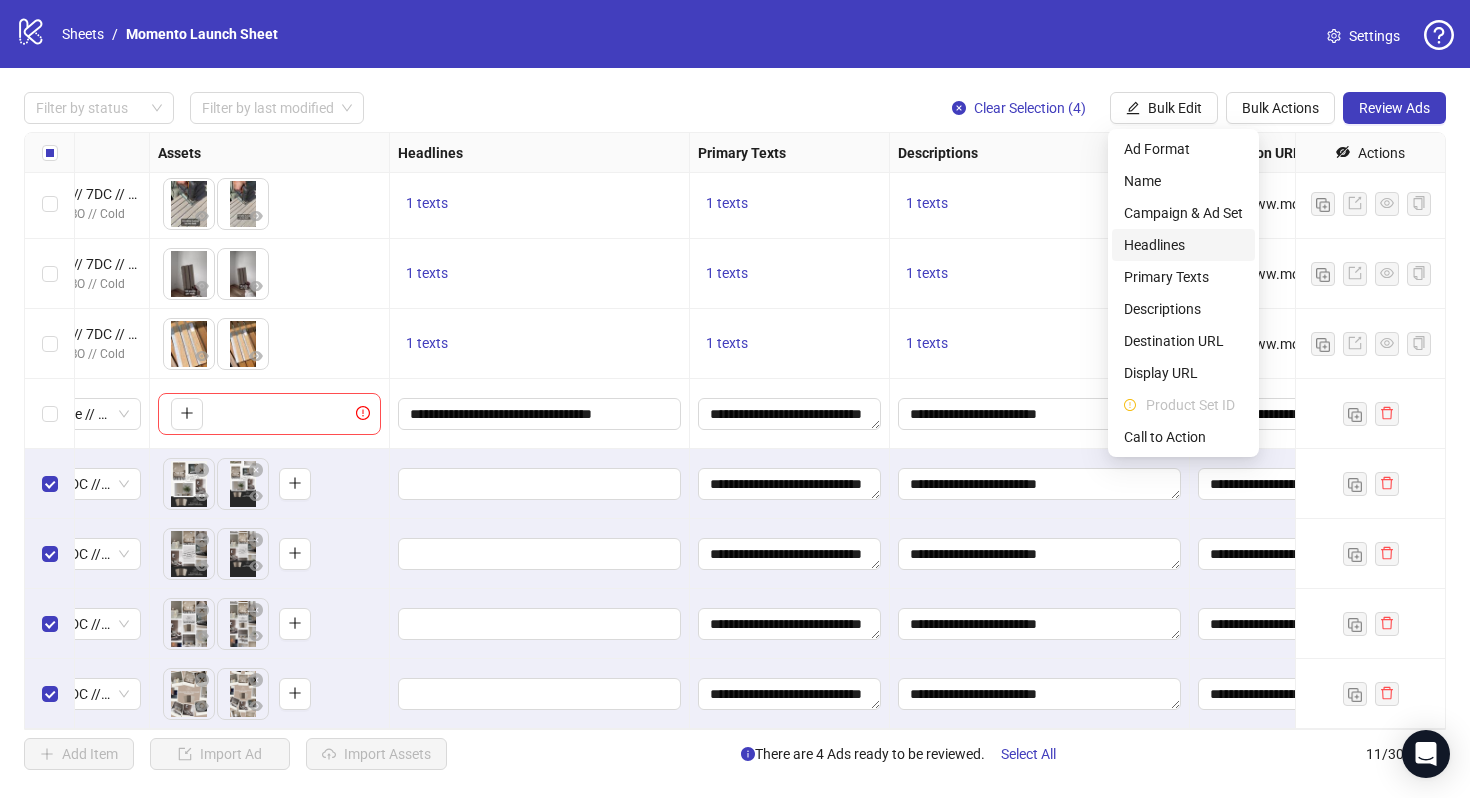 click on "Headlines" at bounding box center [1183, 245] 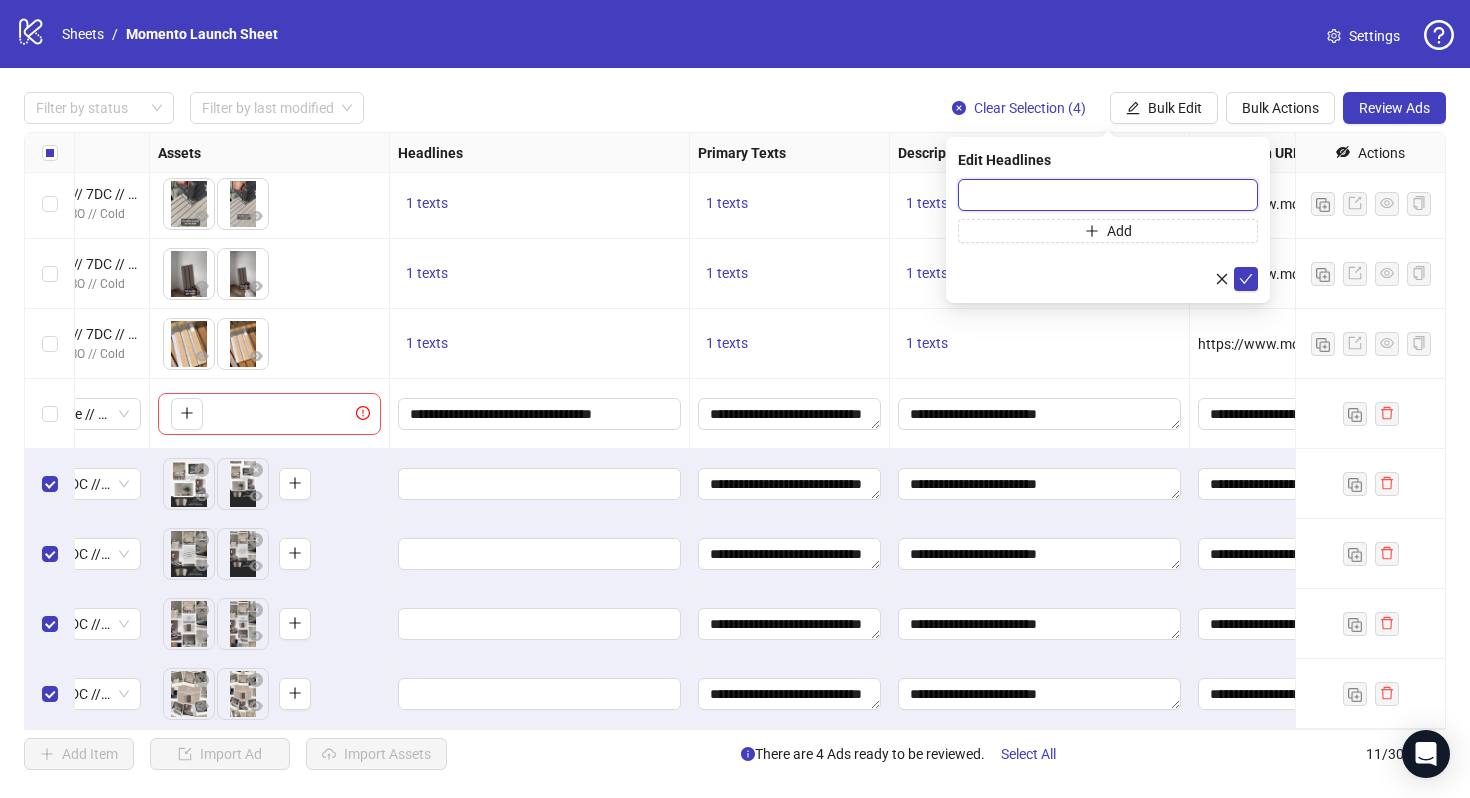 click at bounding box center [1108, 195] 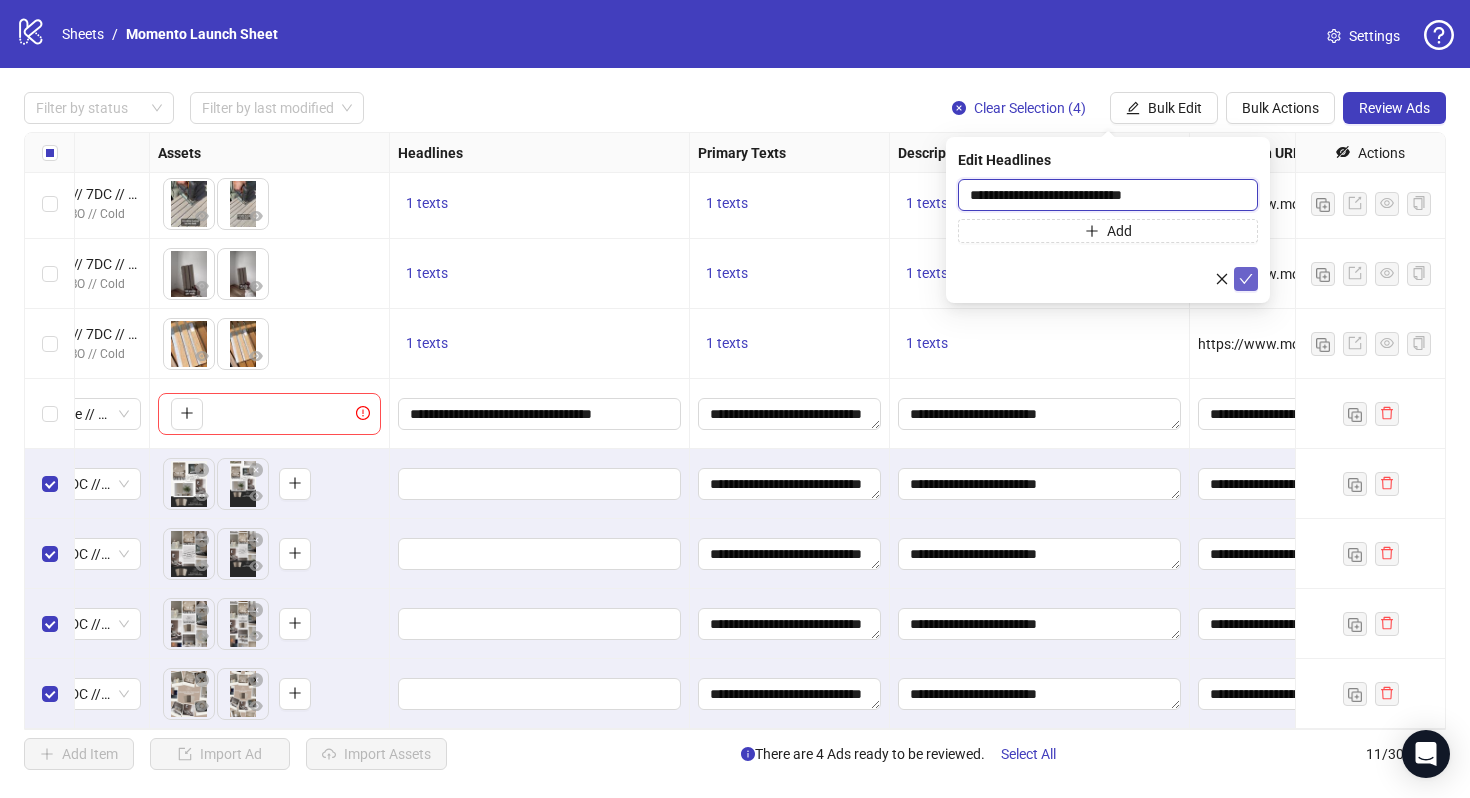 type on "**********" 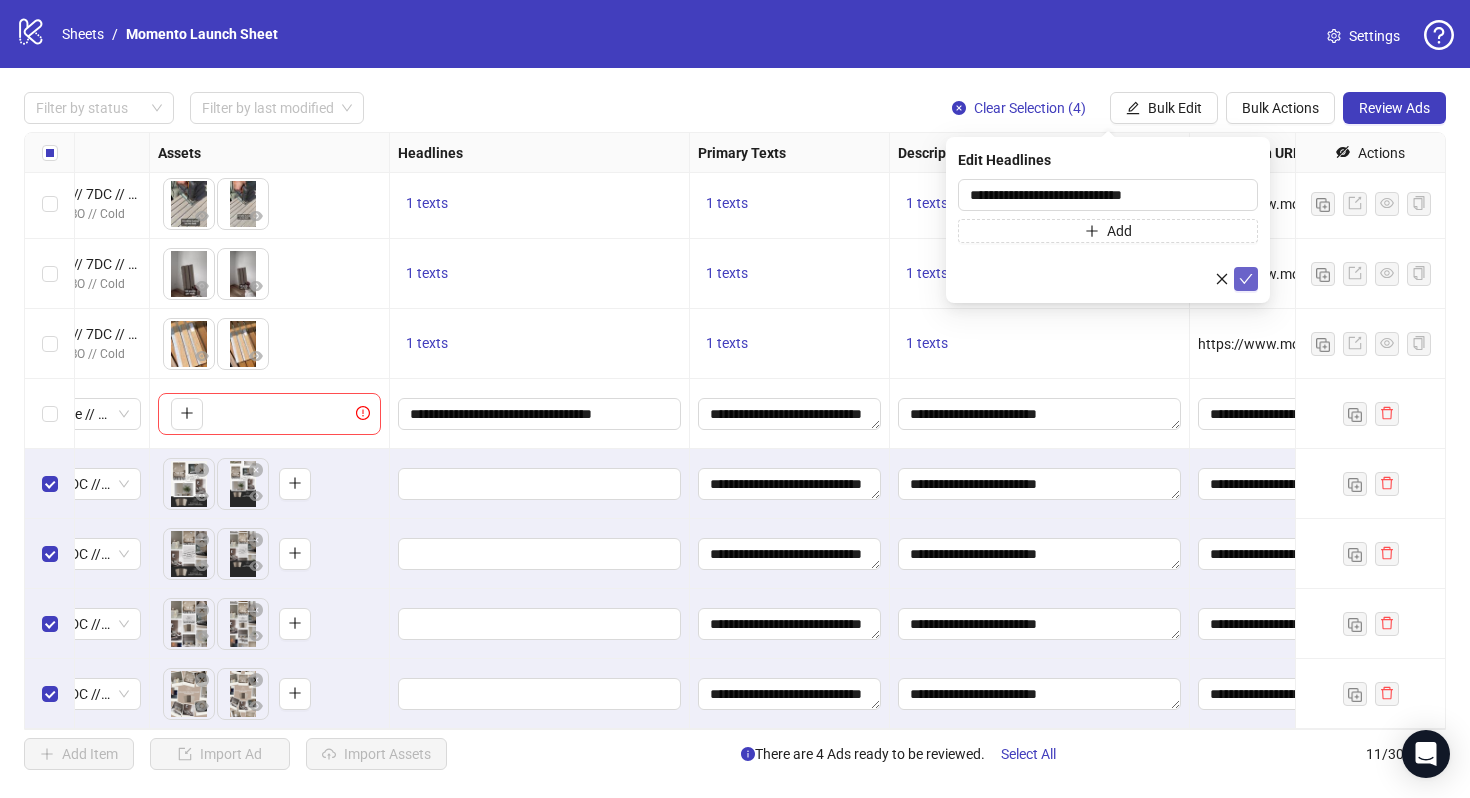 click 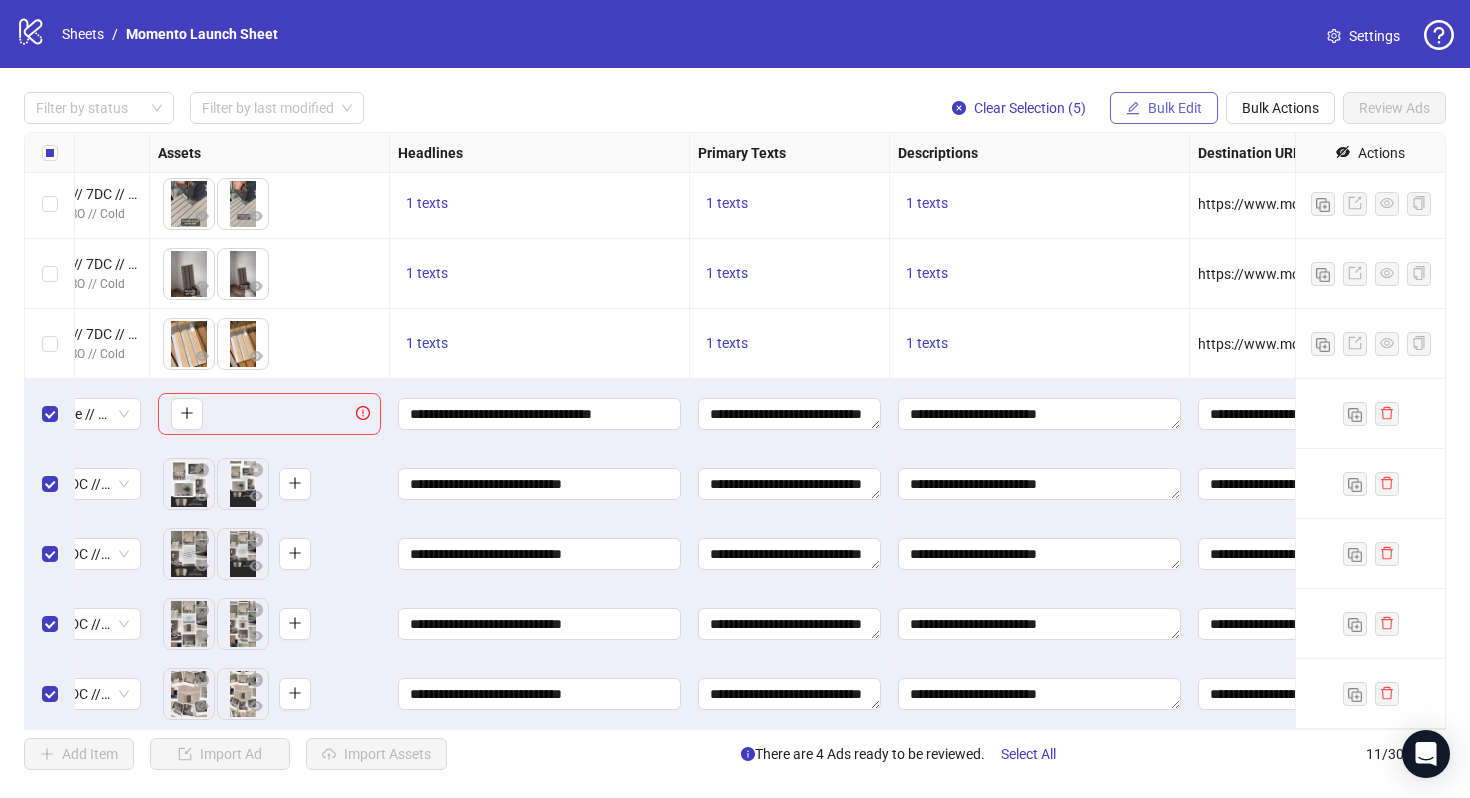 click on "Bulk Edit" at bounding box center (1164, 108) 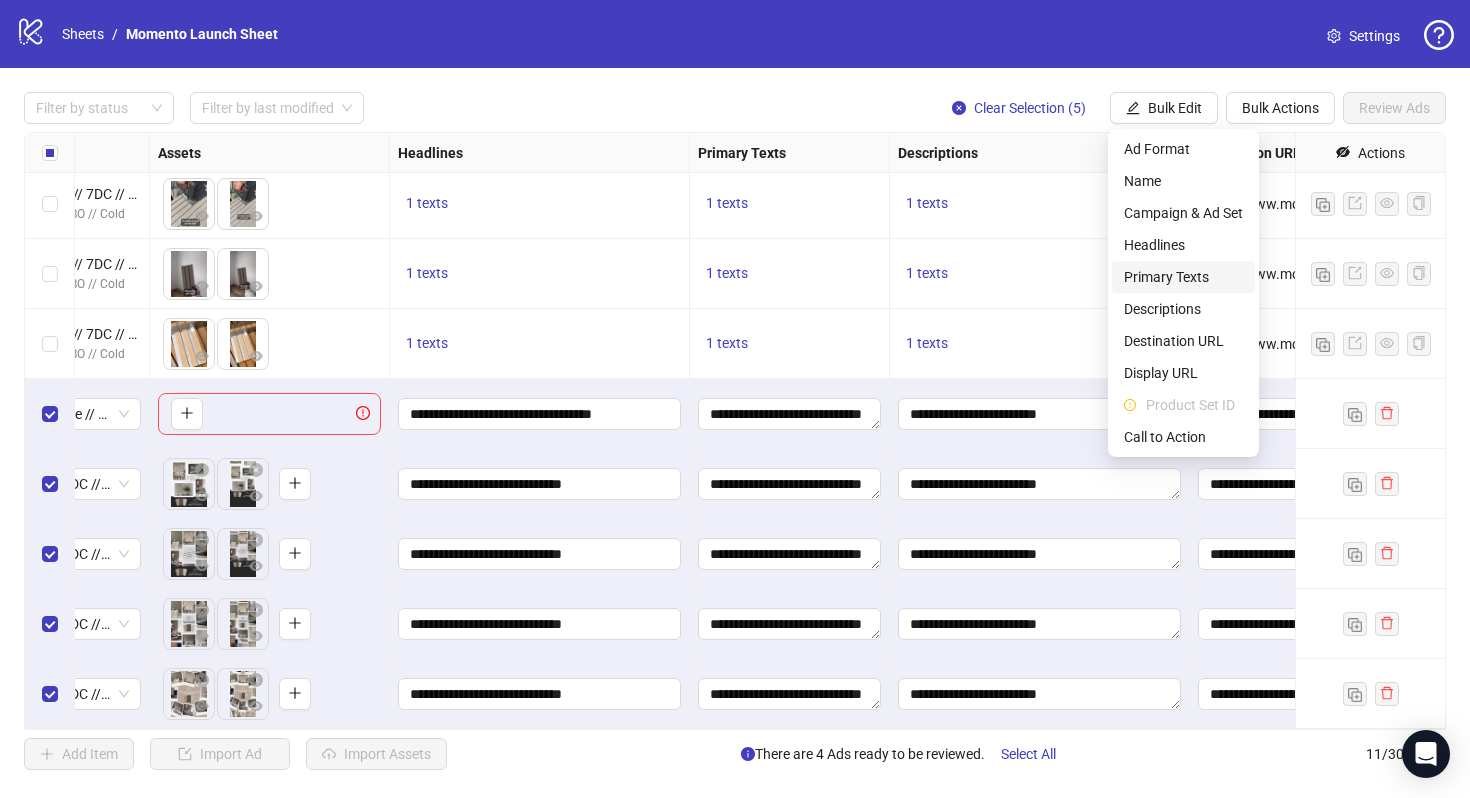 click on "Primary Texts" at bounding box center [1183, 277] 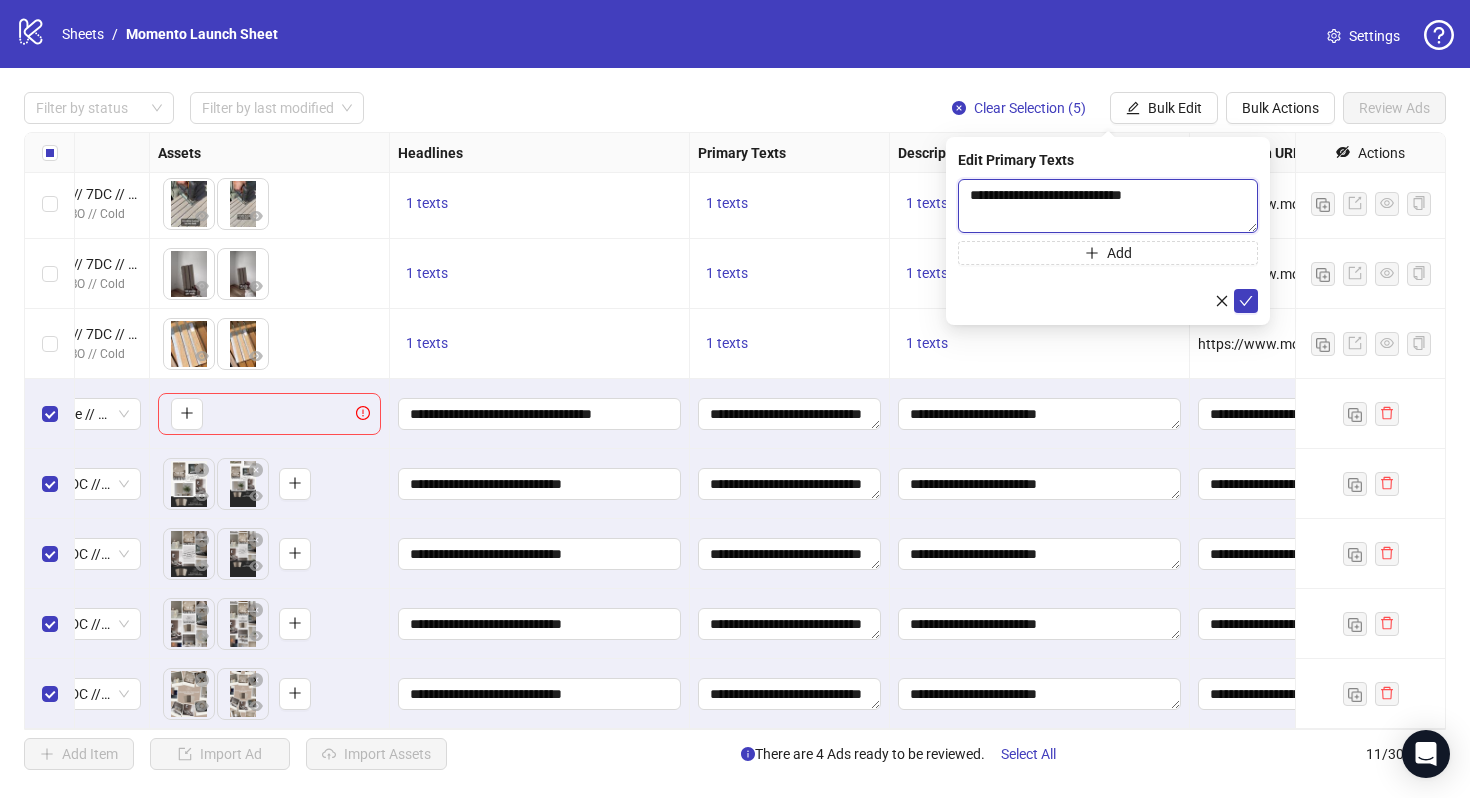 click on "**********" at bounding box center [1108, 206] 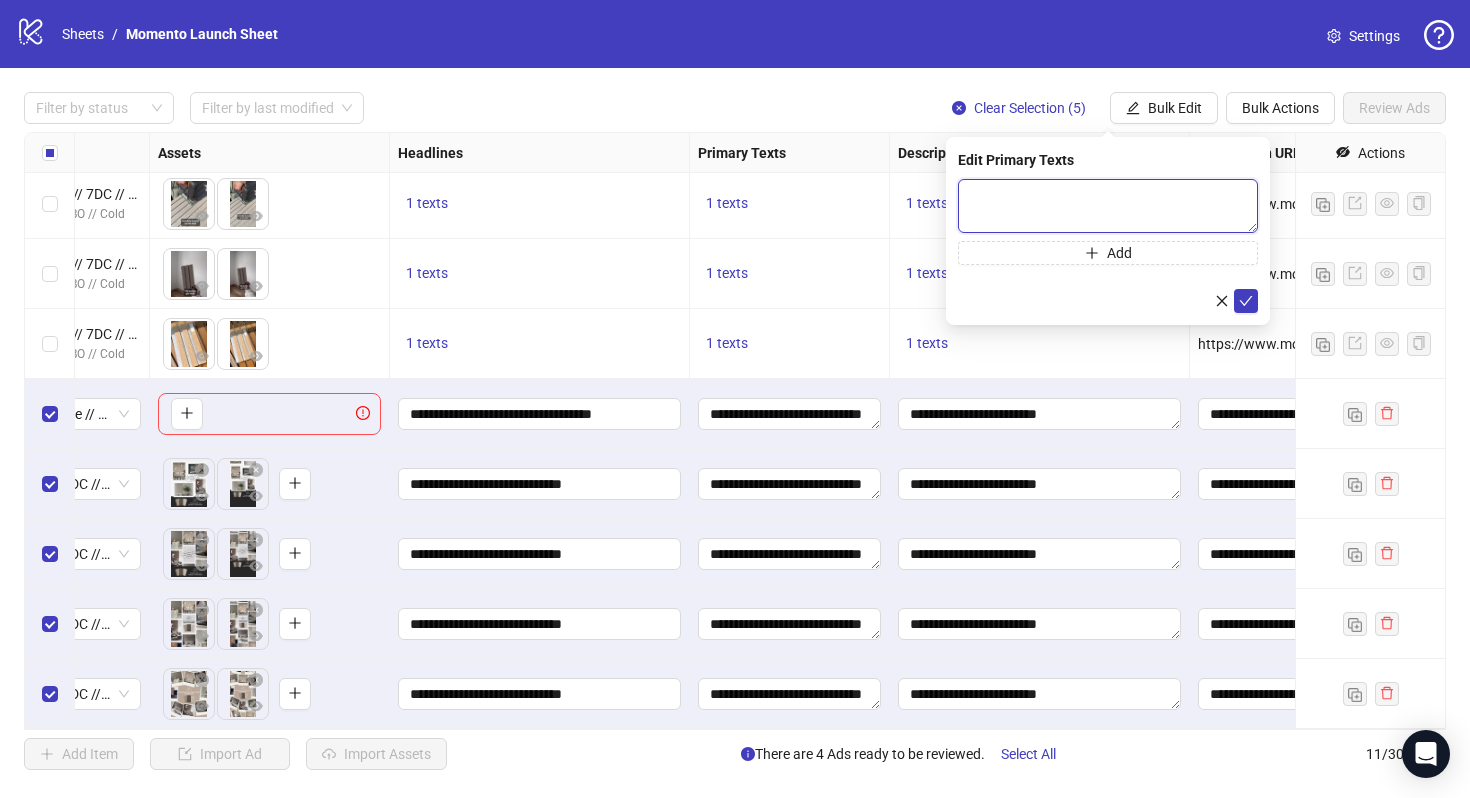 paste on "**********" 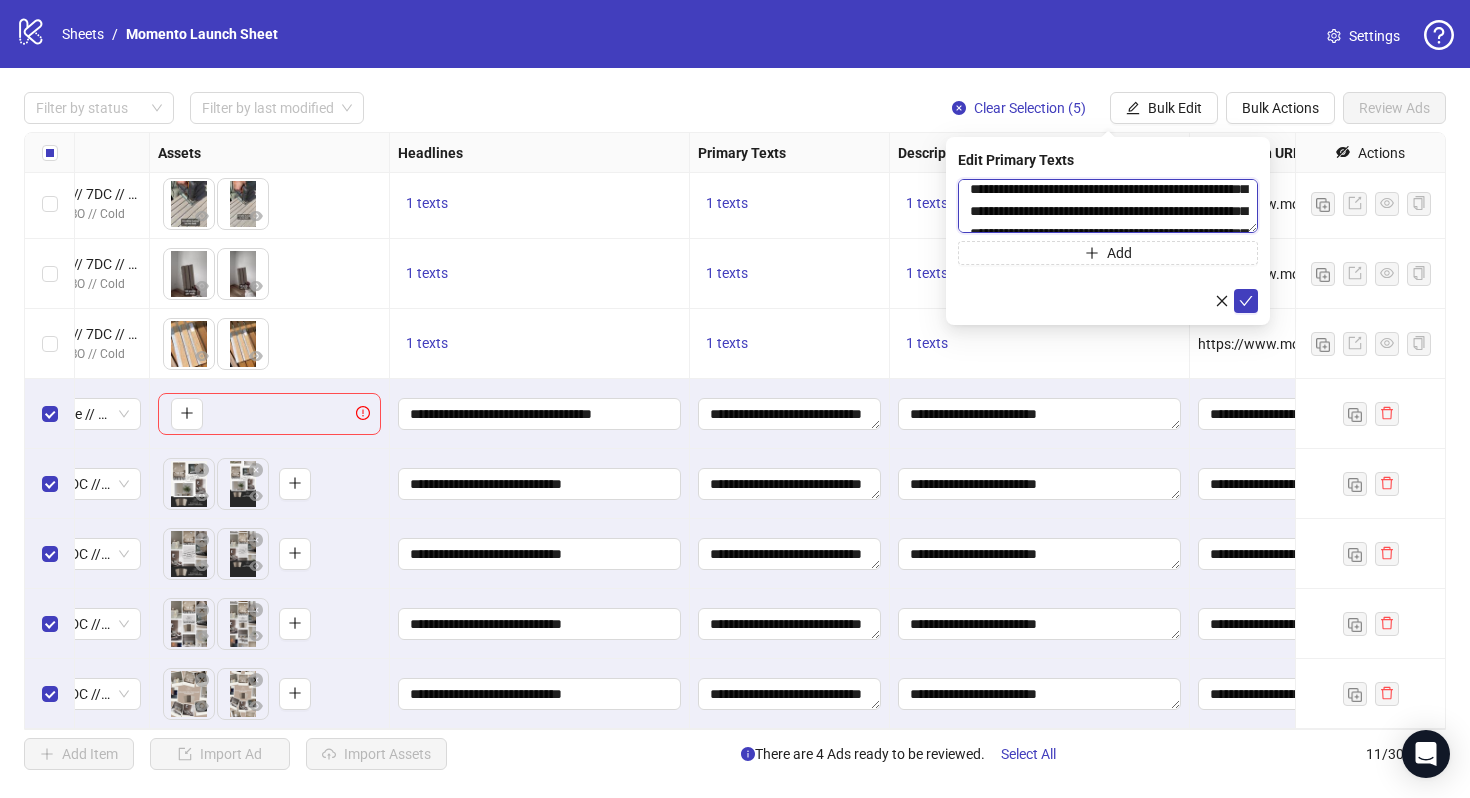 scroll, scrollTop: 0, scrollLeft: 0, axis: both 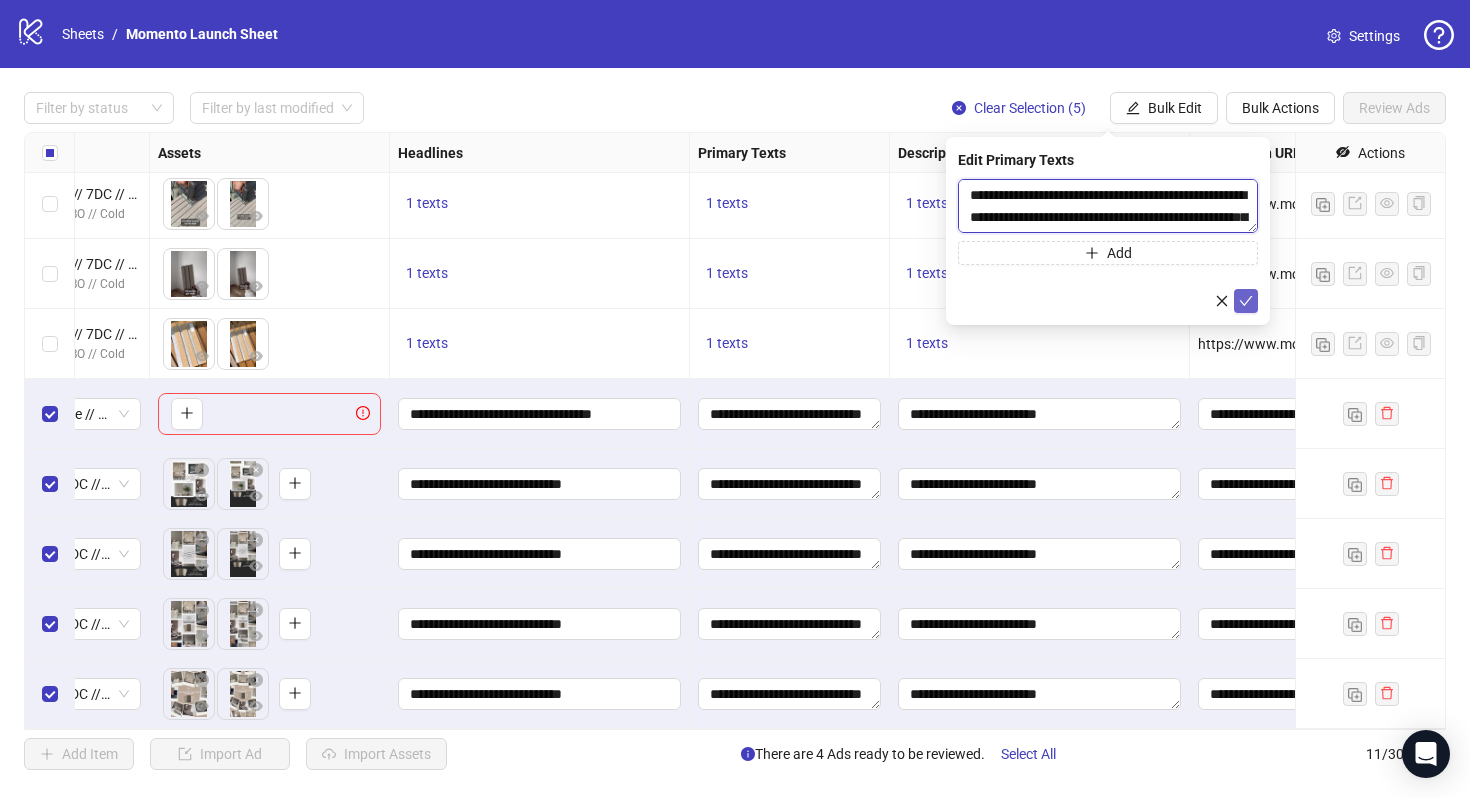 type on "**********" 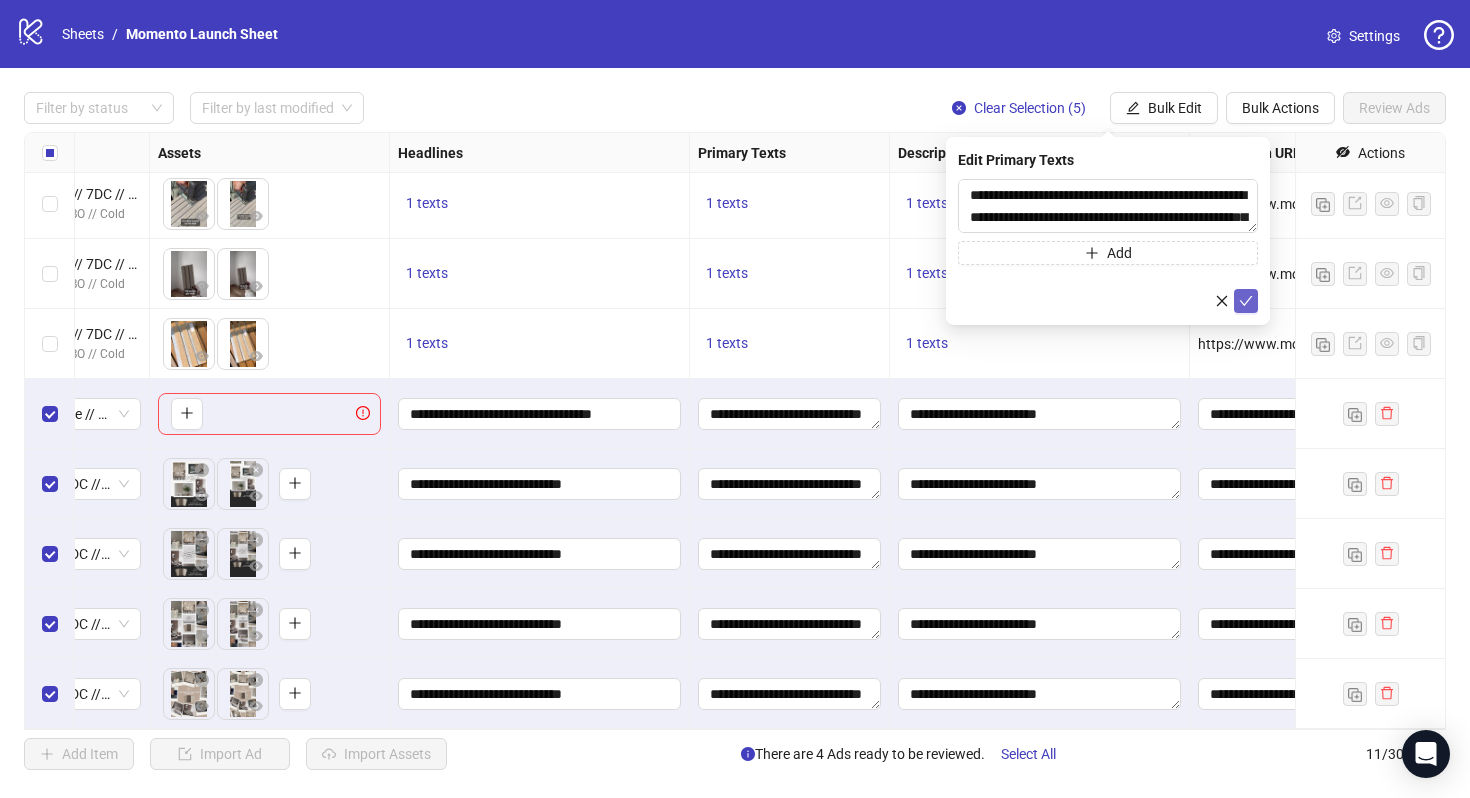 click 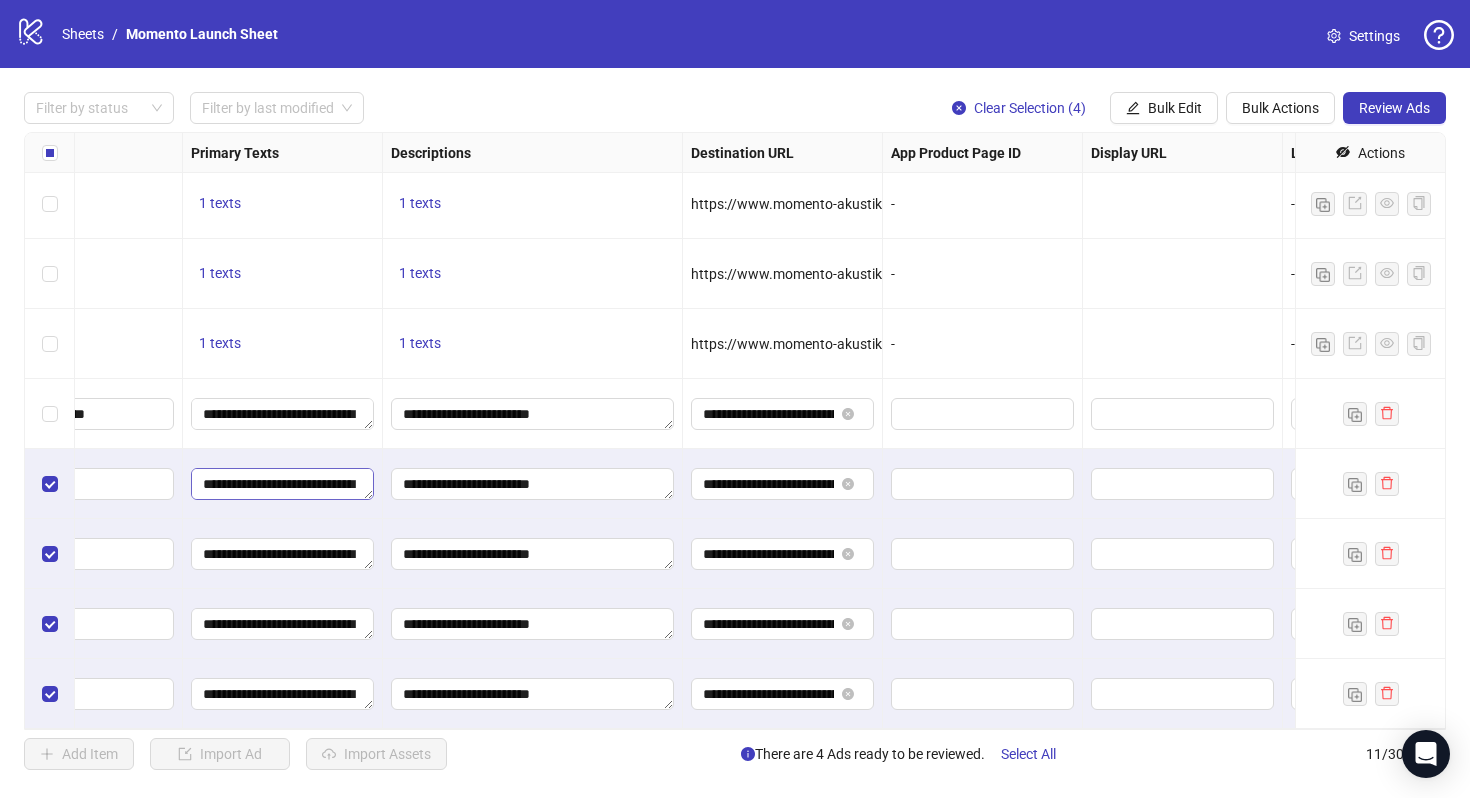 scroll, scrollTop: 214, scrollLeft: 1375, axis: both 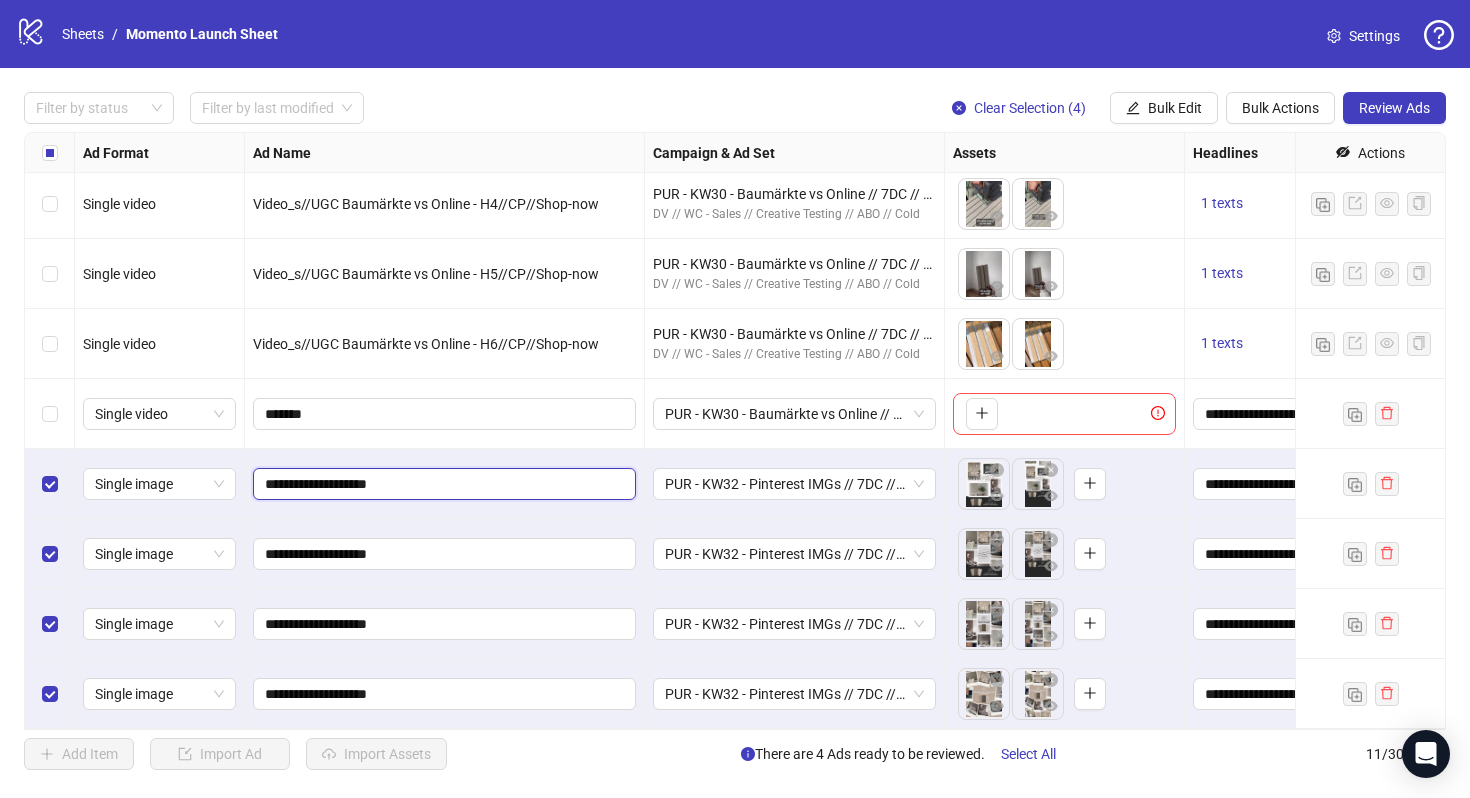 click on "**********" at bounding box center (442, 484) 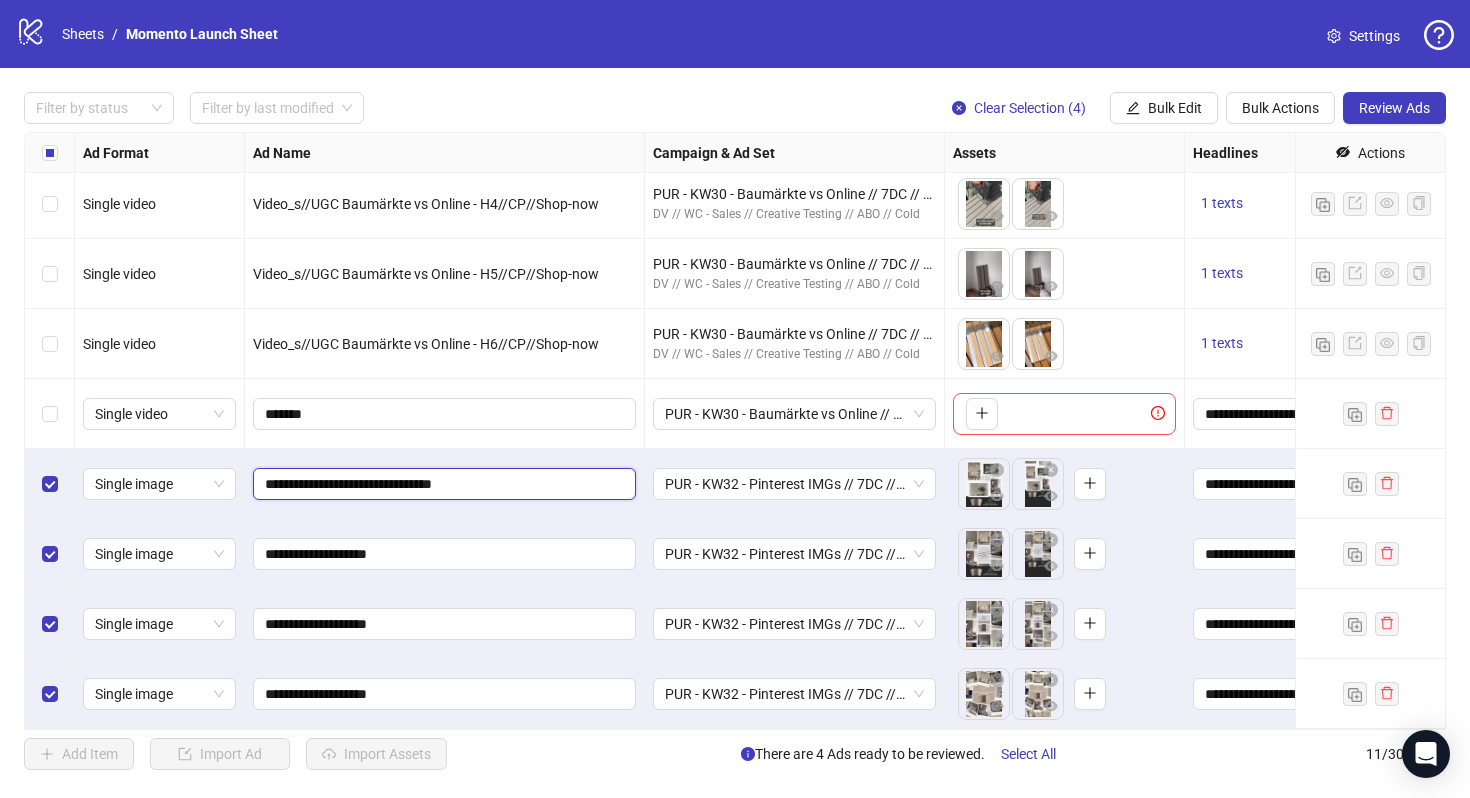 type on "**********" 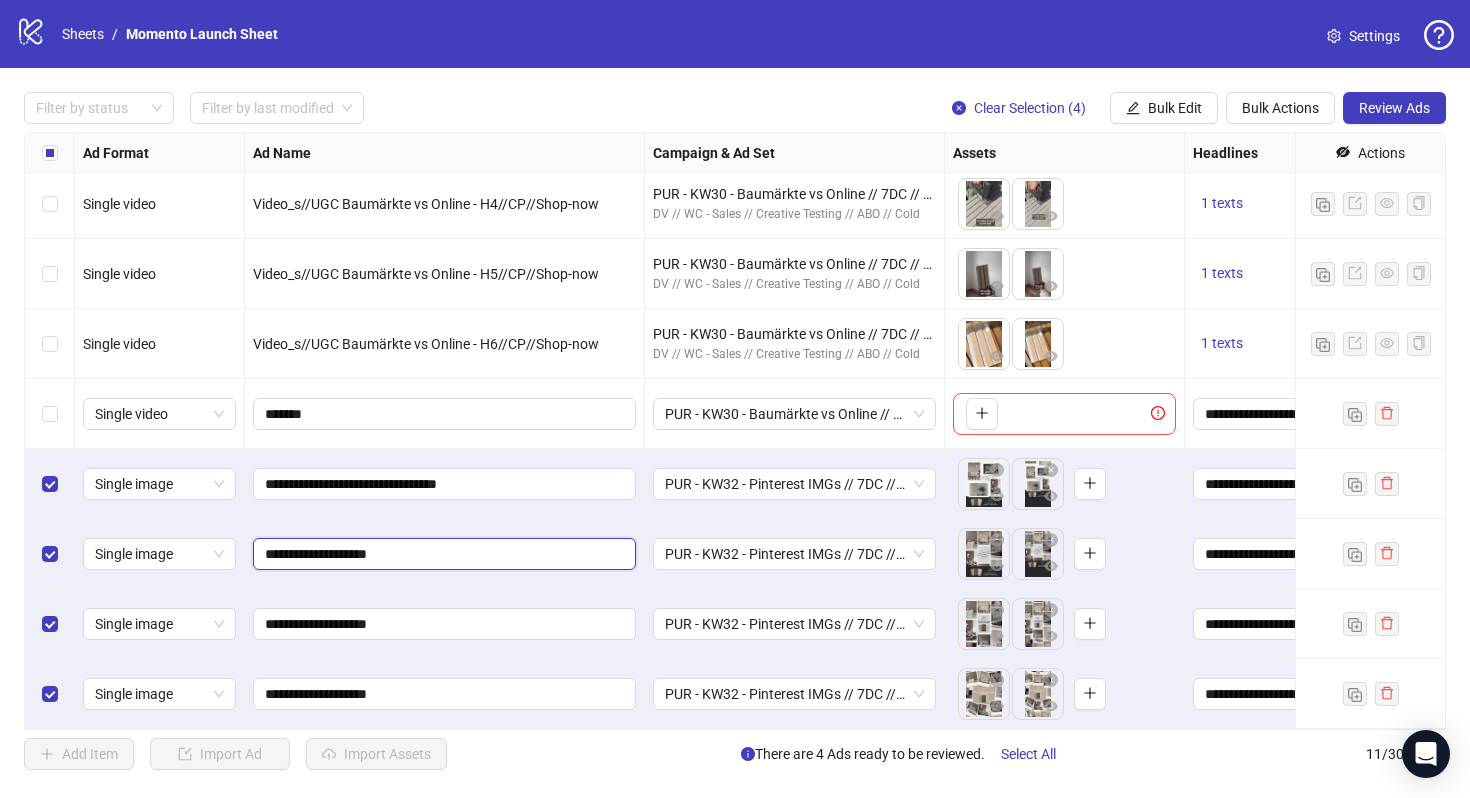 click on "**********" at bounding box center (442, 554) 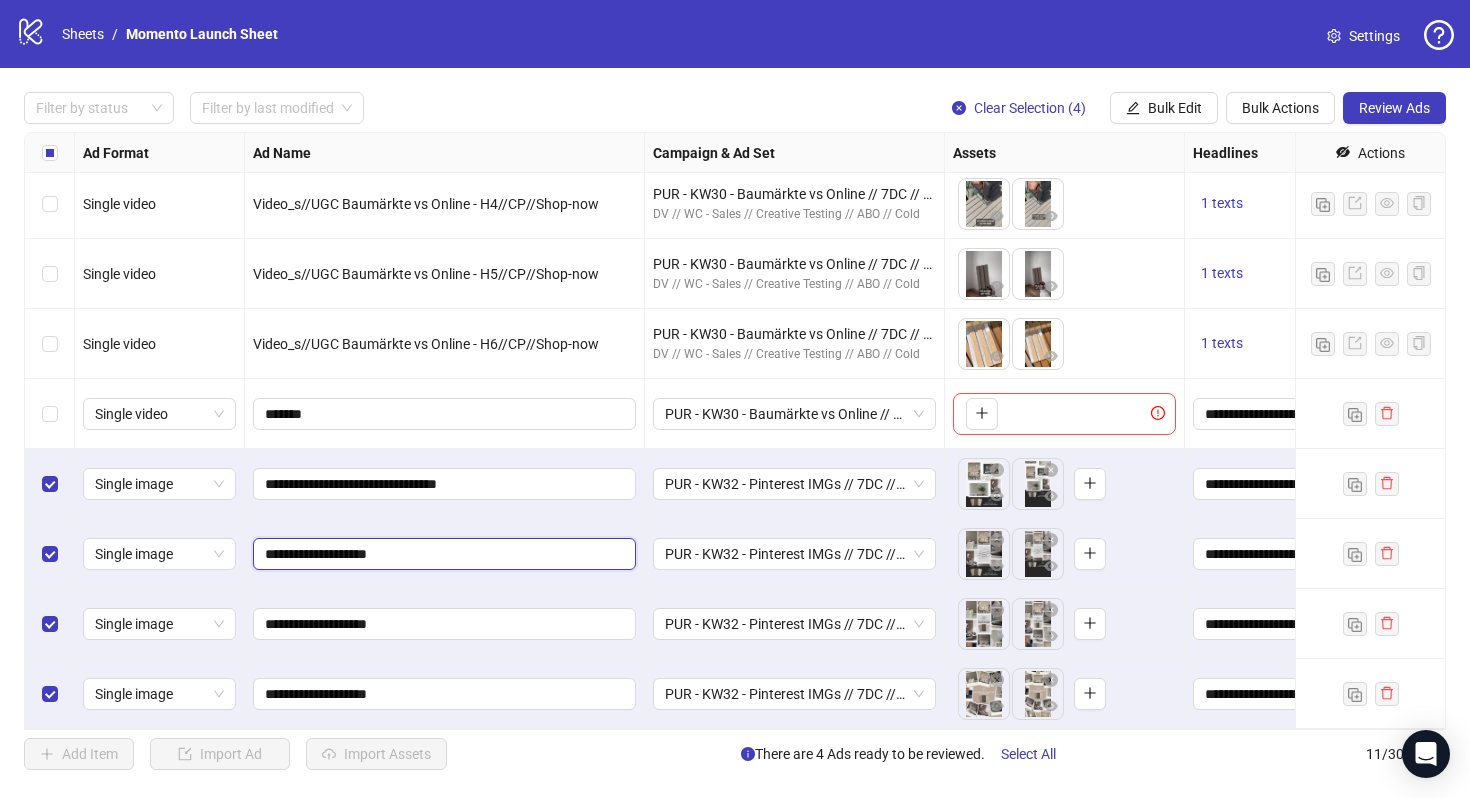 paste on "**********" 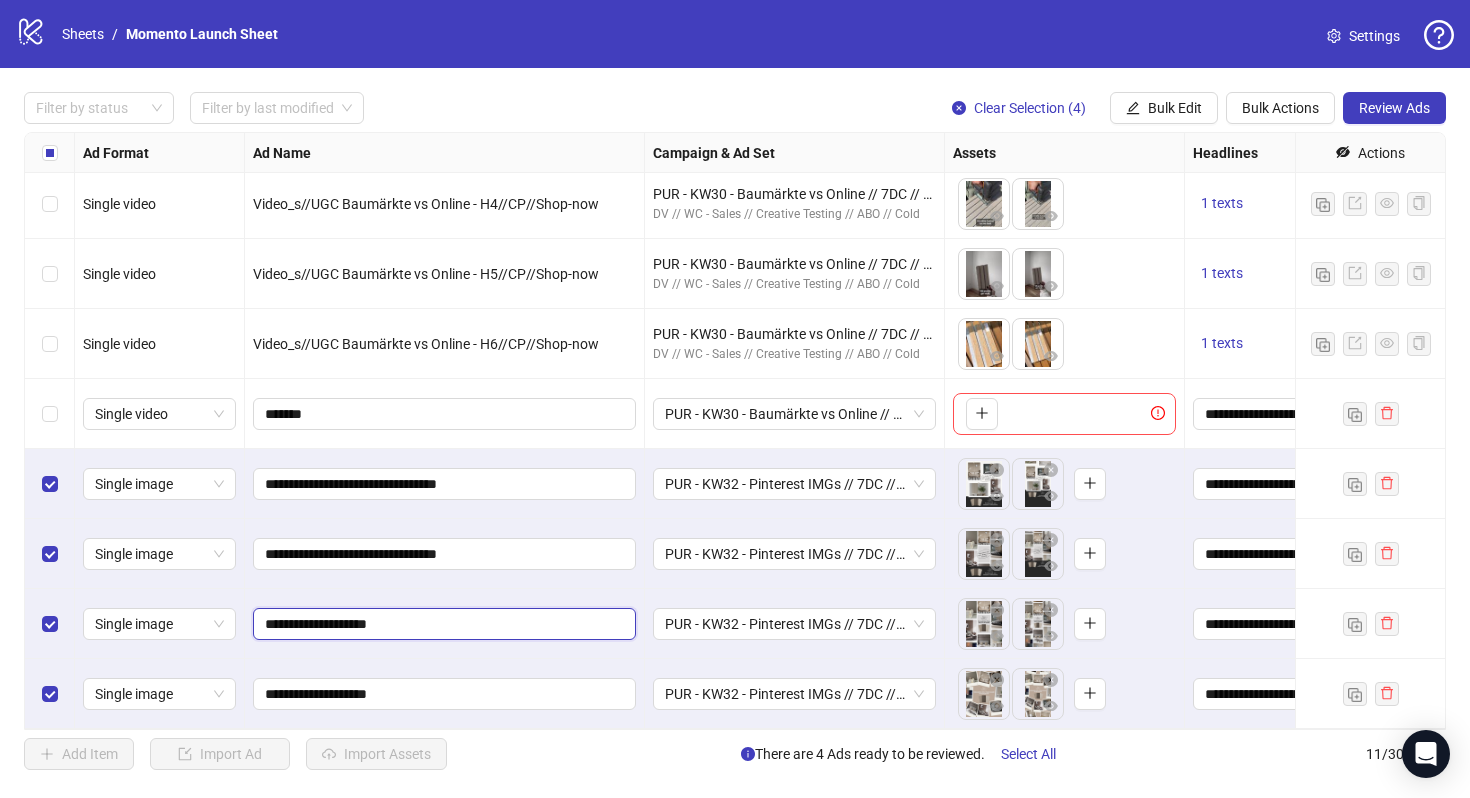 click on "**********" at bounding box center [442, 624] 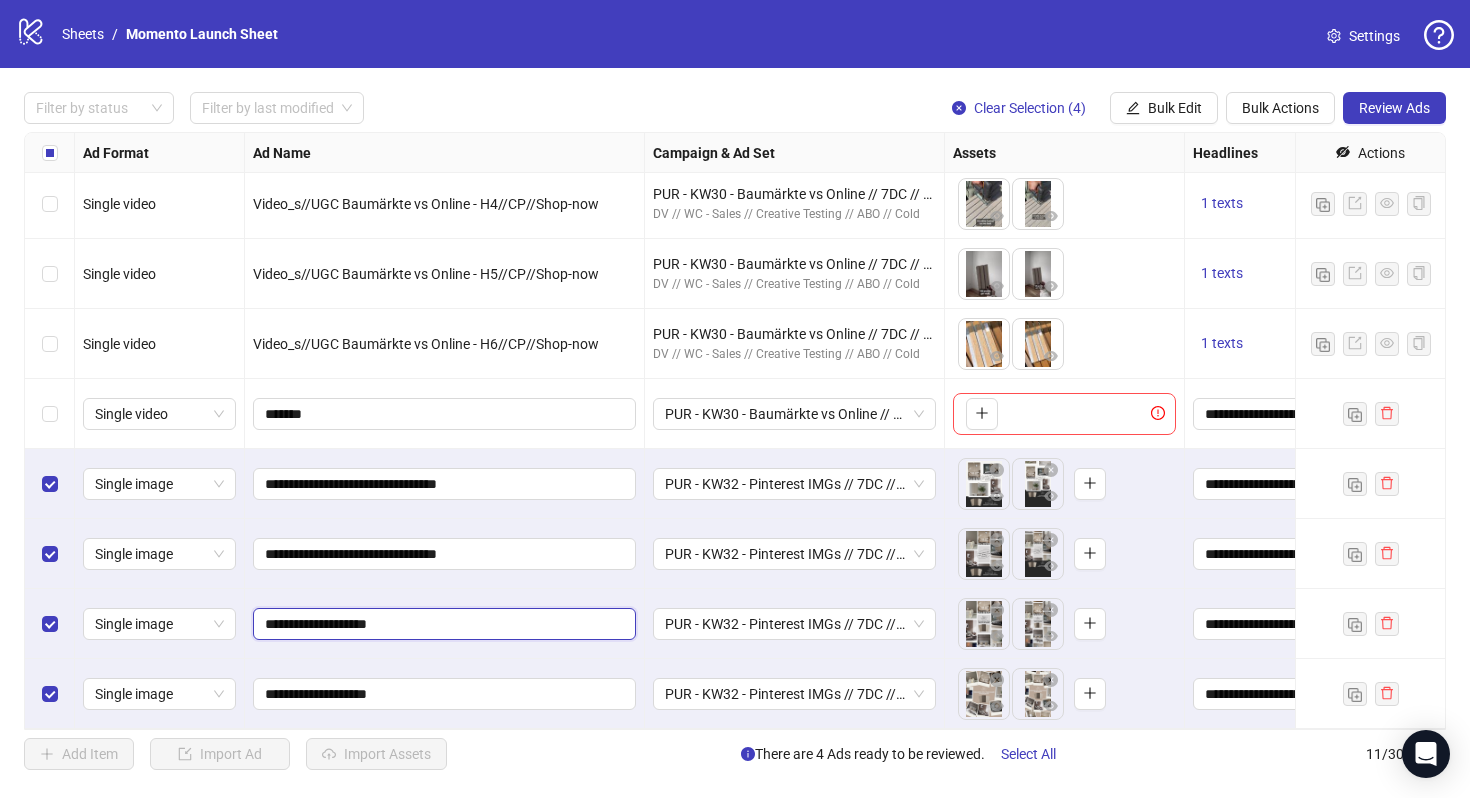 paste on "**********" 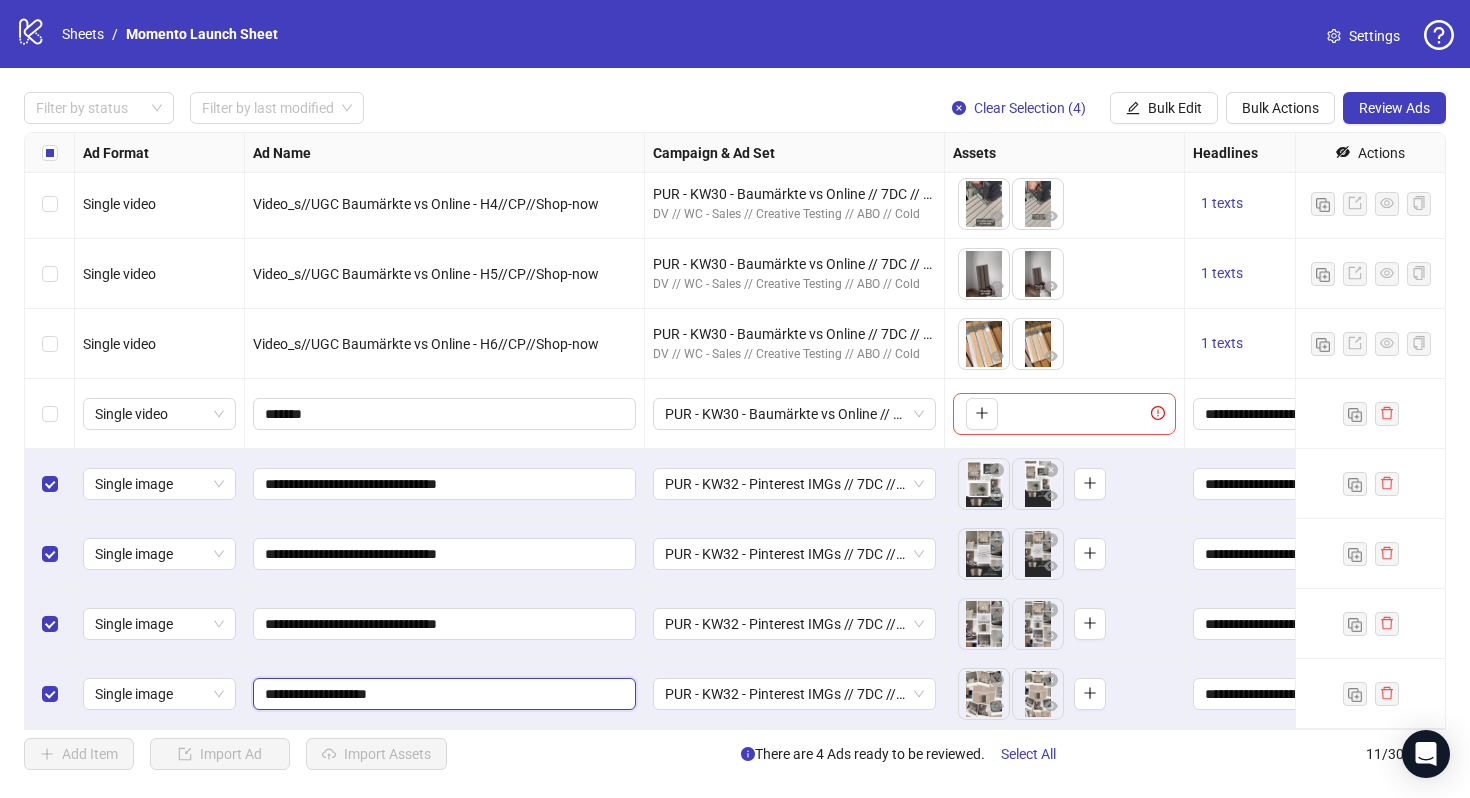 click on "**********" at bounding box center [442, 694] 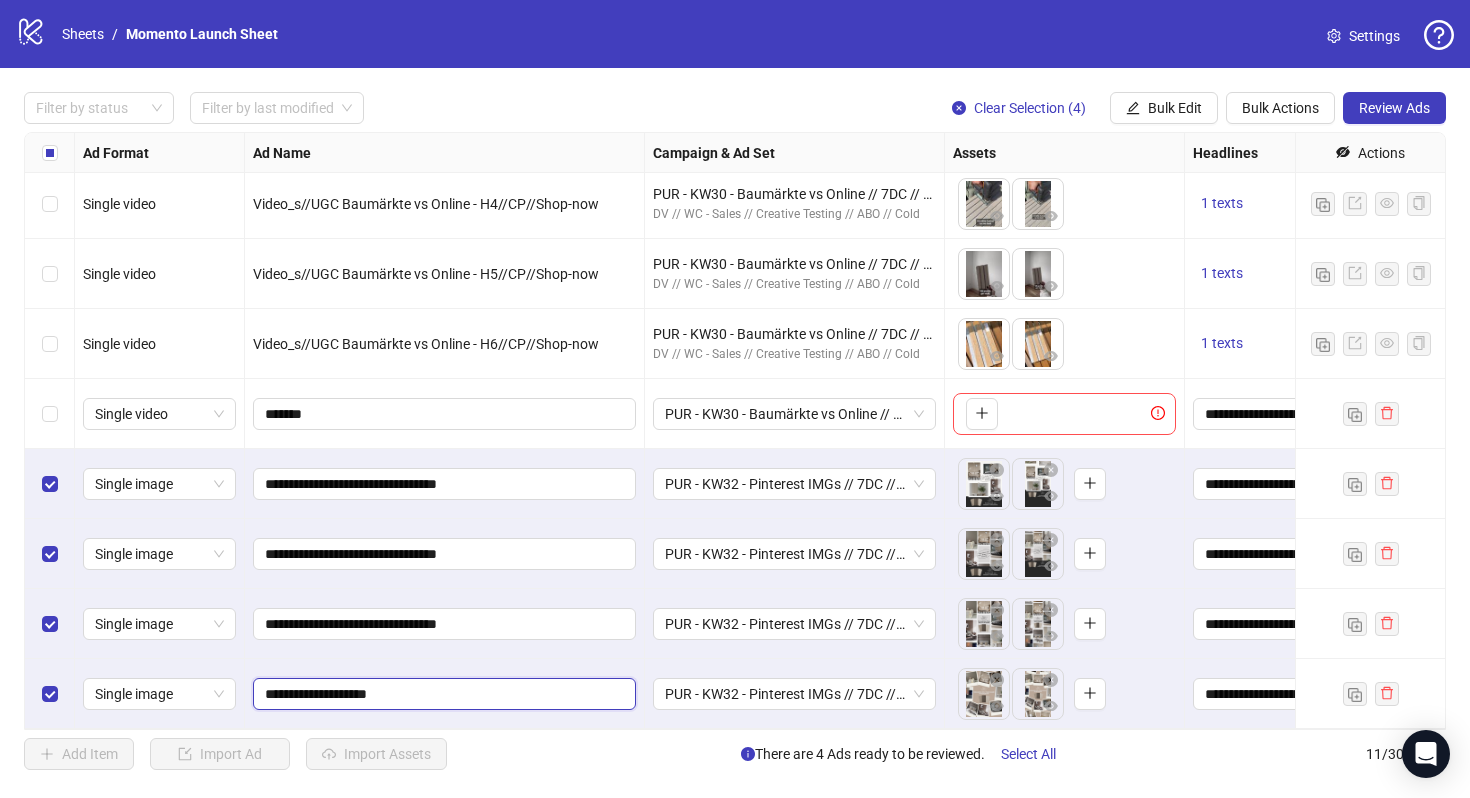 paste on "**********" 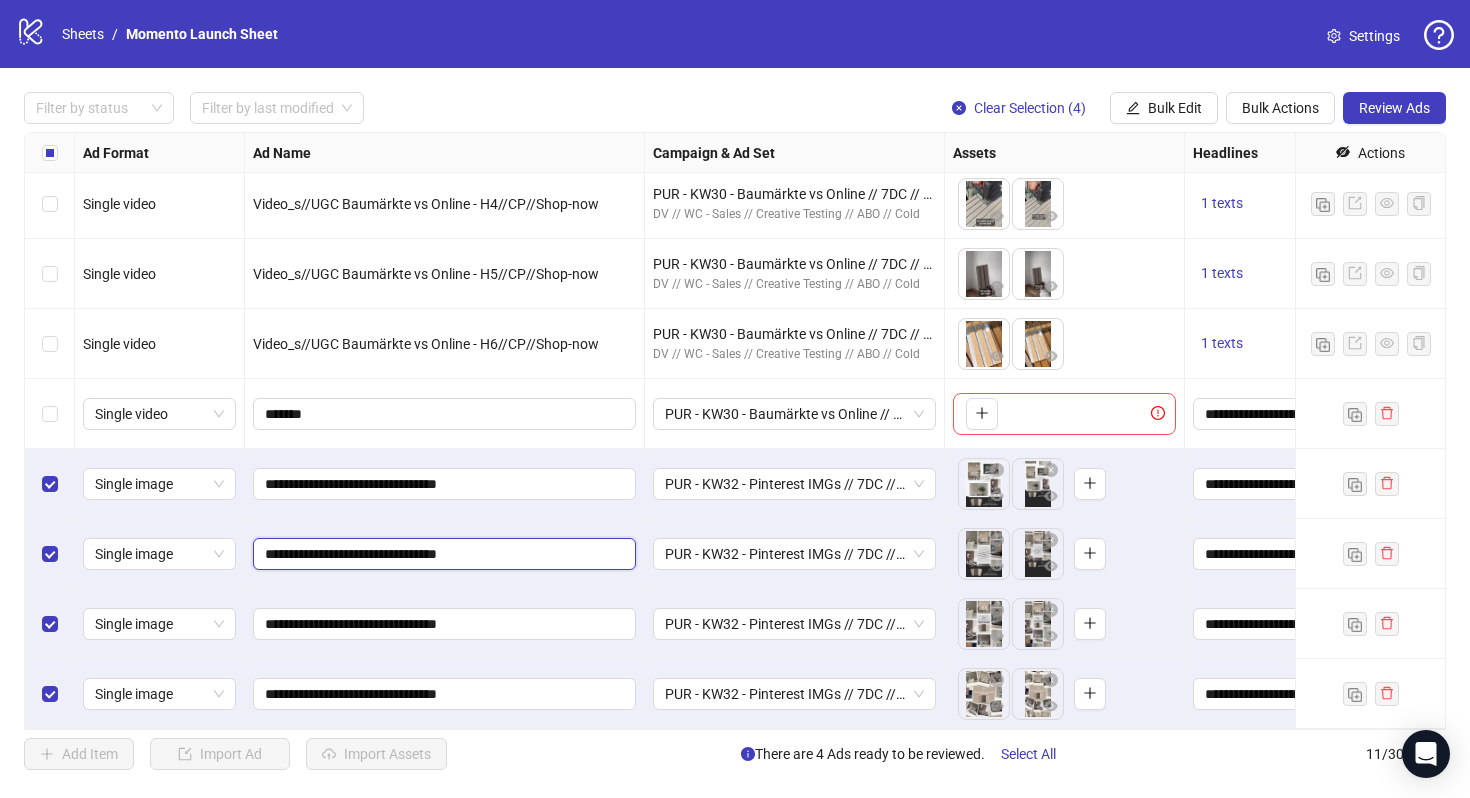click on "**********" at bounding box center [442, 554] 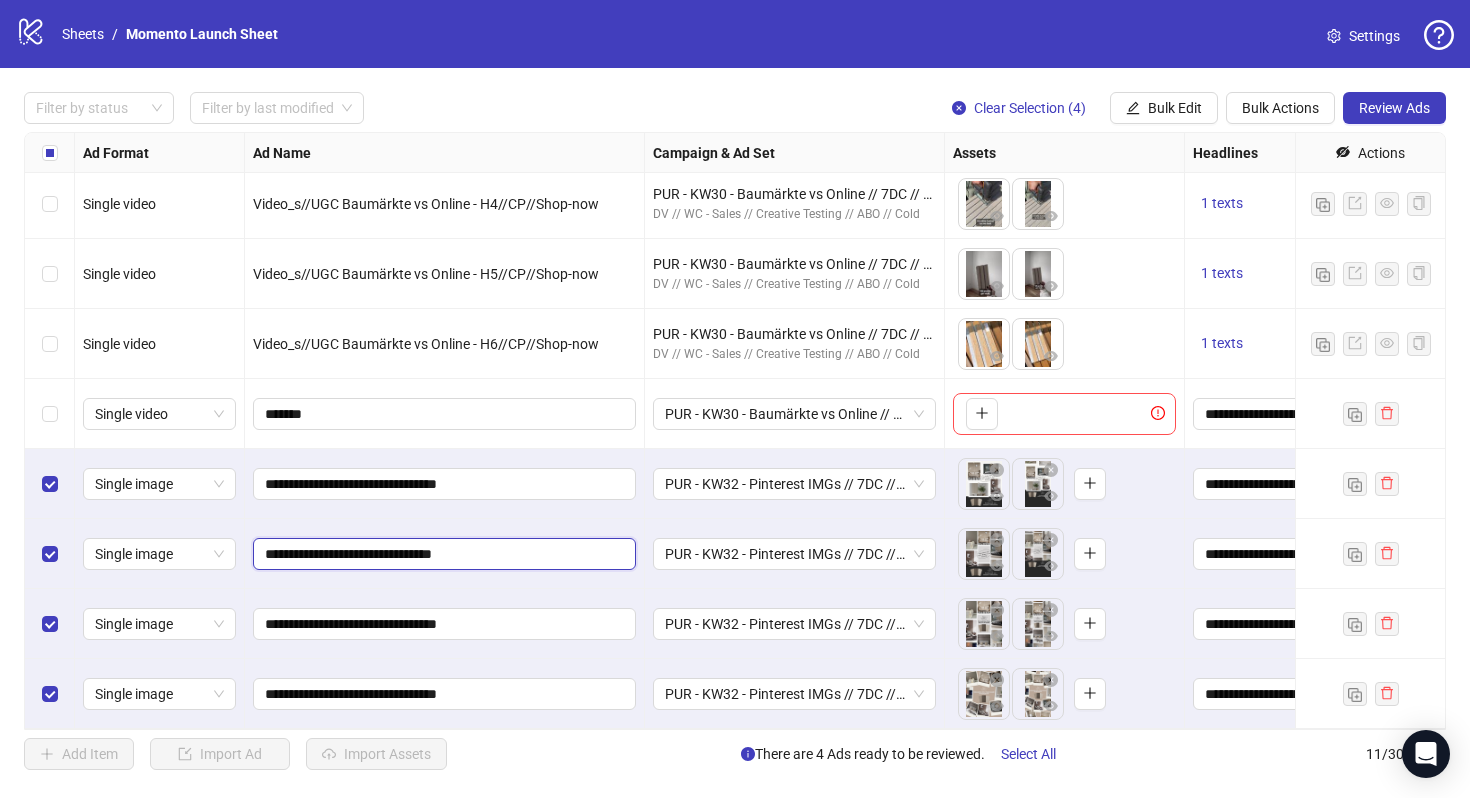 type on "**********" 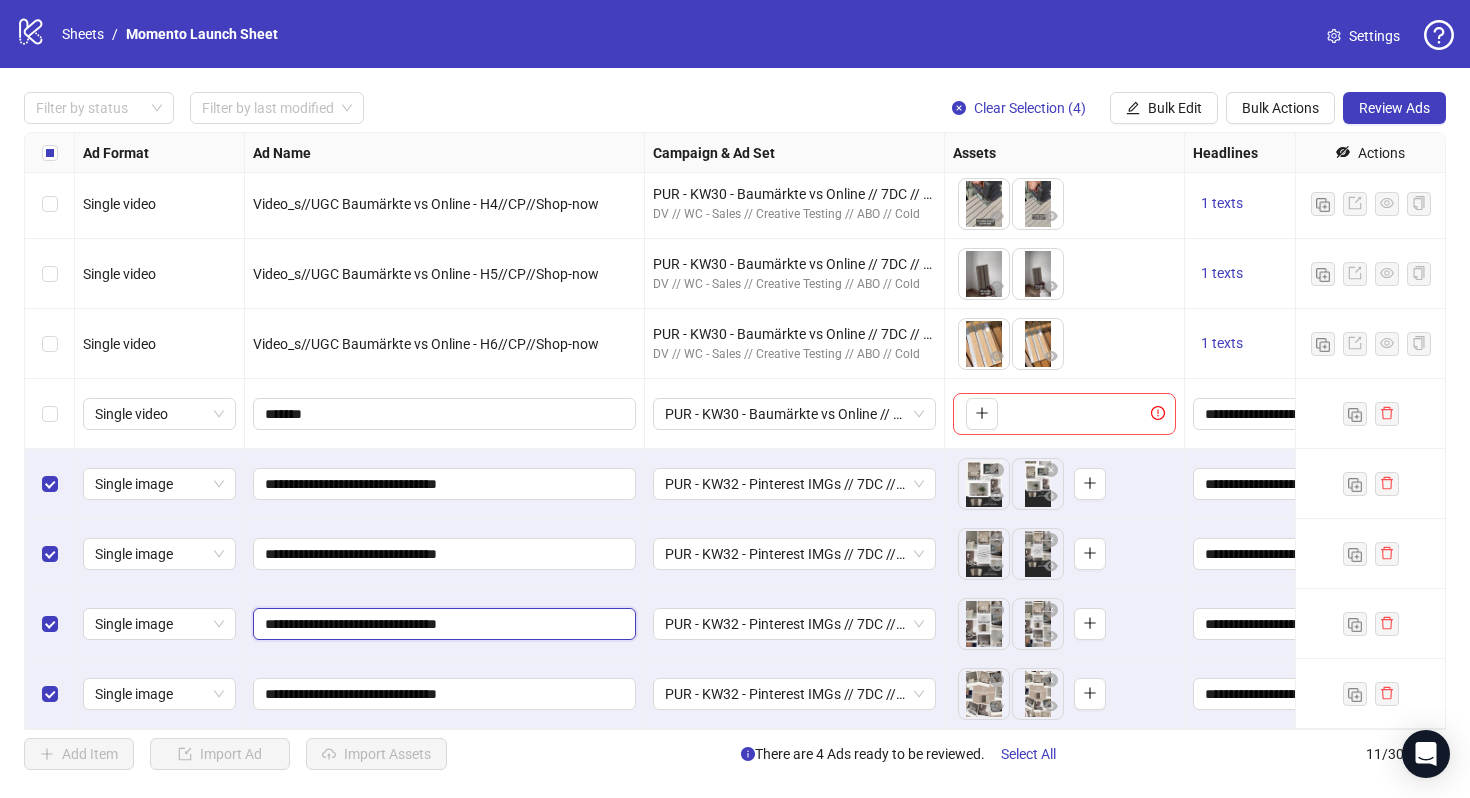 click on "**********" at bounding box center (442, 624) 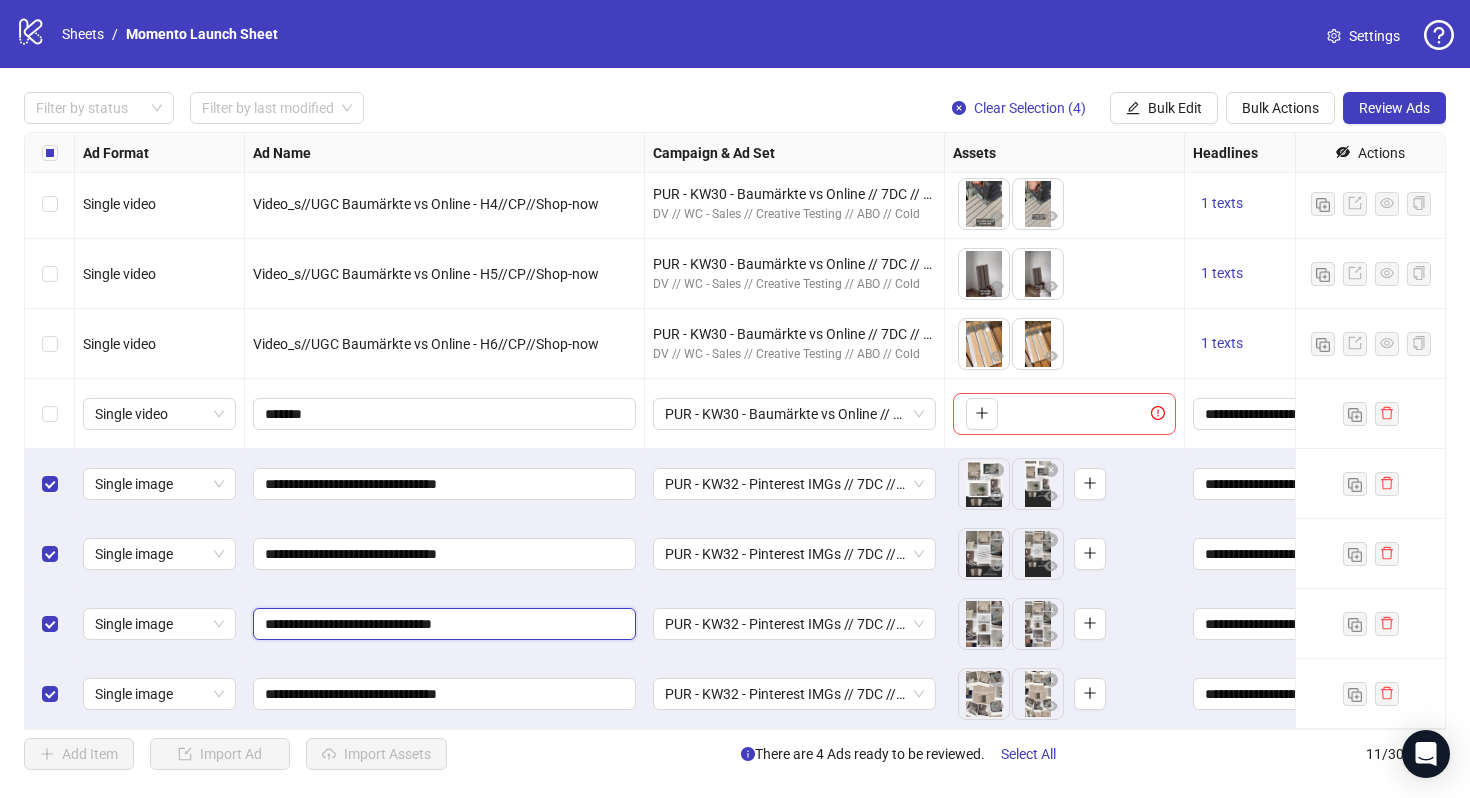 type on "**********" 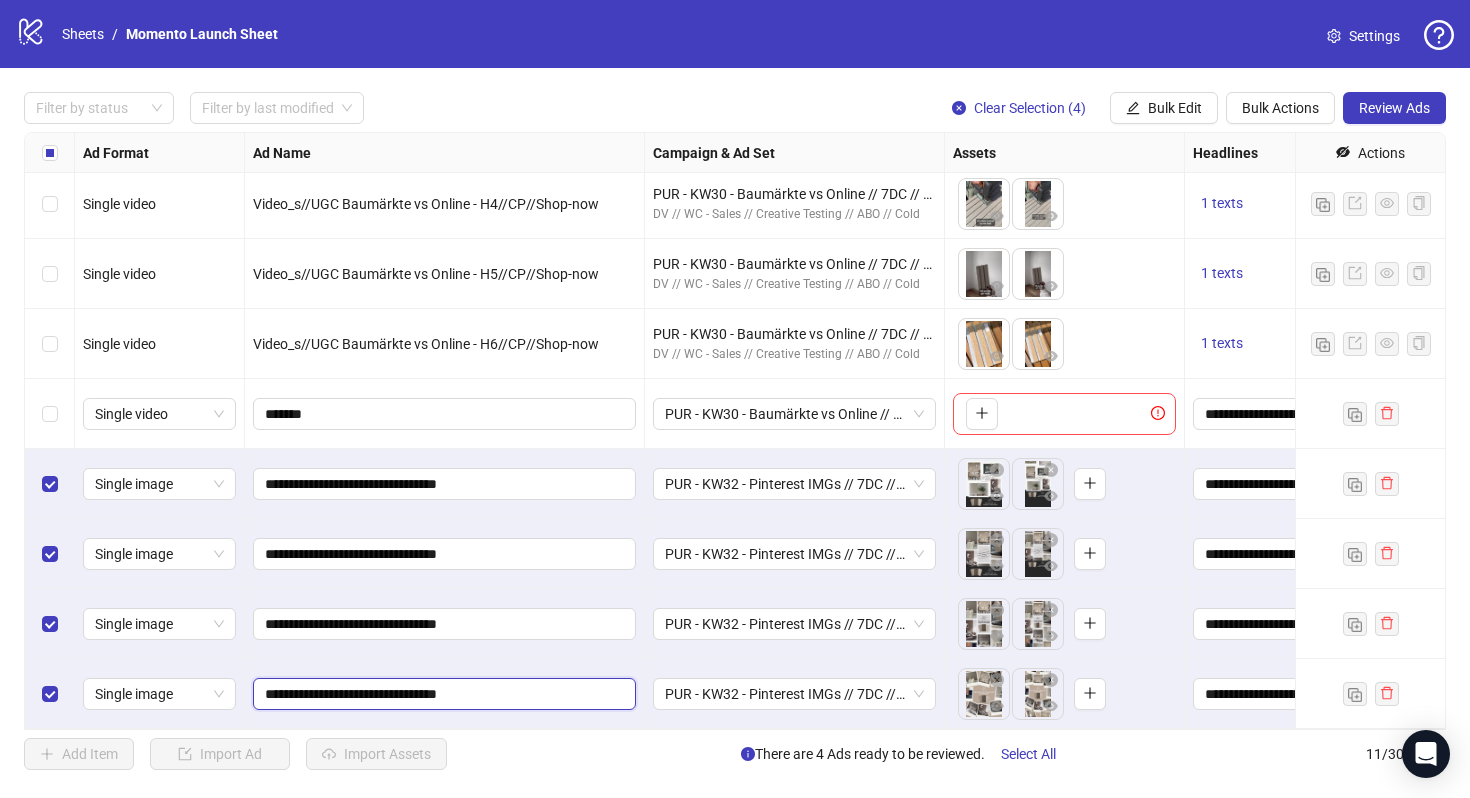 click on "**********" at bounding box center (442, 694) 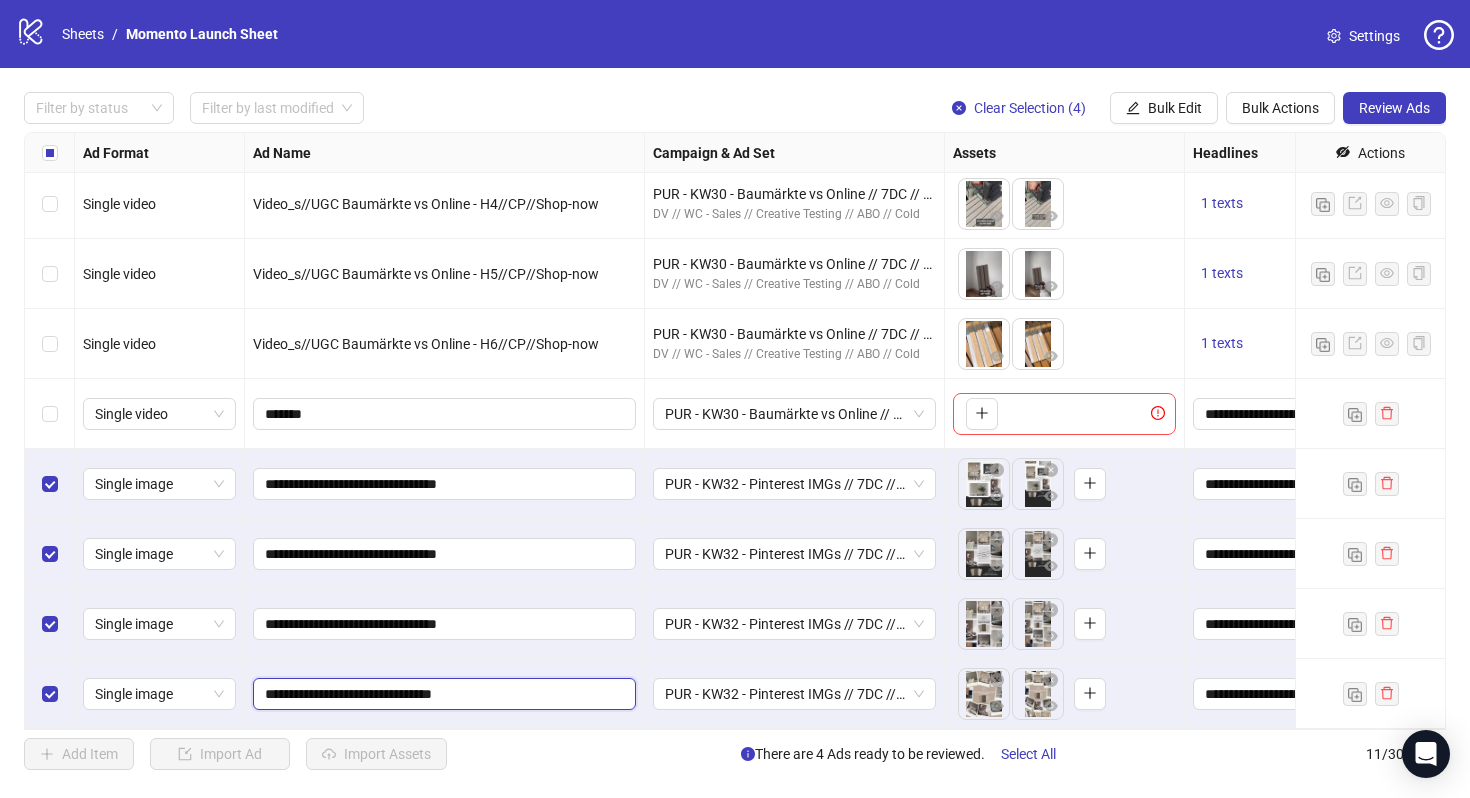 type on "**********" 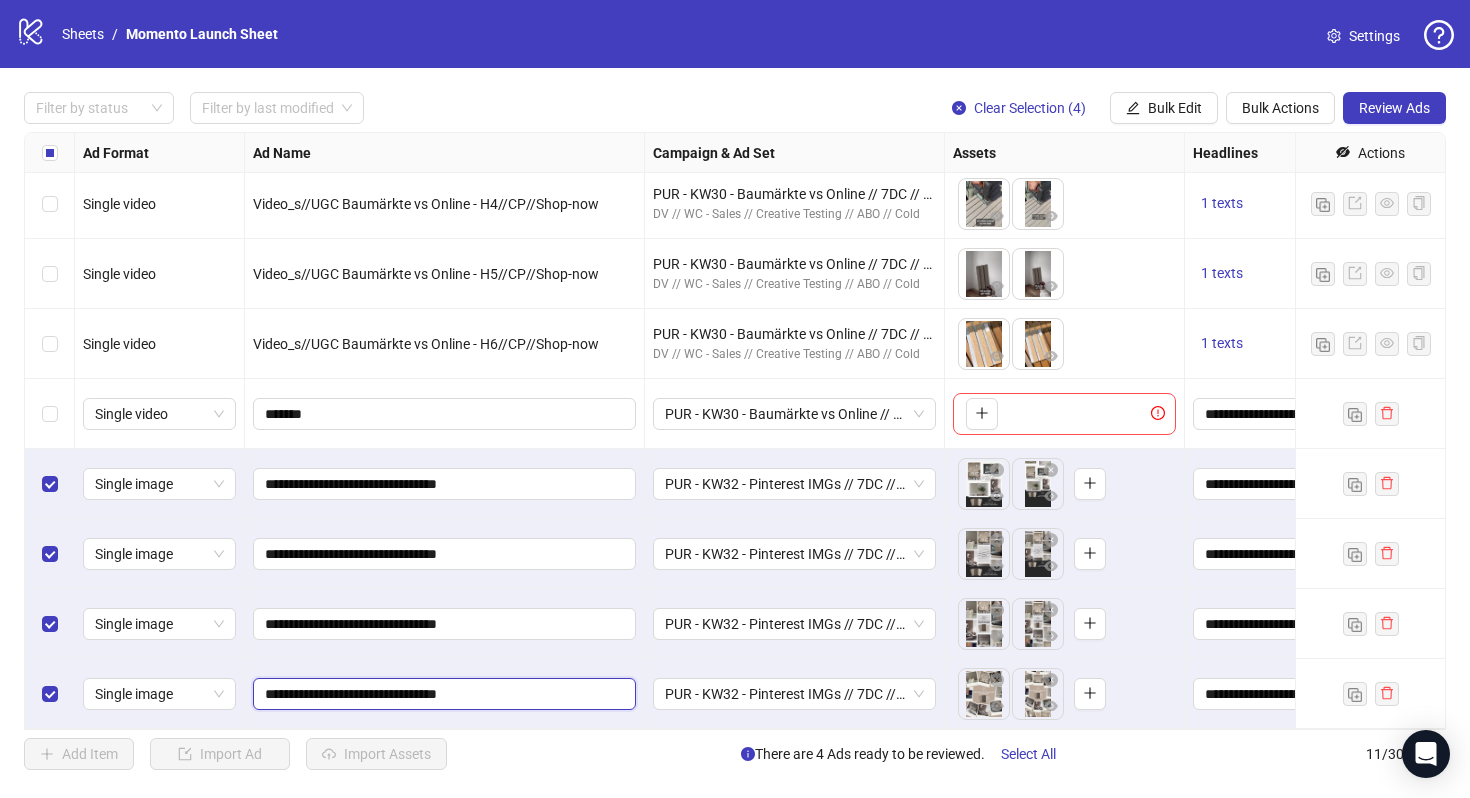 click on "**********" at bounding box center (442, 694) 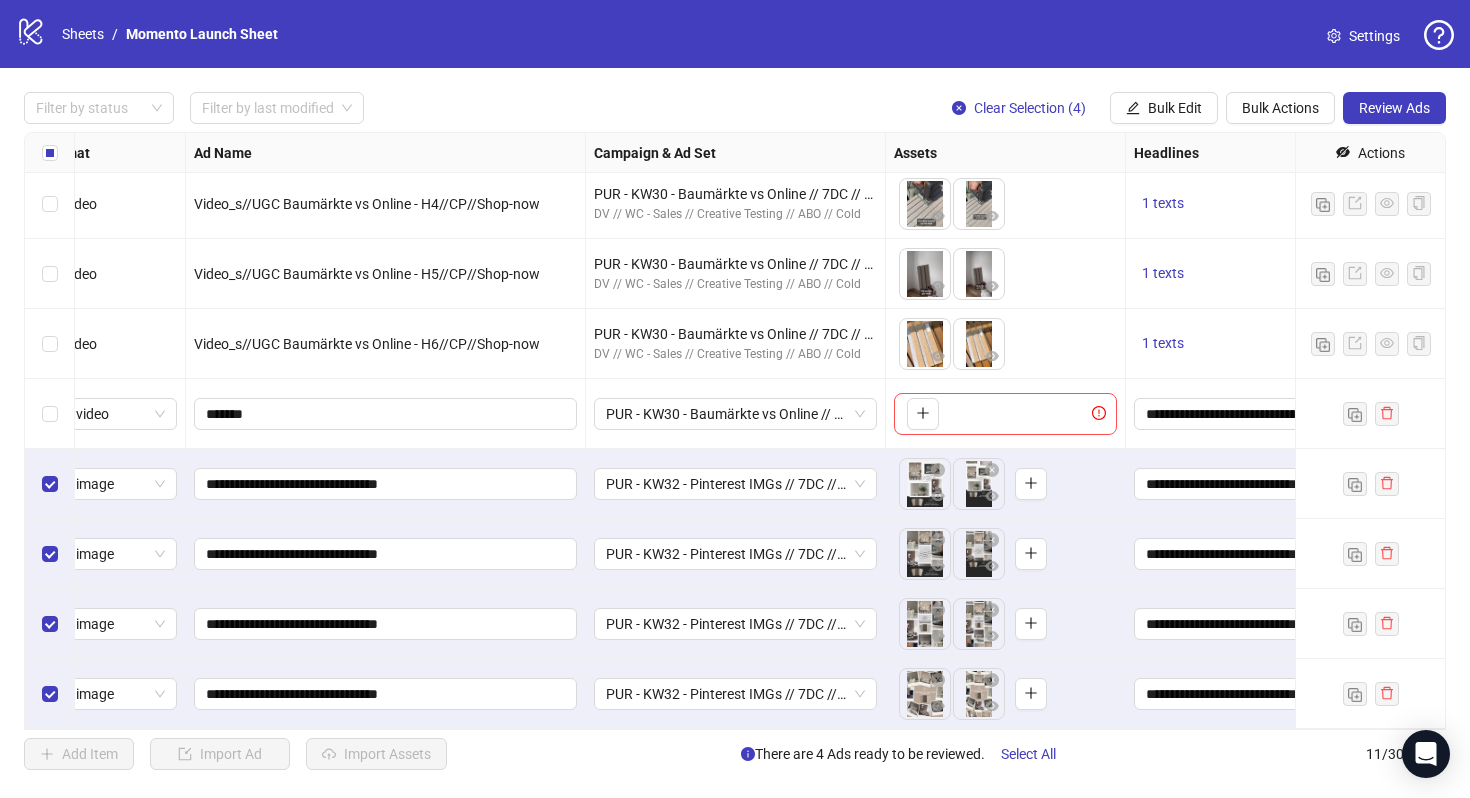 scroll, scrollTop: 214, scrollLeft: 0, axis: vertical 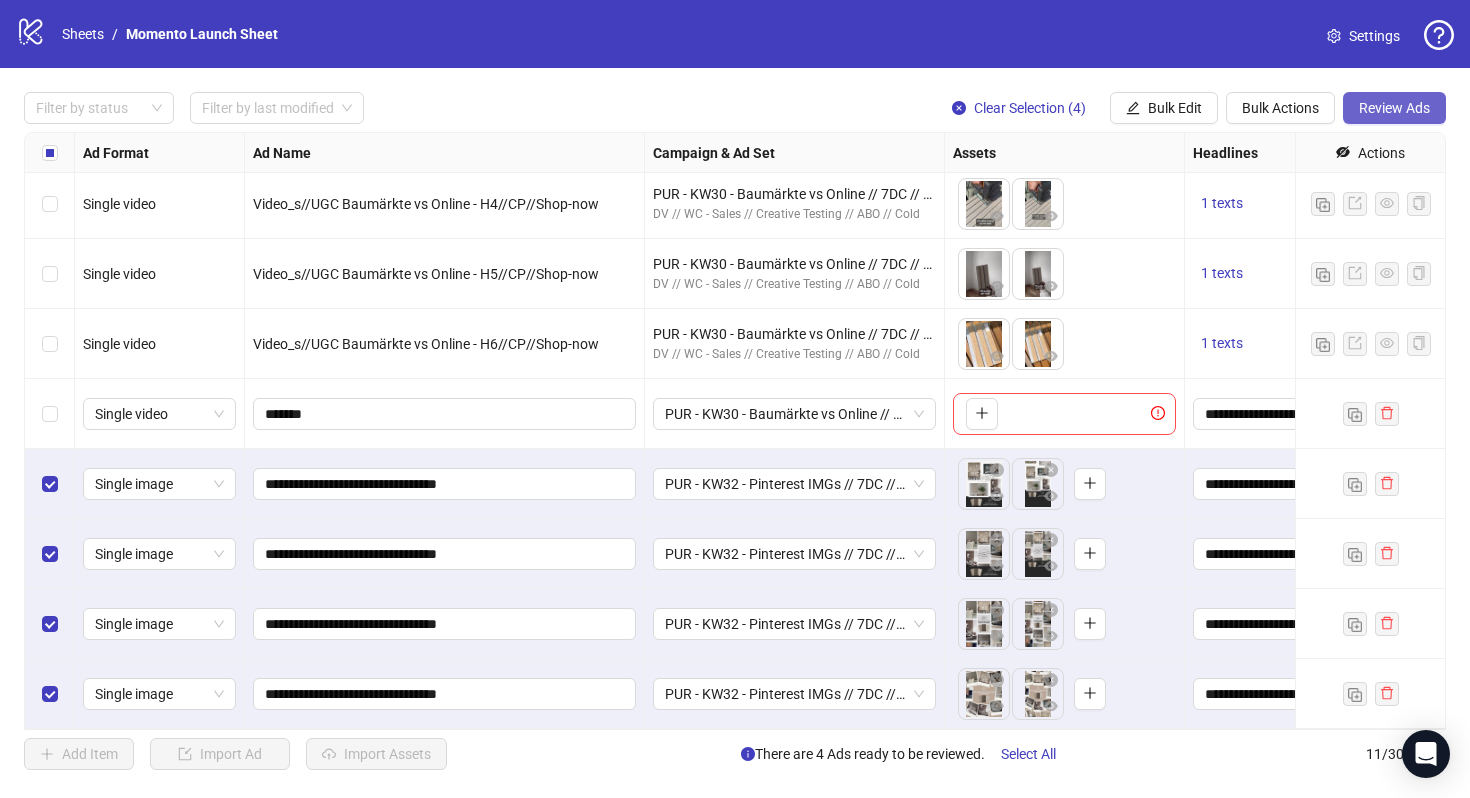 click on "Review Ads" at bounding box center [1394, 108] 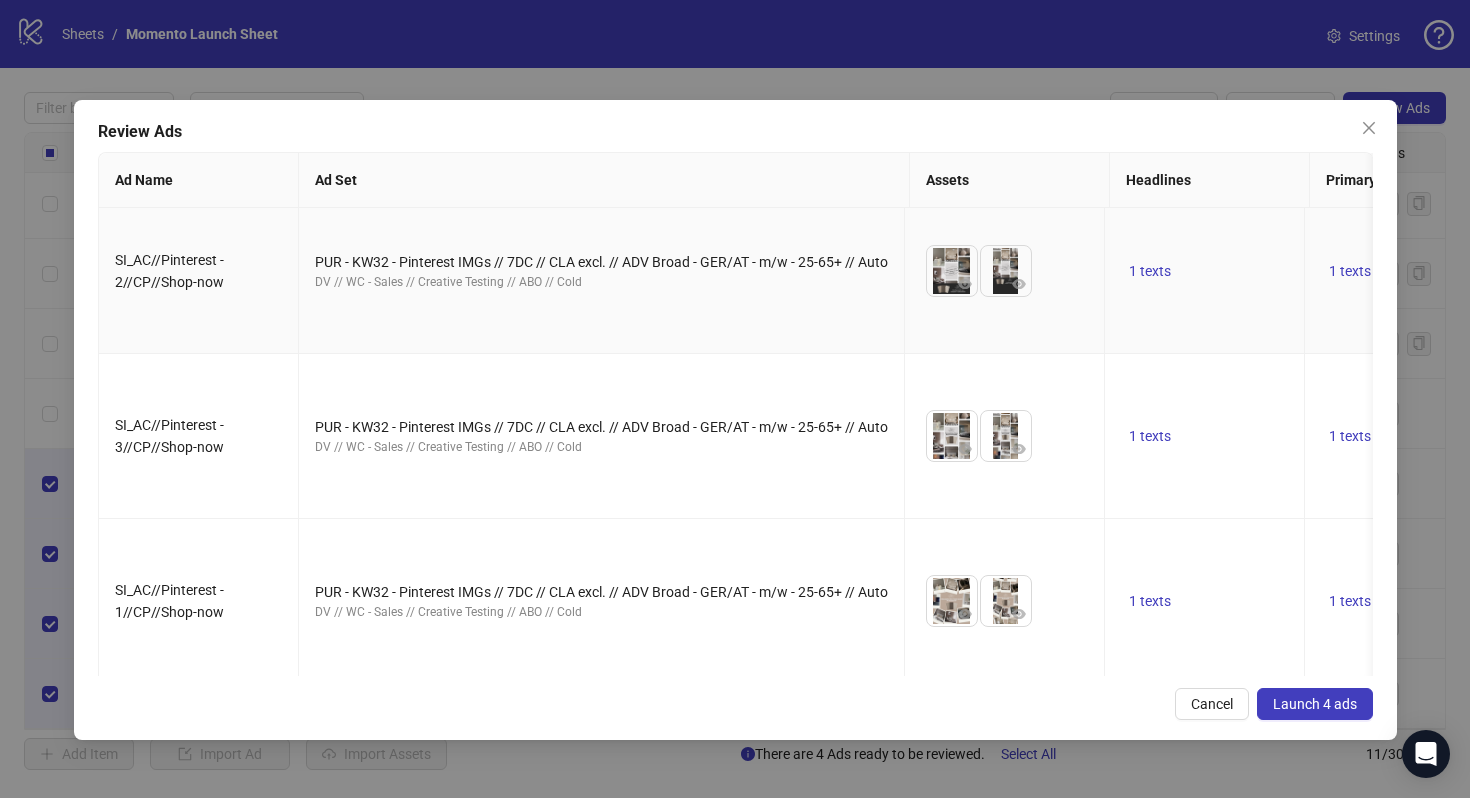 scroll, scrollTop: 192, scrollLeft: 0, axis: vertical 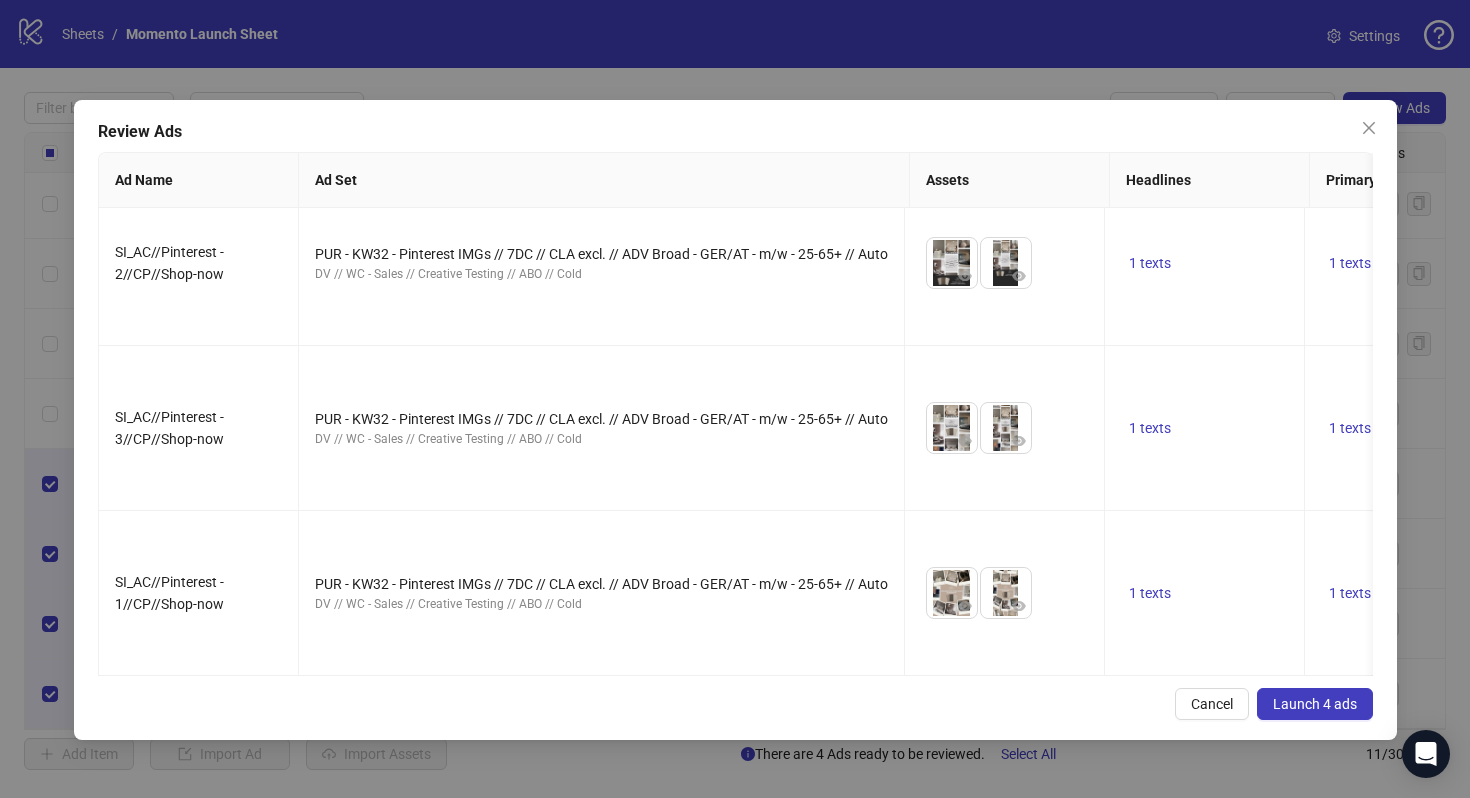 click on "Launch 4 ads" at bounding box center [1315, 704] 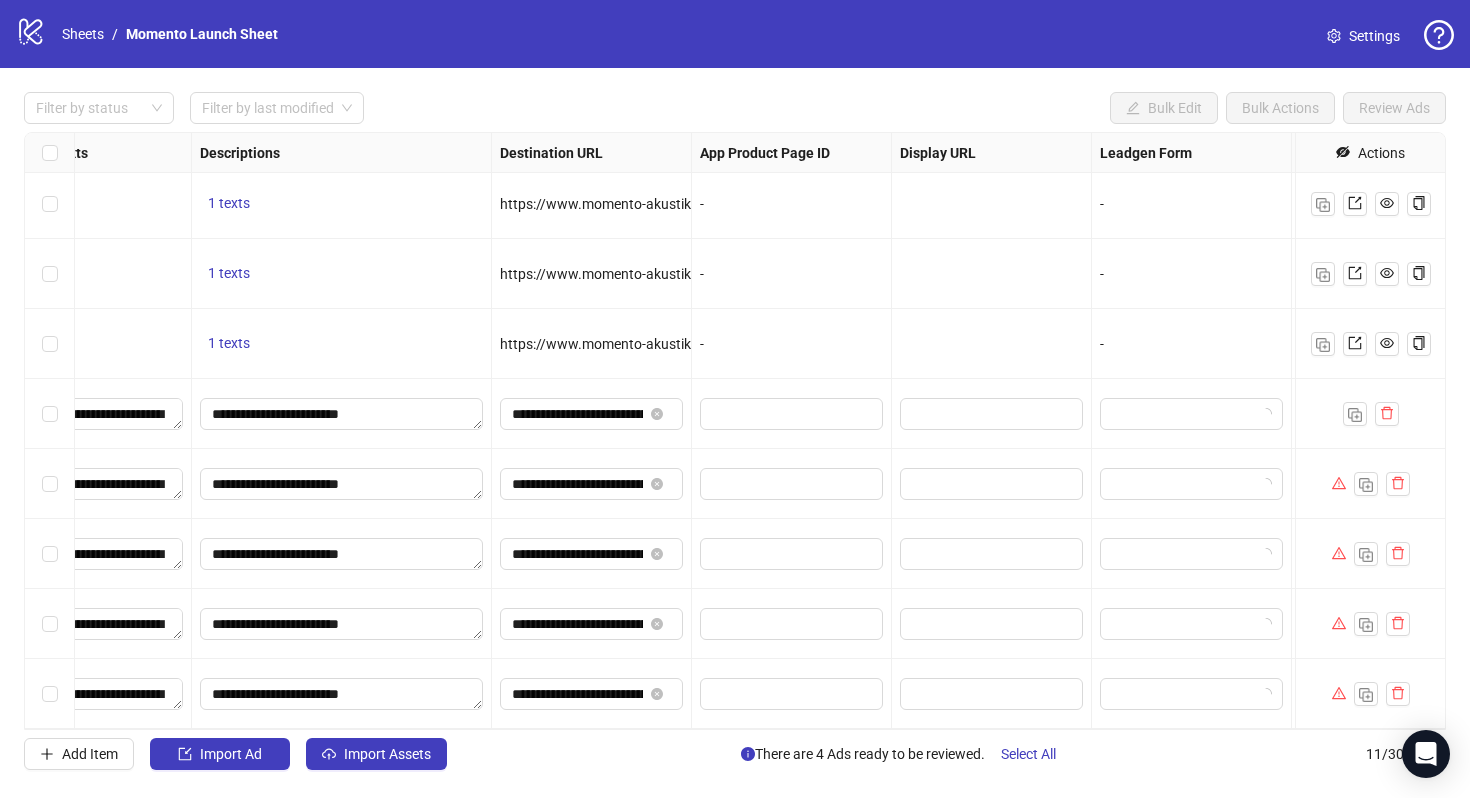 scroll, scrollTop: 214, scrollLeft: 1850, axis: both 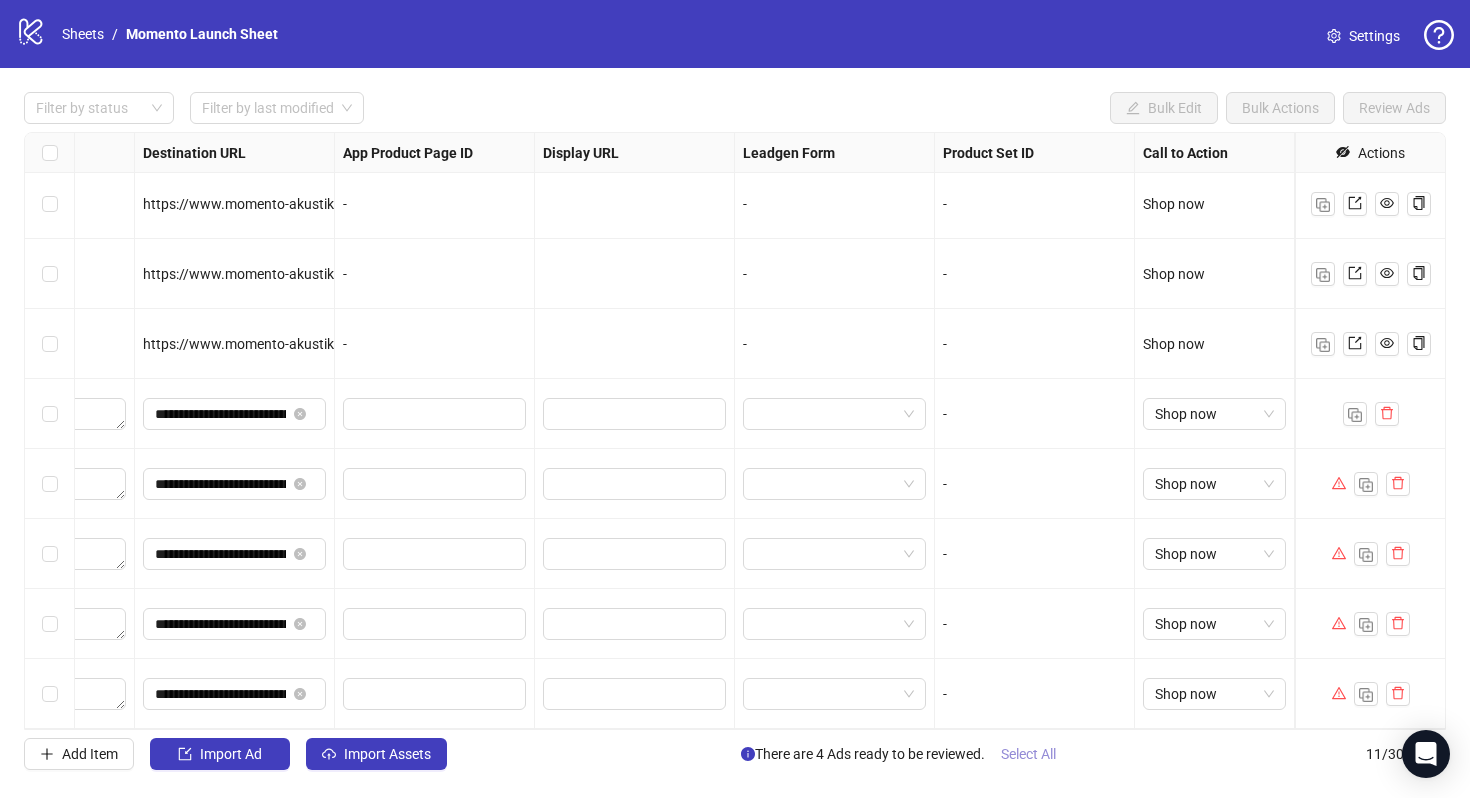 click on "Select All" at bounding box center [1028, 754] 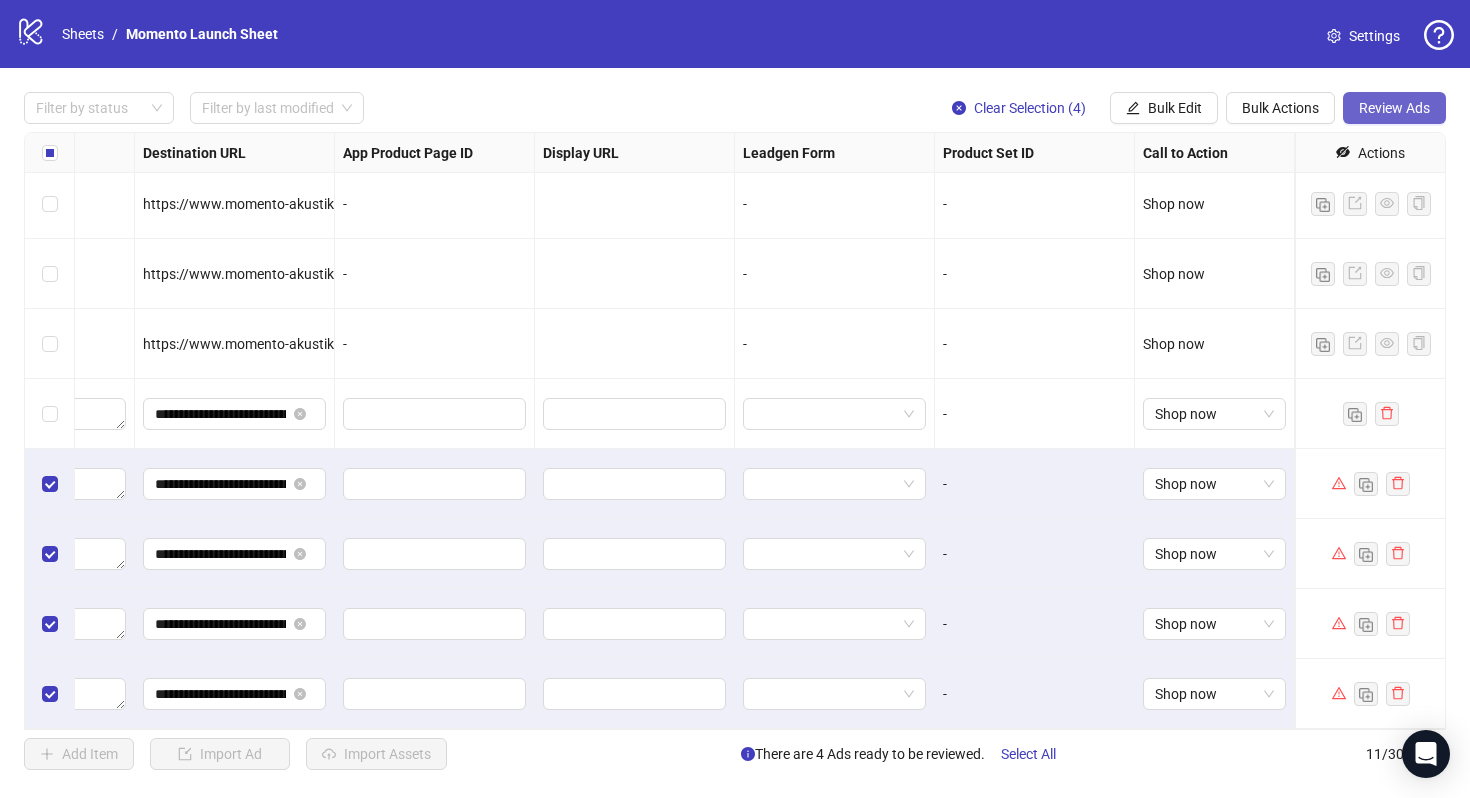 click on "Review Ads" at bounding box center (1394, 108) 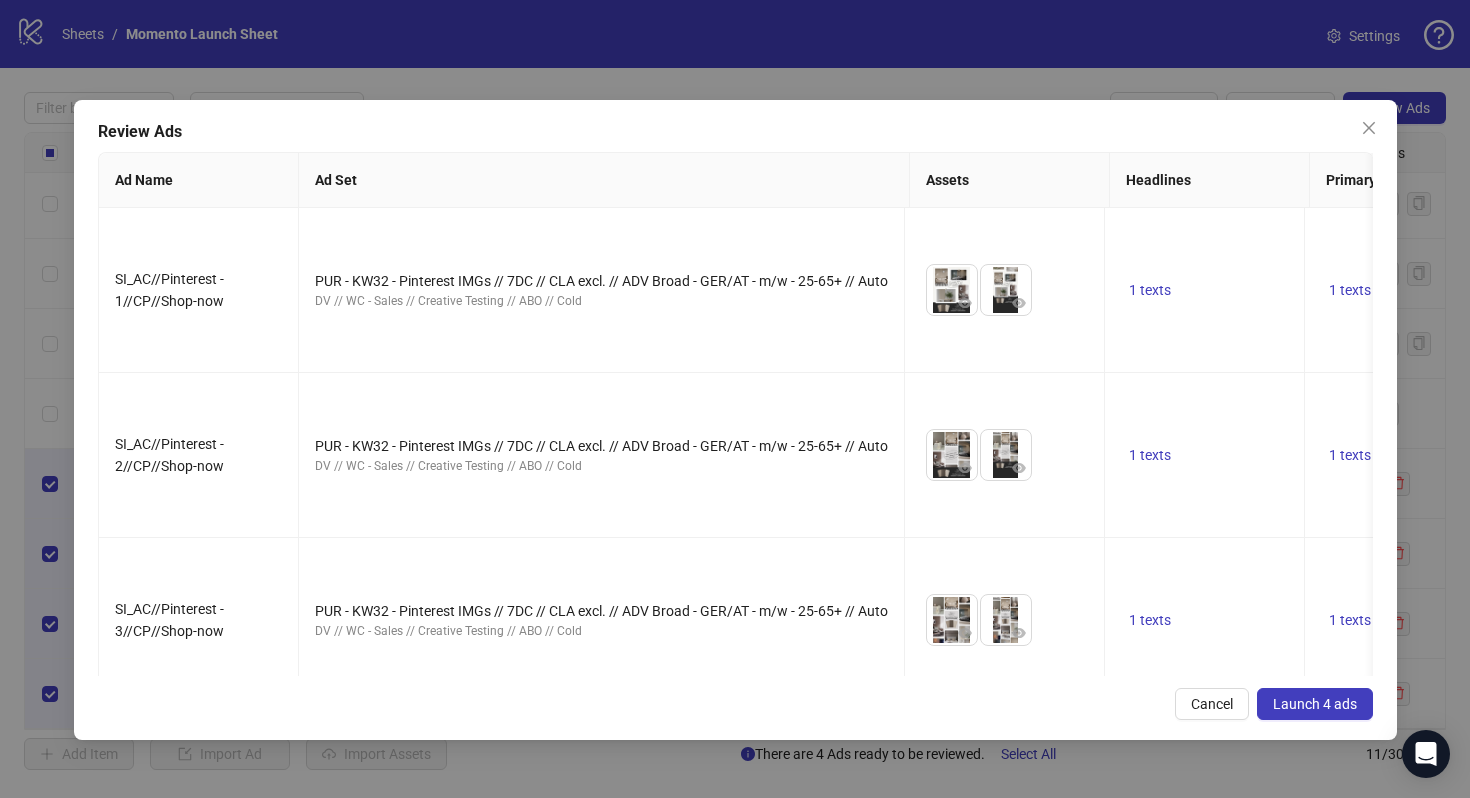 click on "Launch 4 ads" at bounding box center [1315, 704] 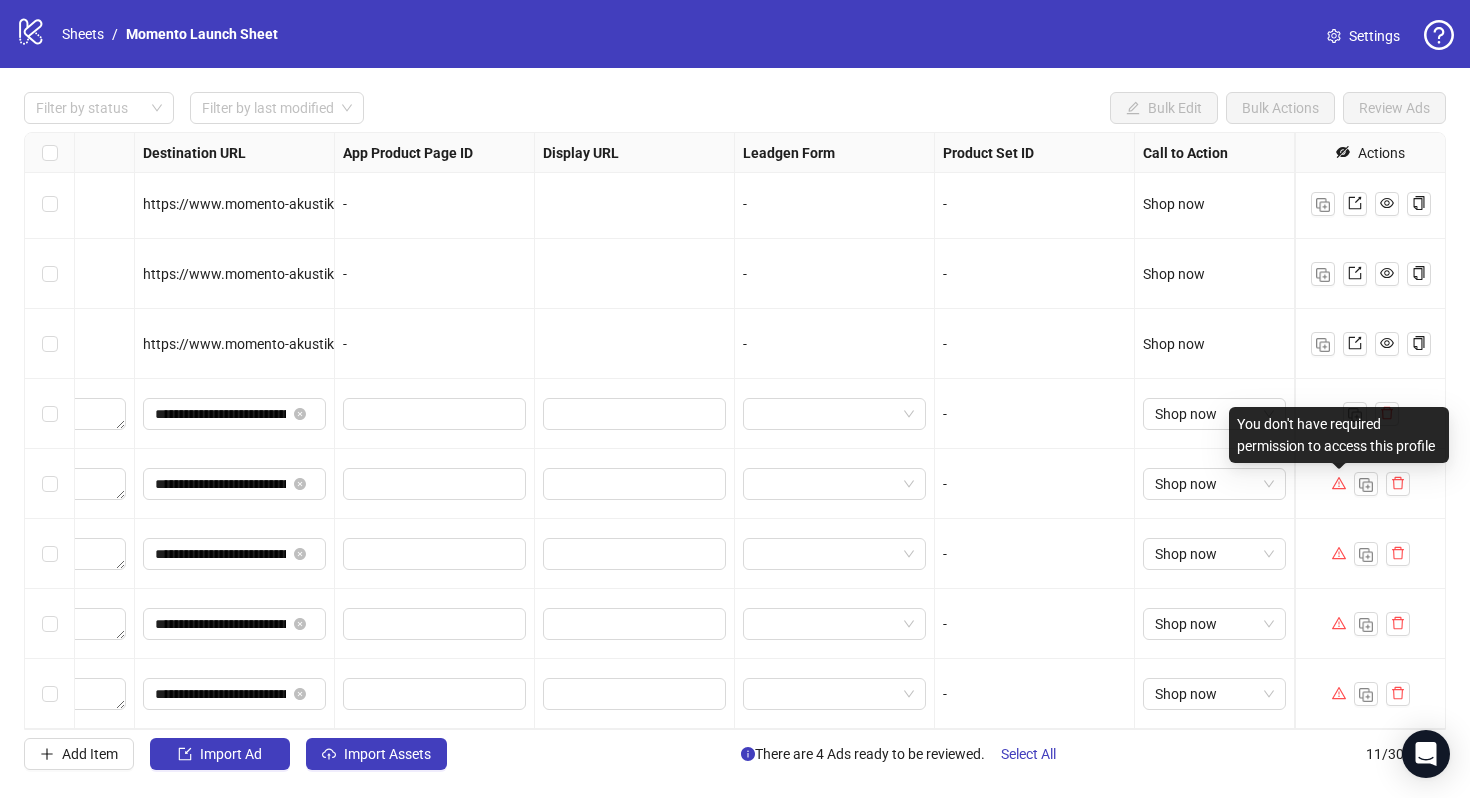 click 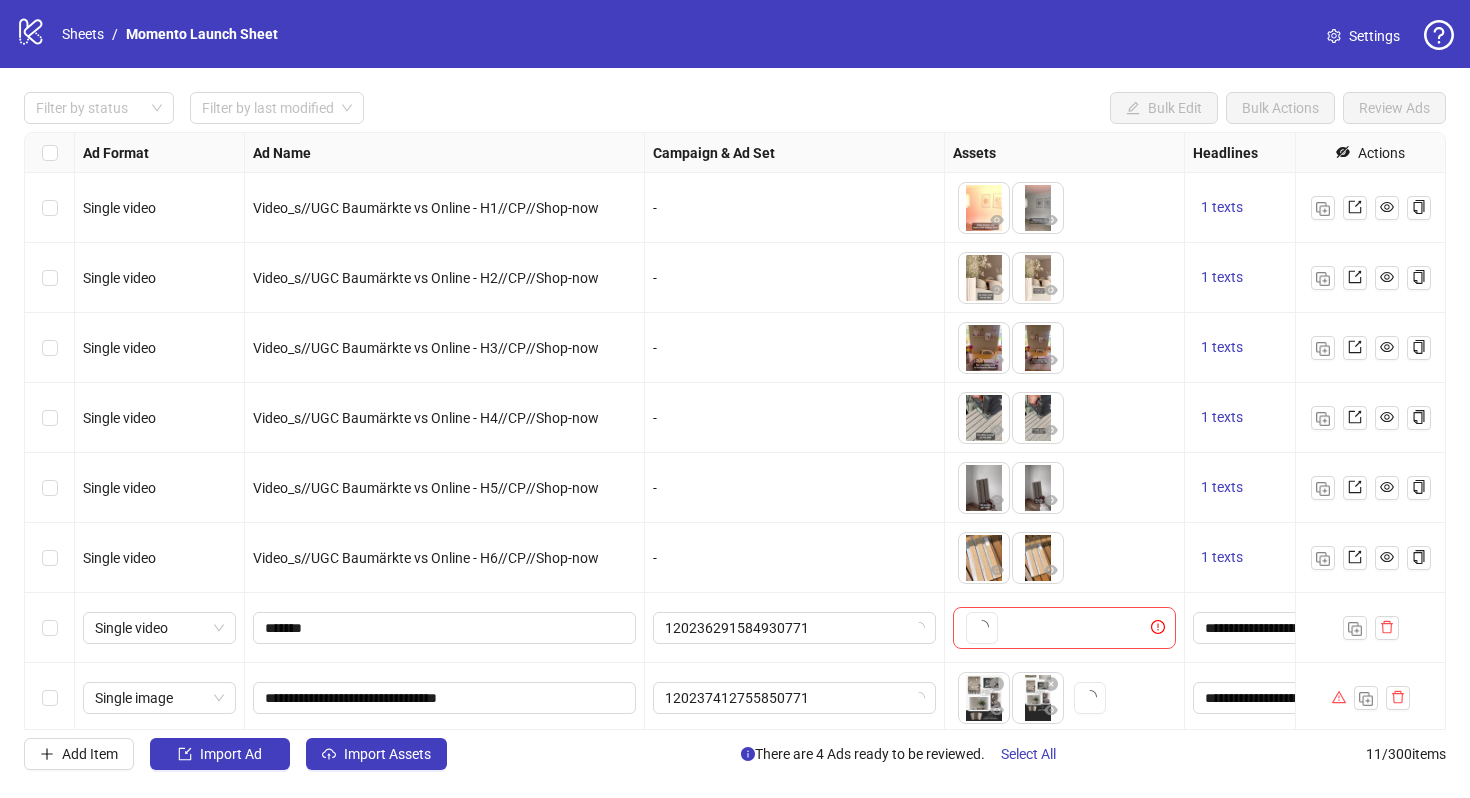 scroll, scrollTop: 0, scrollLeft: 0, axis: both 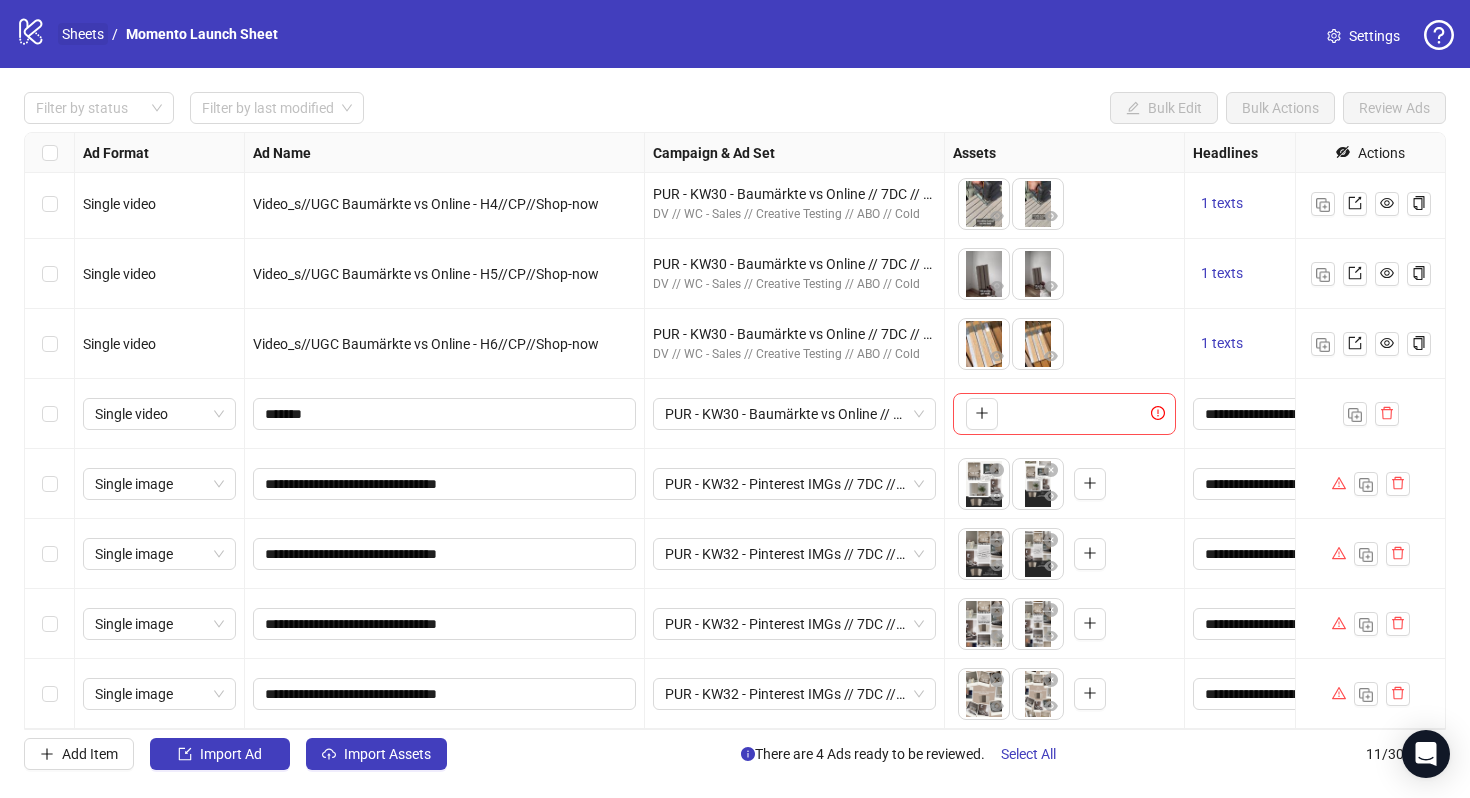 click on "Sheets" at bounding box center (83, 34) 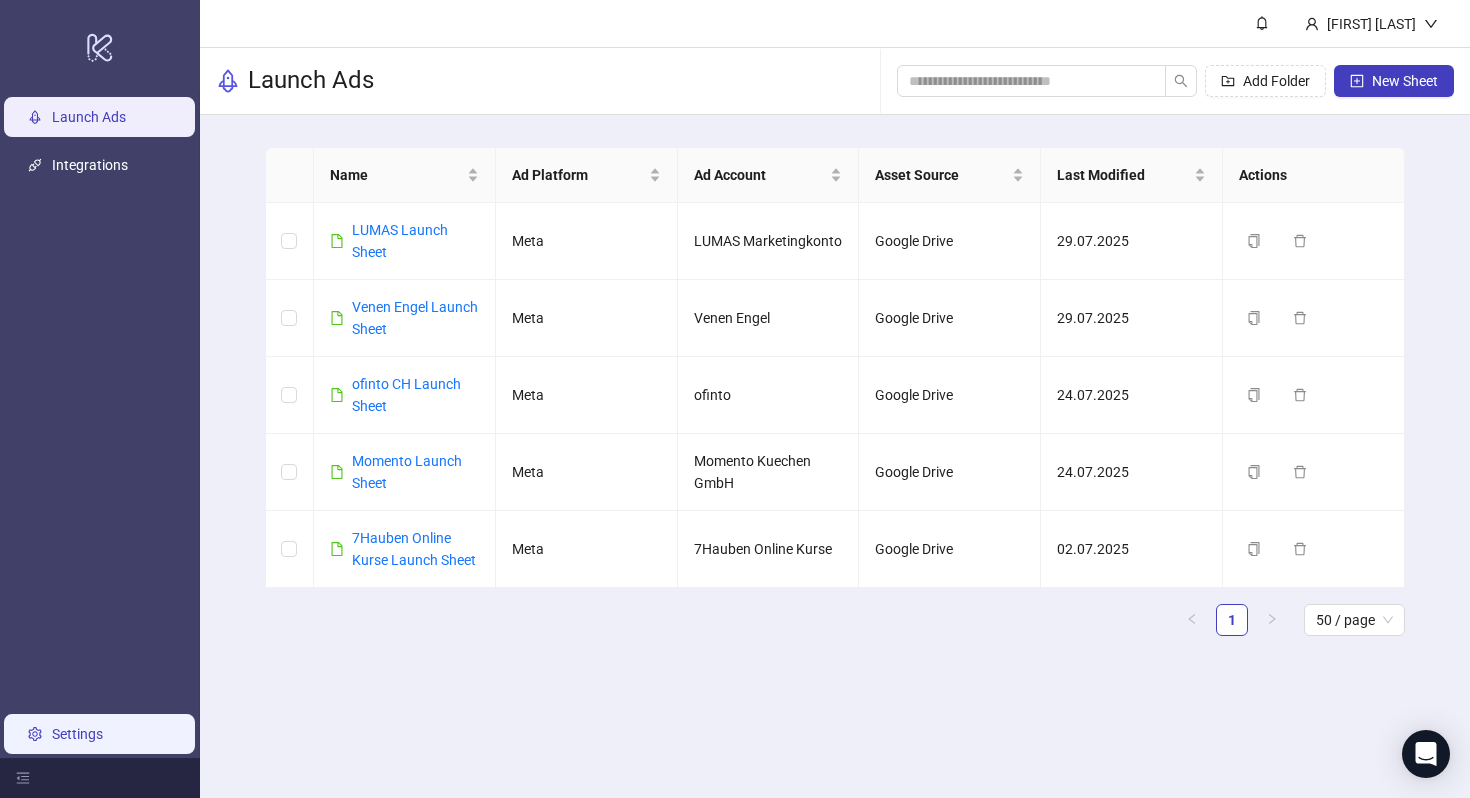 click on "Settings" at bounding box center [77, 734] 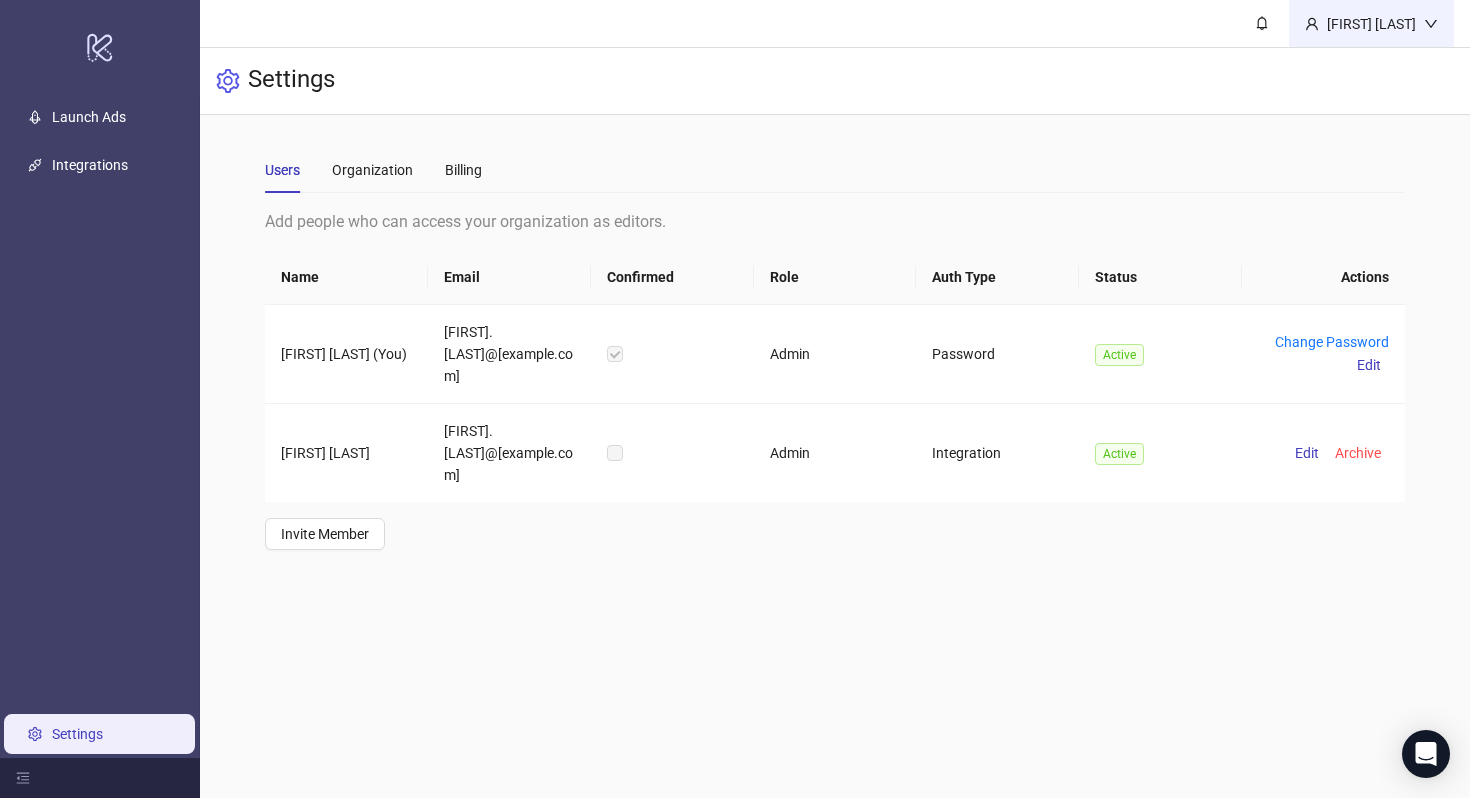 click on "Felicitas Stein" at bounding box center [1371, 24] 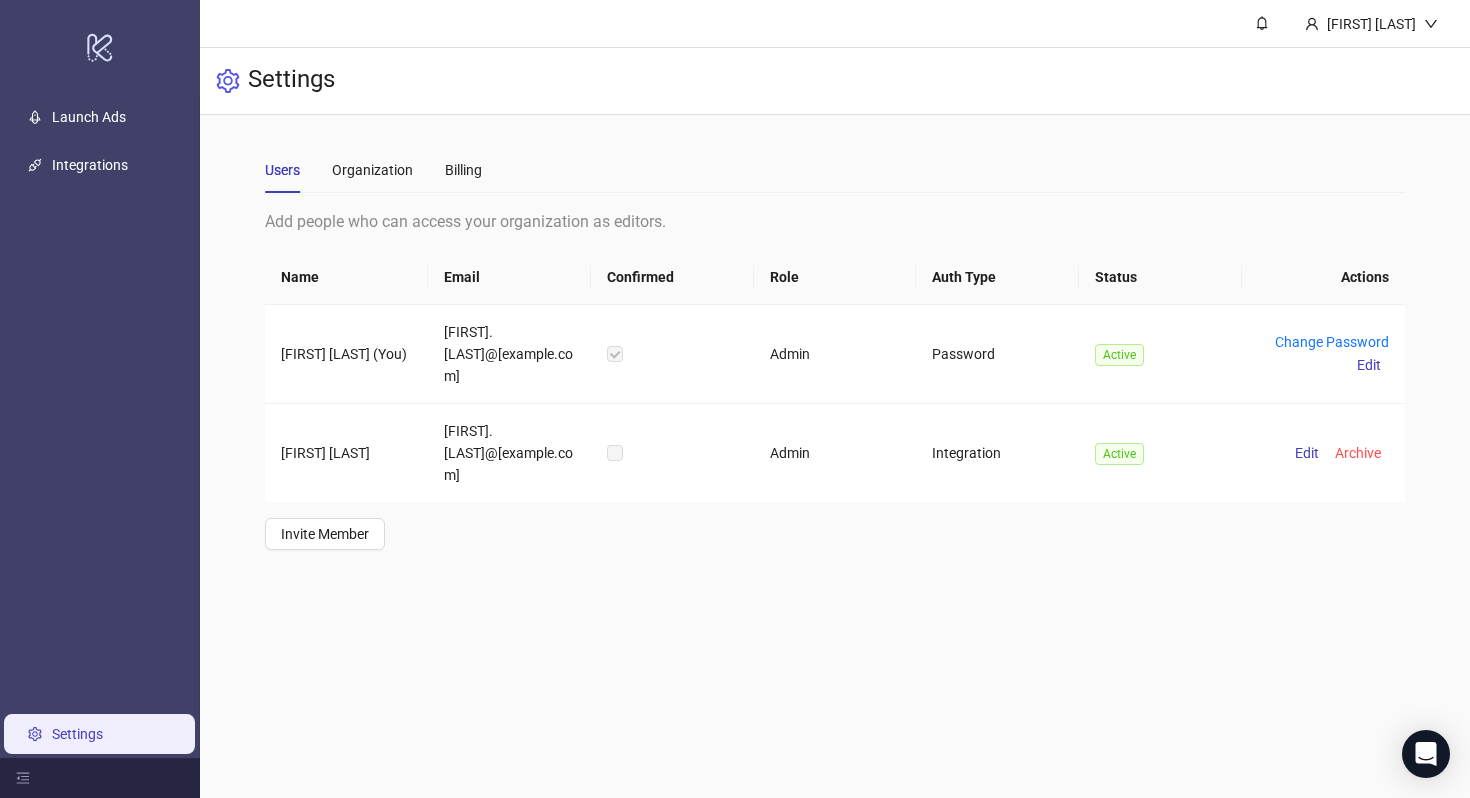 click on "Settings" at bounding box center [835, 81] 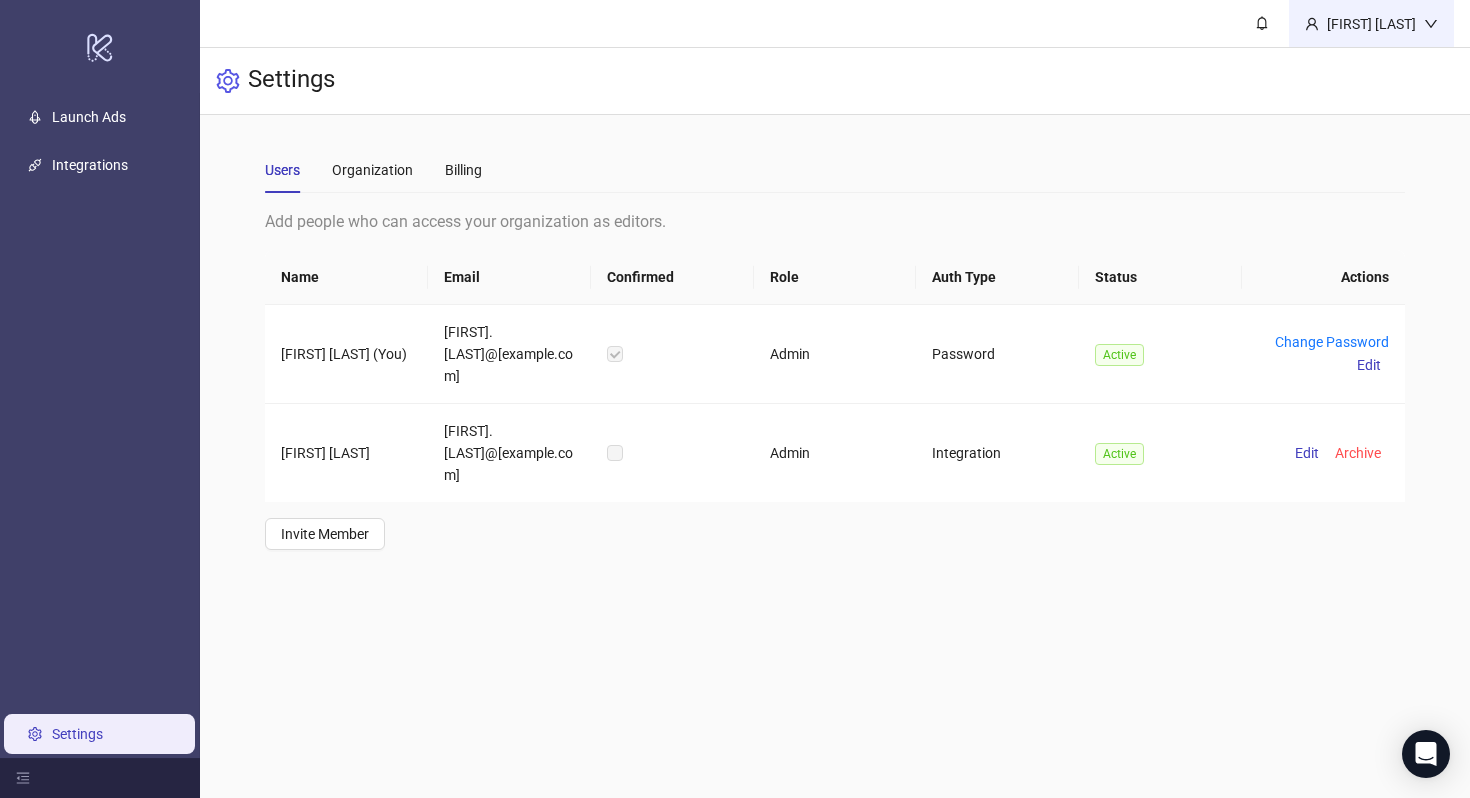 click on "Felicitas Stein" at bounding box center (1371, 24) 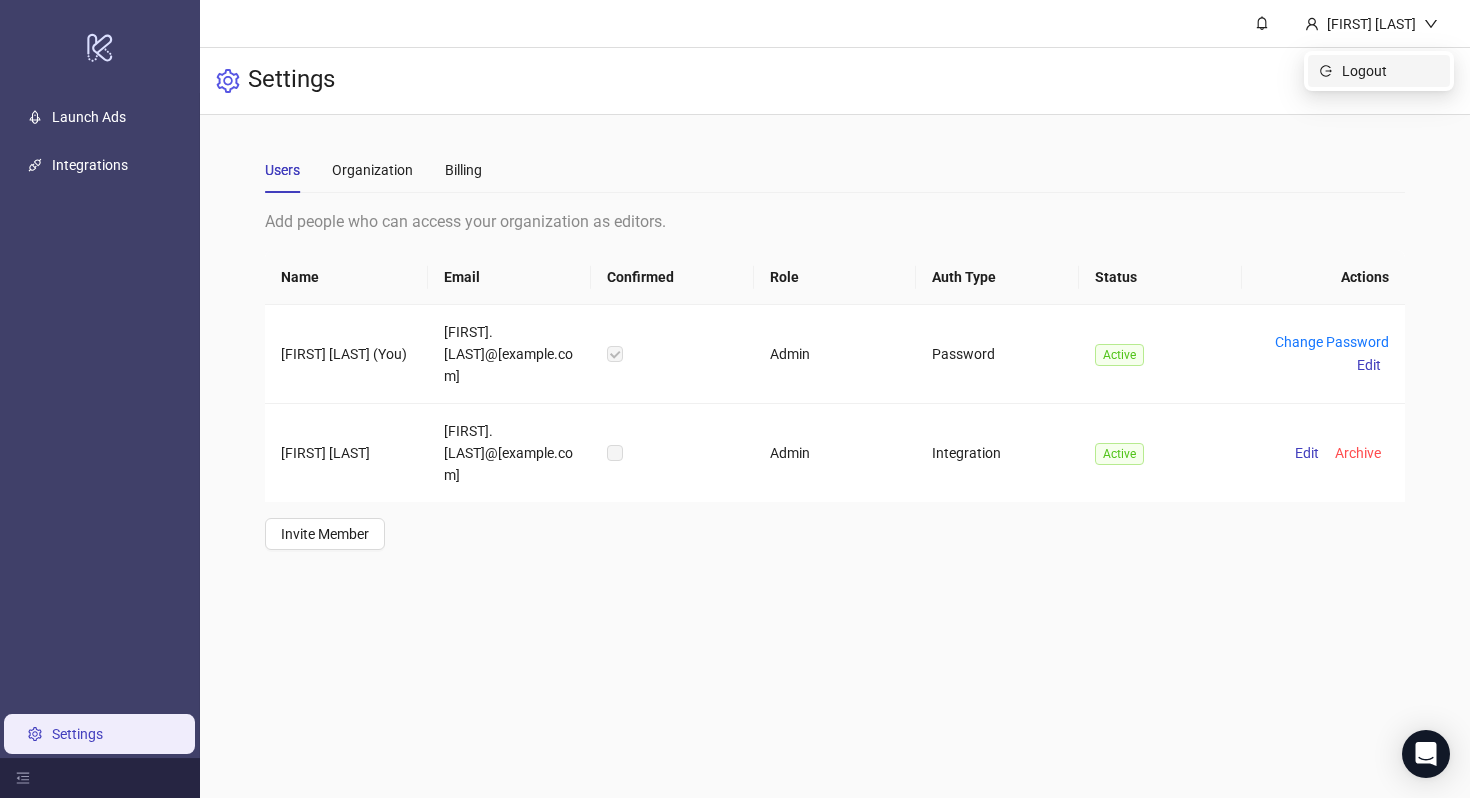click on "Logout" at bounding box center (1390, 71) 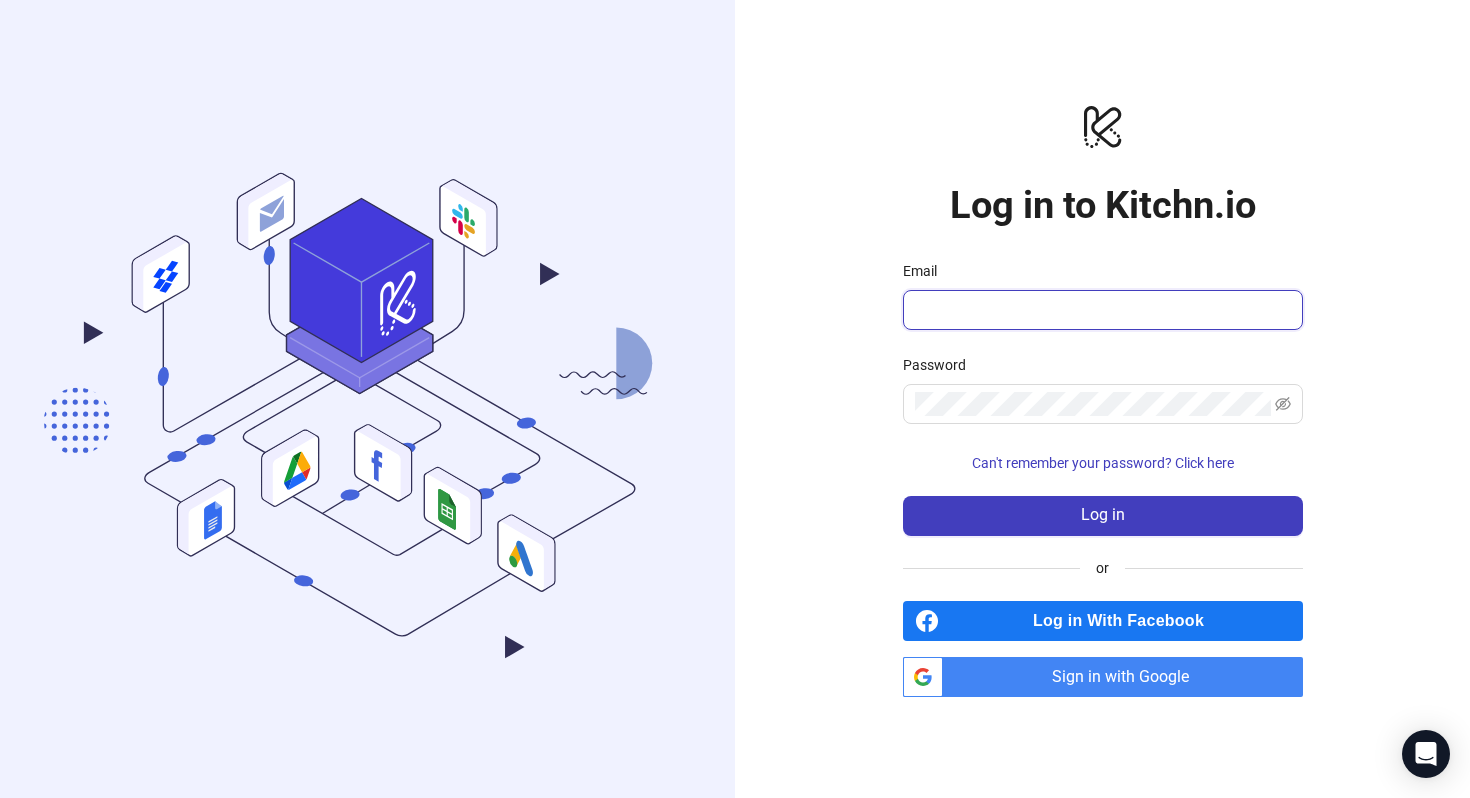 click on "Email" at bounding box center [1101, 310] 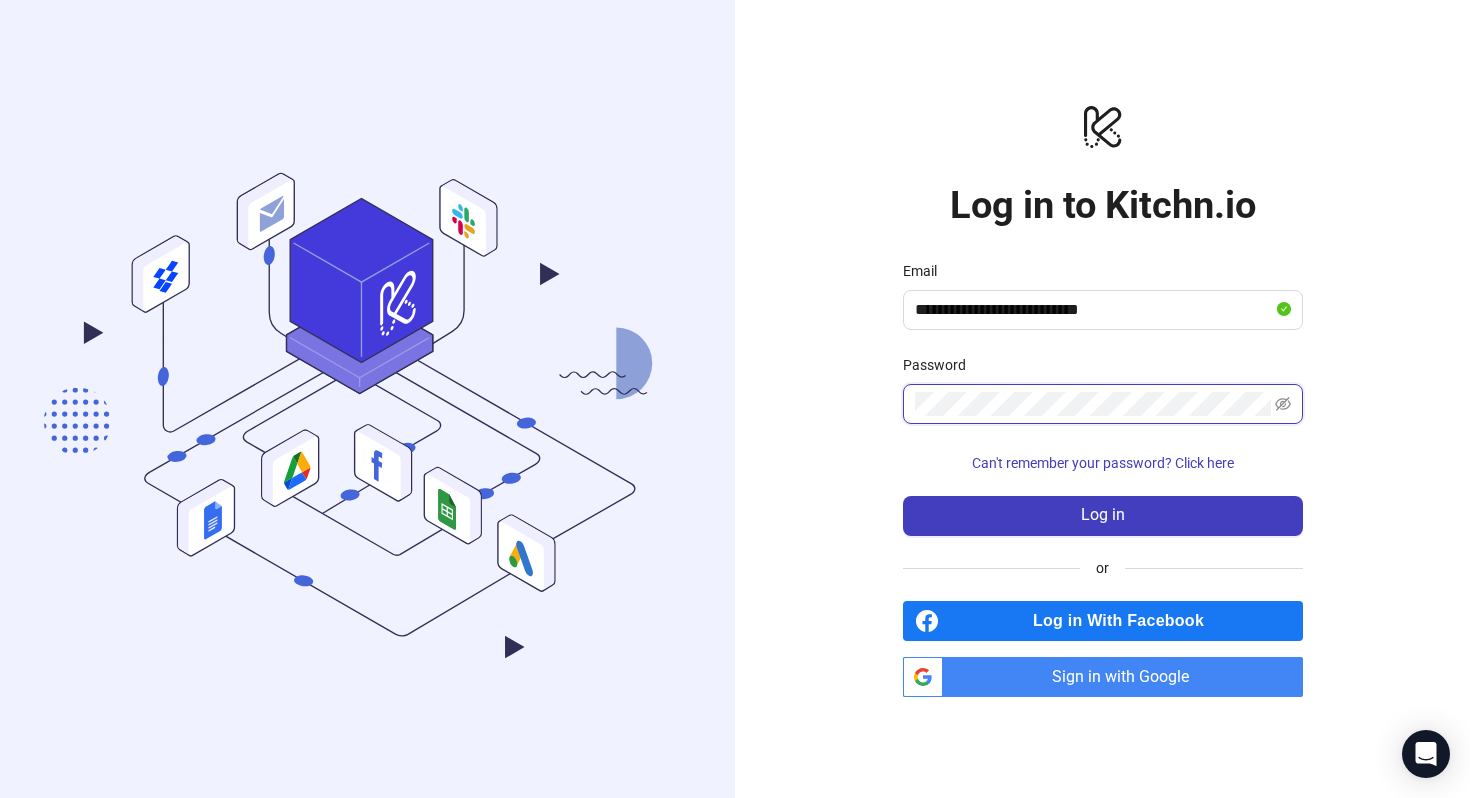 click on "Log in" at bounding box center (1103, 516) 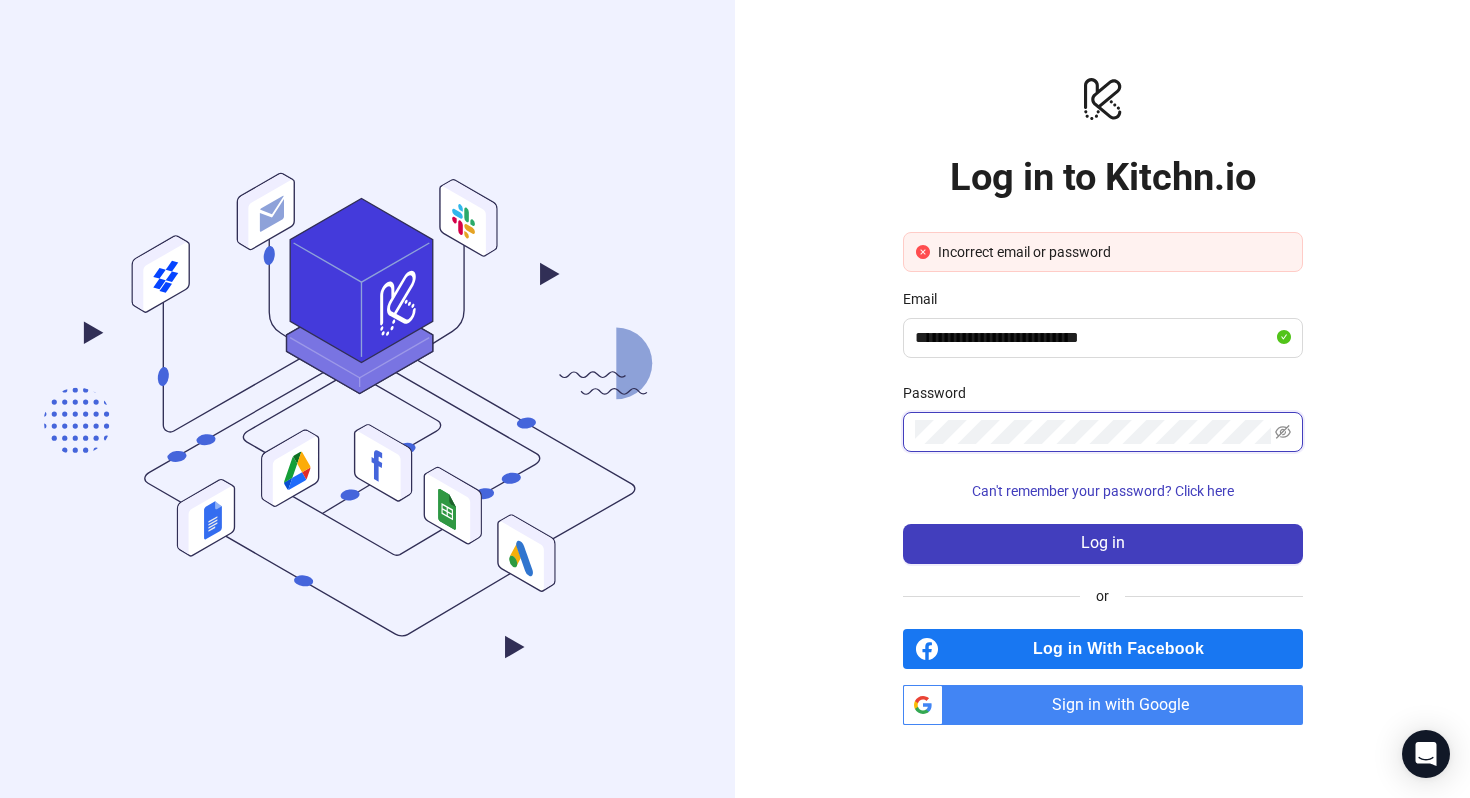click on "Log in" at bounding box center (1103, 544) 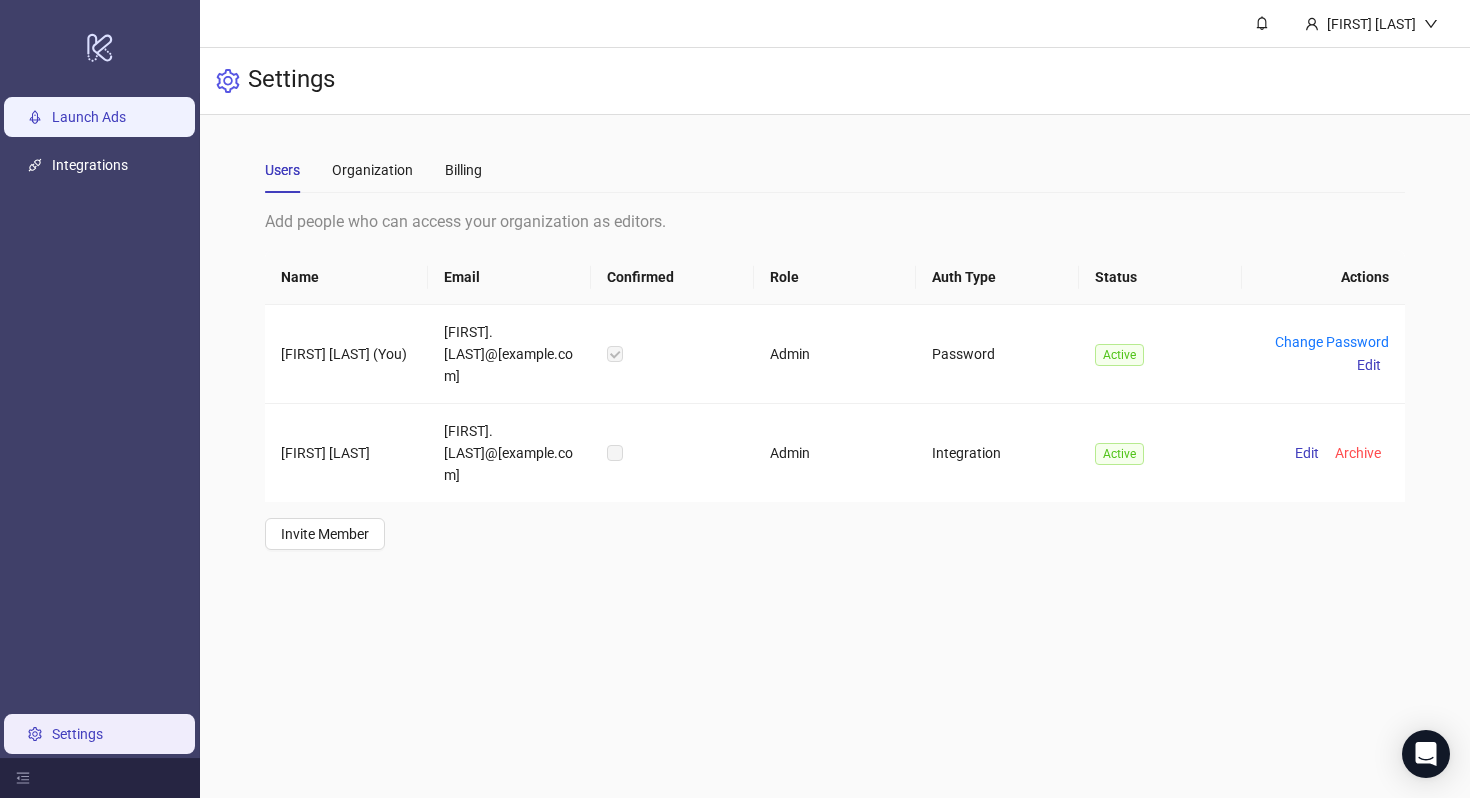 click on "Launch Ads" at bounding box center [89, 117] 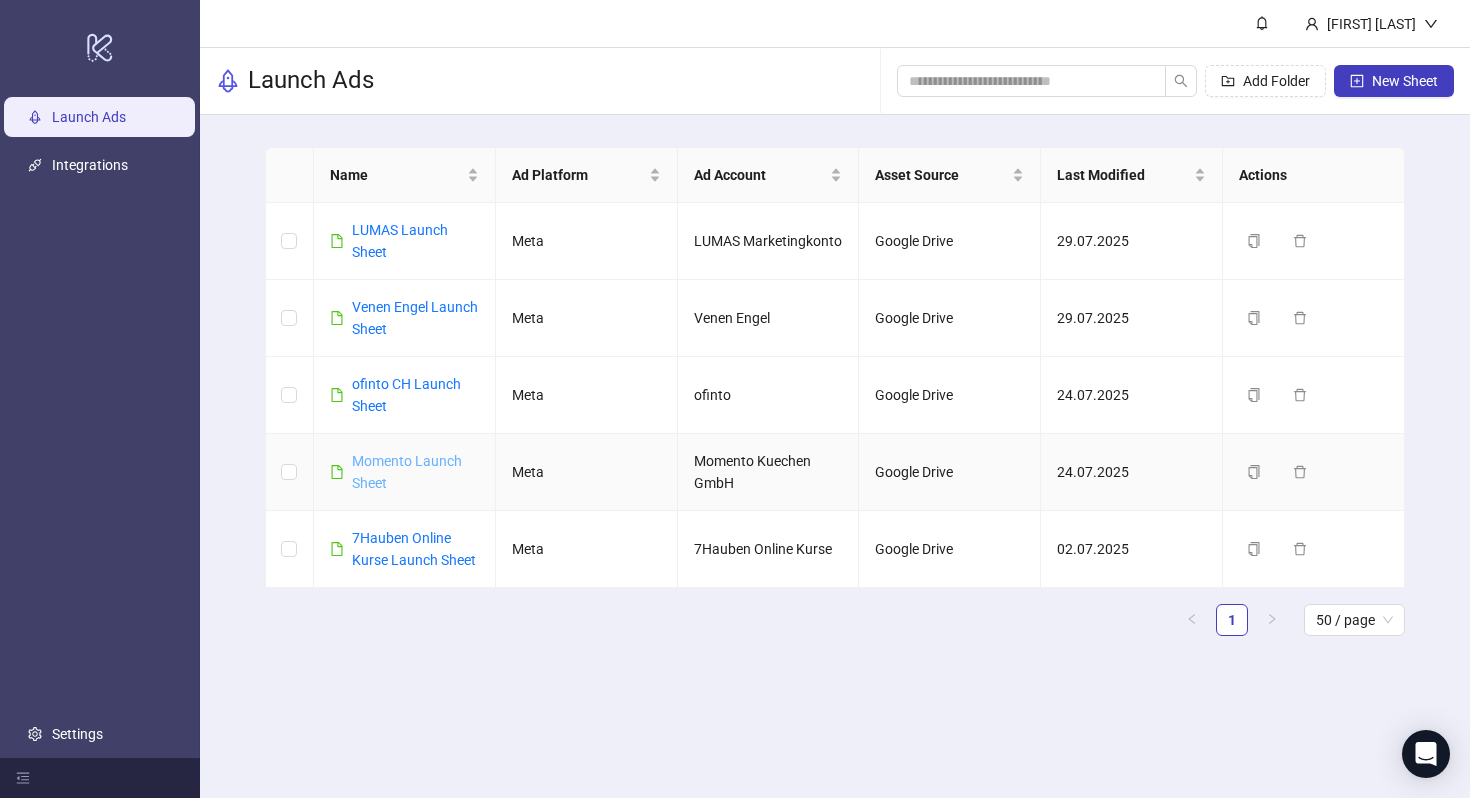 click on "Momento Launch Sheet" at bounding box center (407, 472) 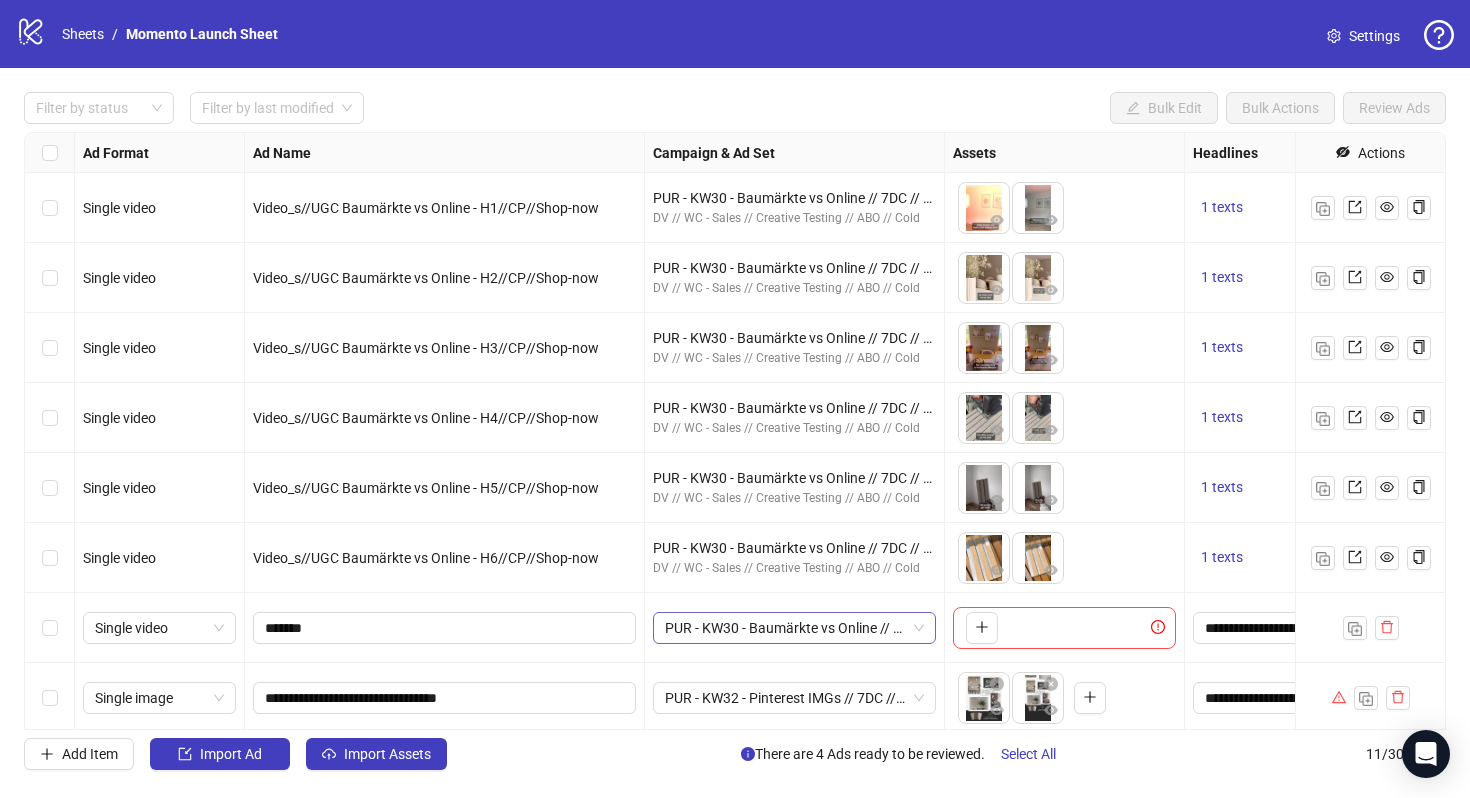 scroll, scrollTop: 214, scrollLeft: 0, axis: vertical 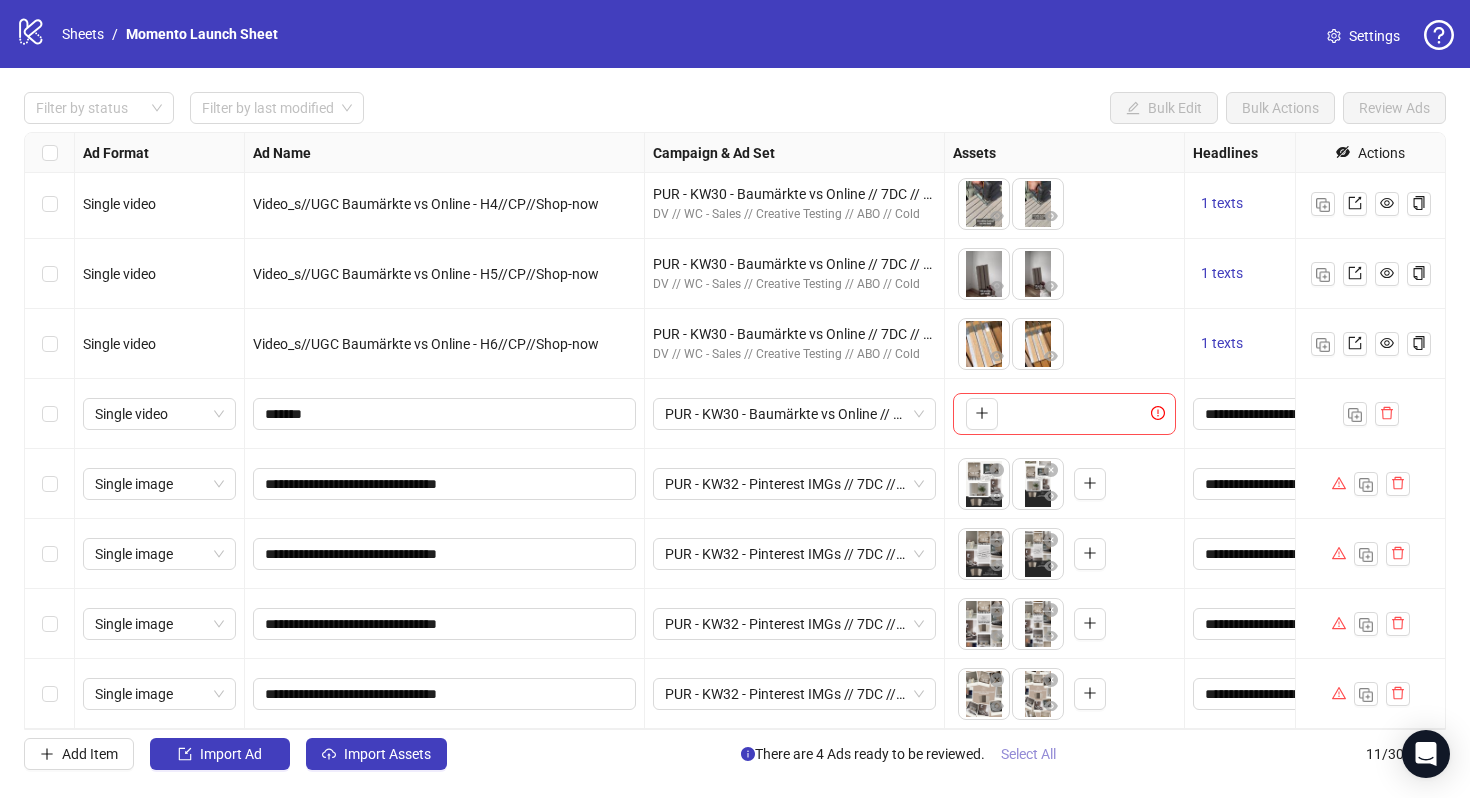 click on "Select All" at bounding box center [1028, 754] 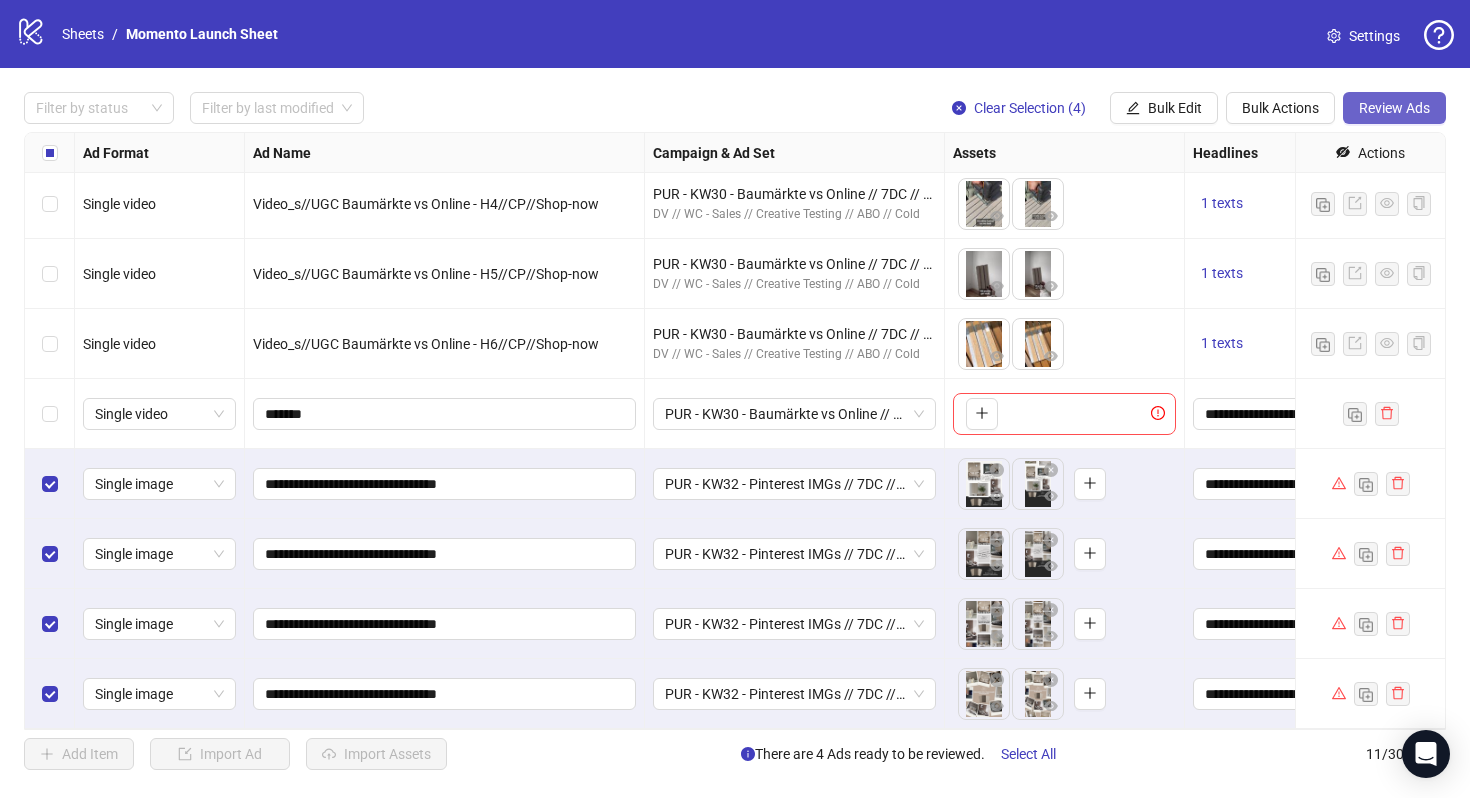 click on "Review Ads" at bounding box center [1394, 108] 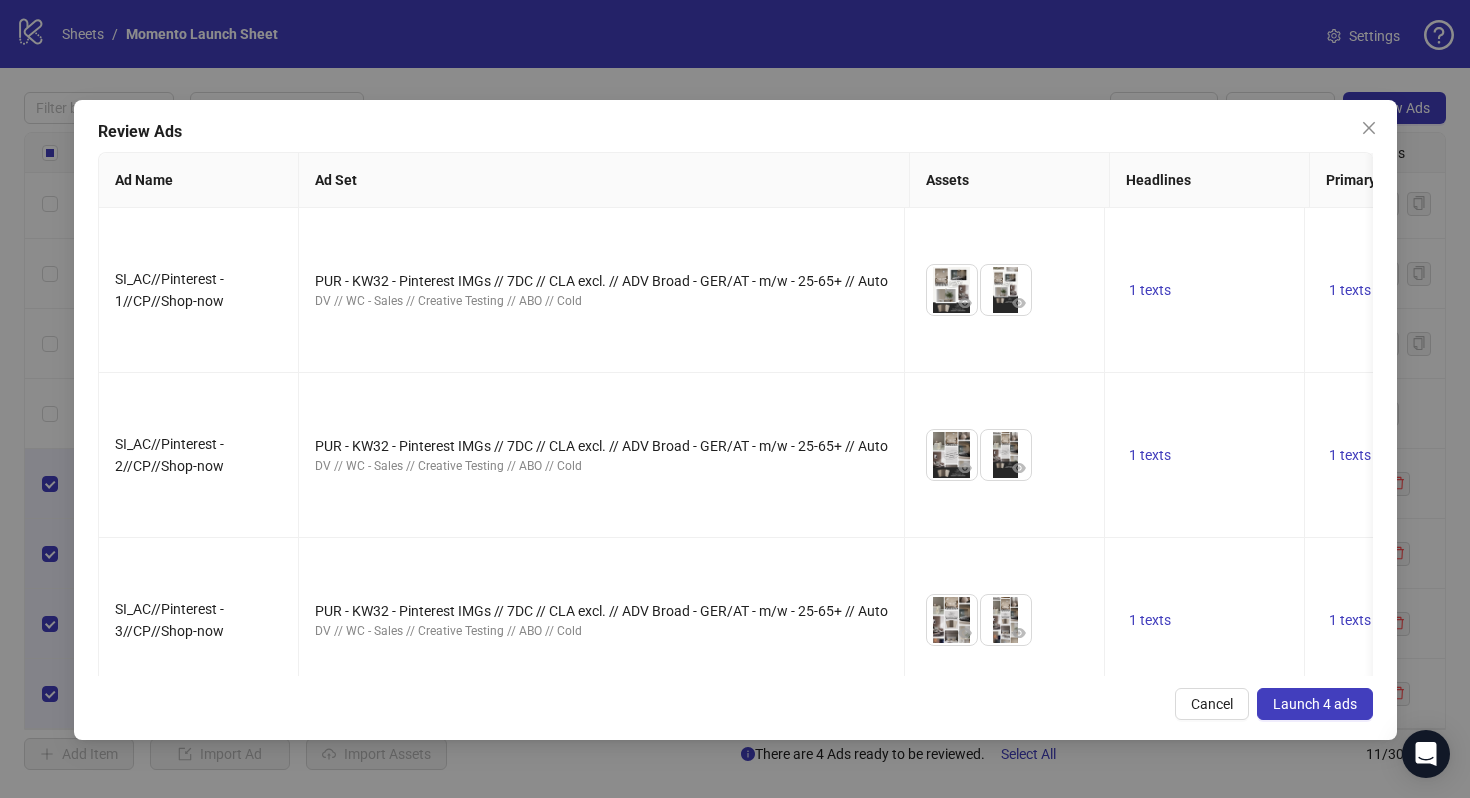 click on "Launch 4 ads" at bounding box center (1315, 704) 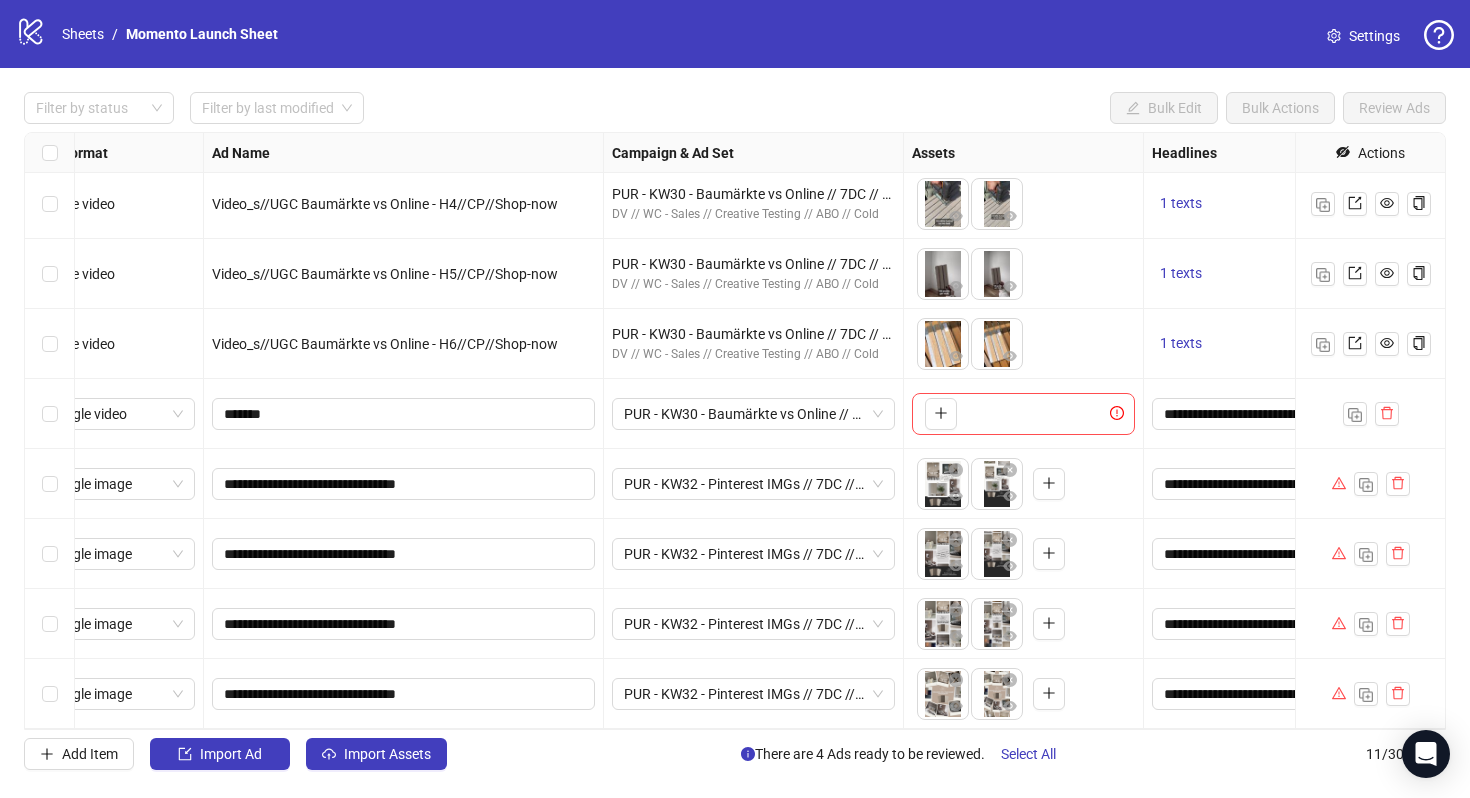 scroll, scrollTop: 214, scrollLeft: 0, axis: vertical 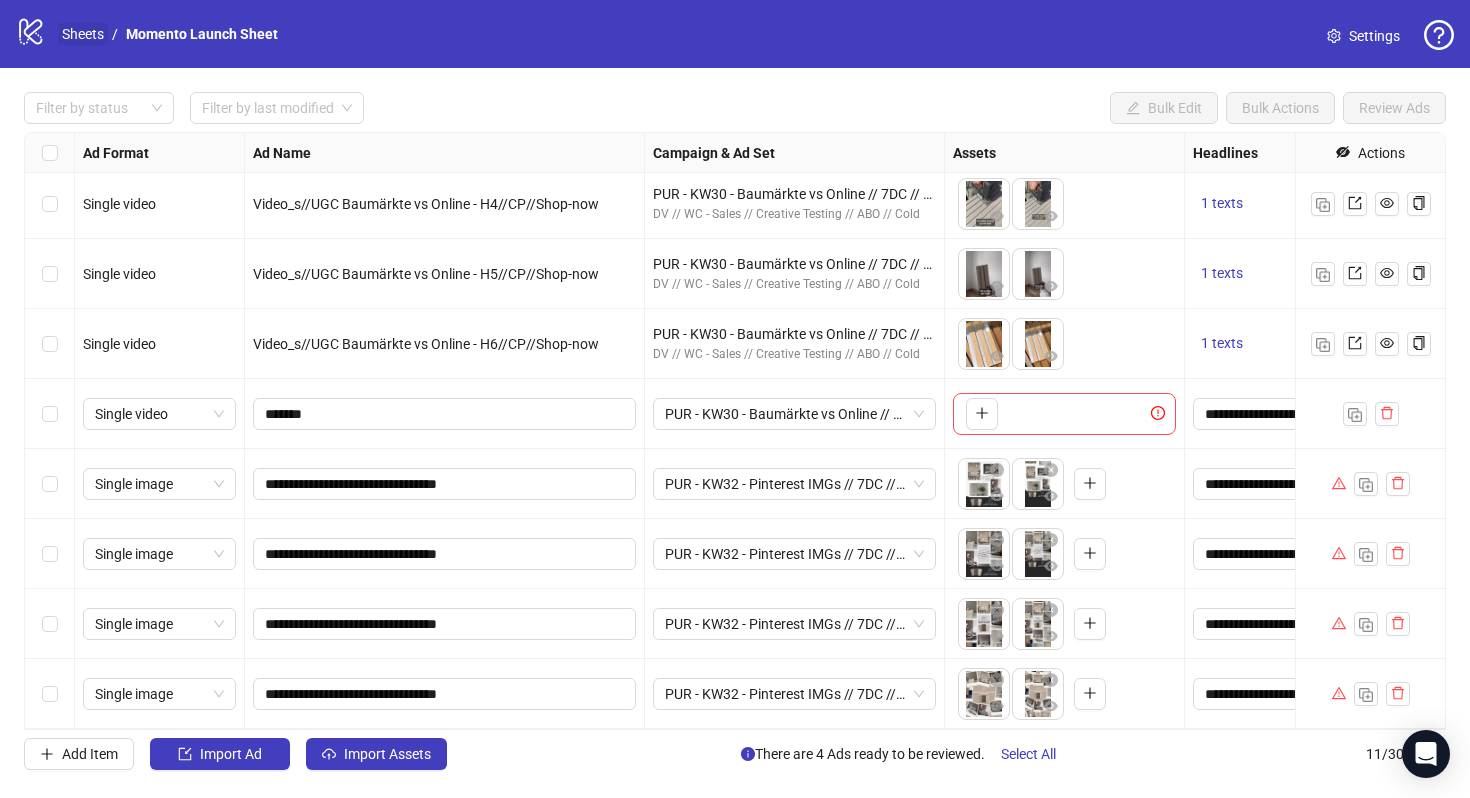 click on "Sheets" at bounding box center (83, 34) 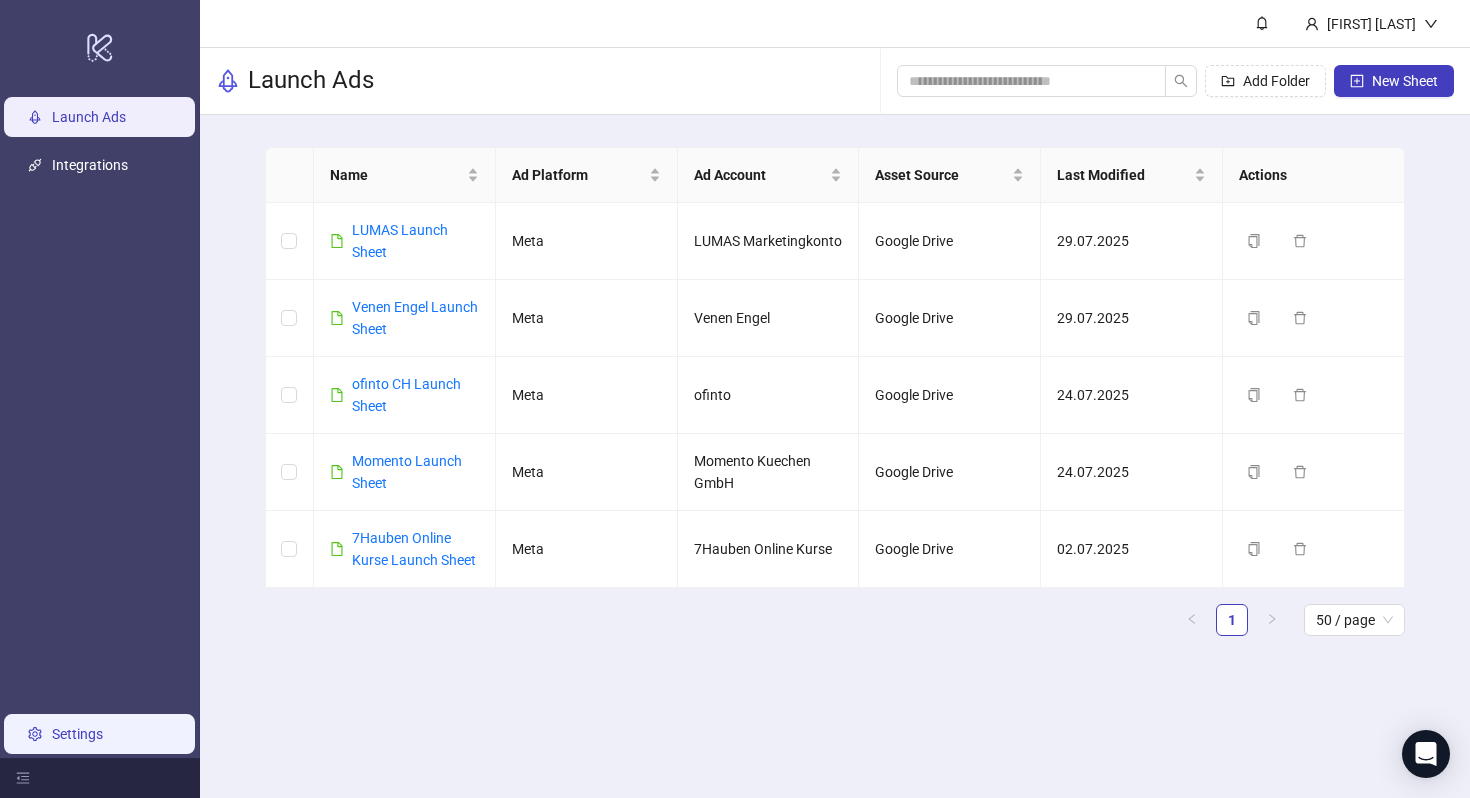 click on "Settings" at bounding box center [77, 734] 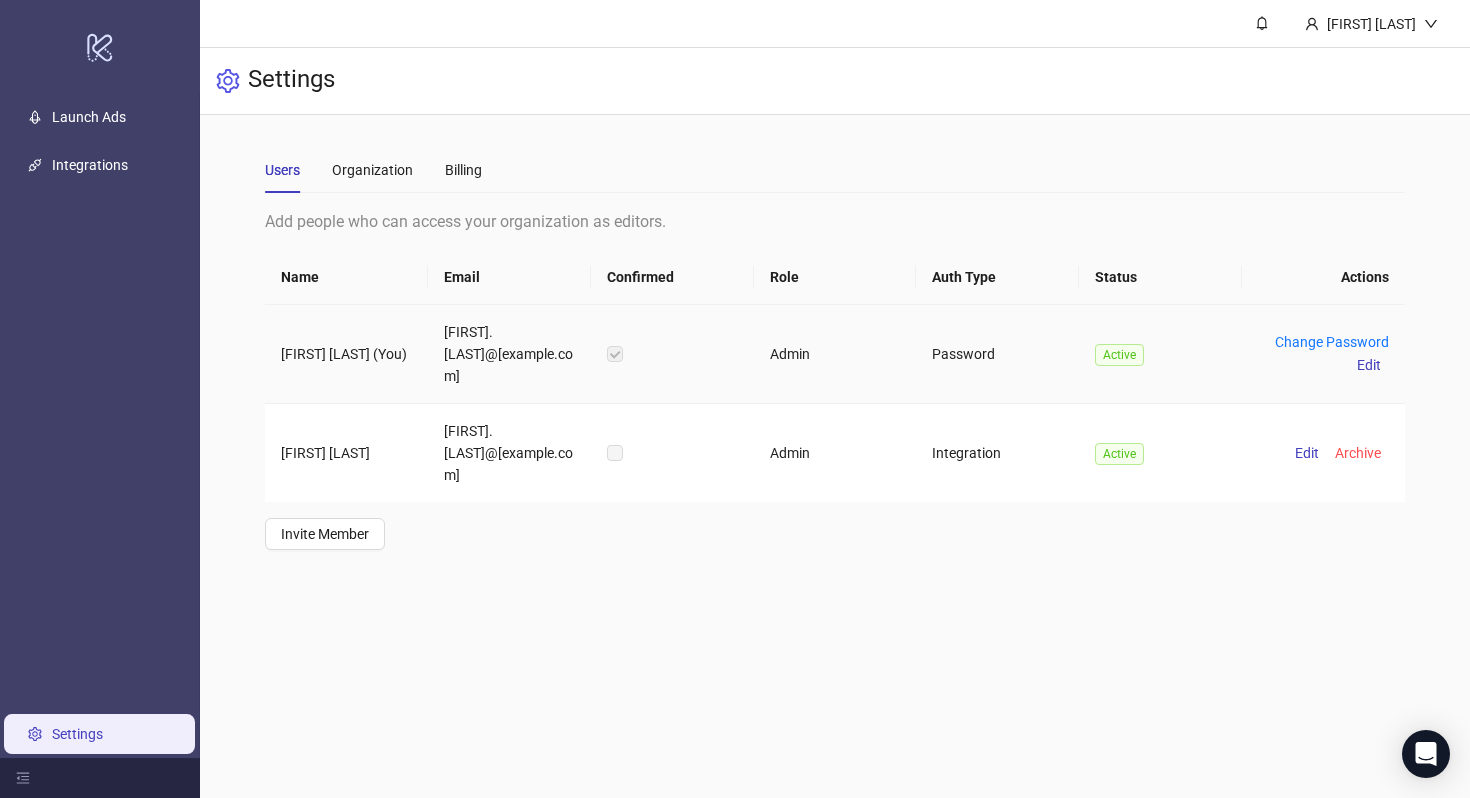click on "Active" at bounding box center [1119, 355] 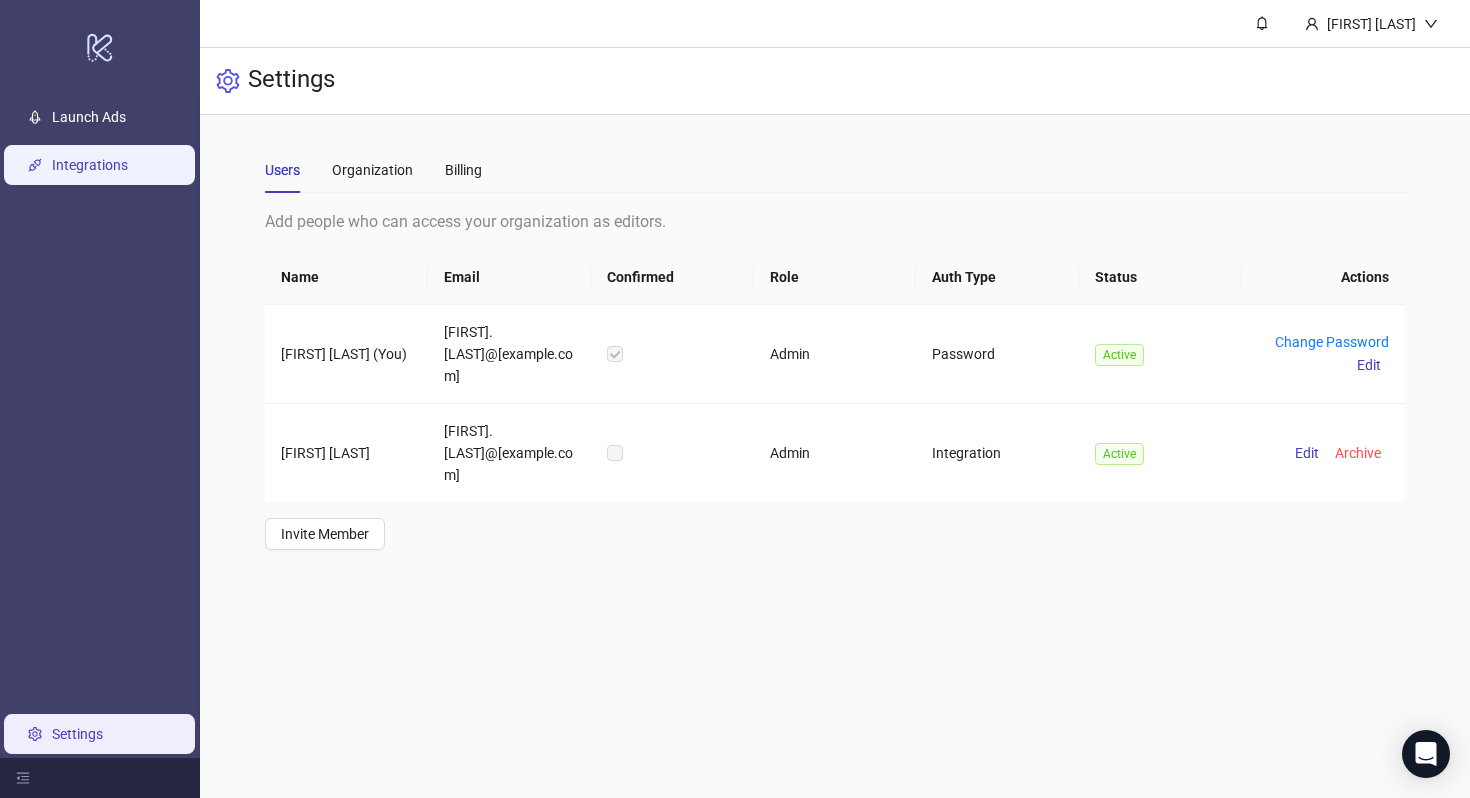 click on "Integrations" at bounding box center (90, 165) 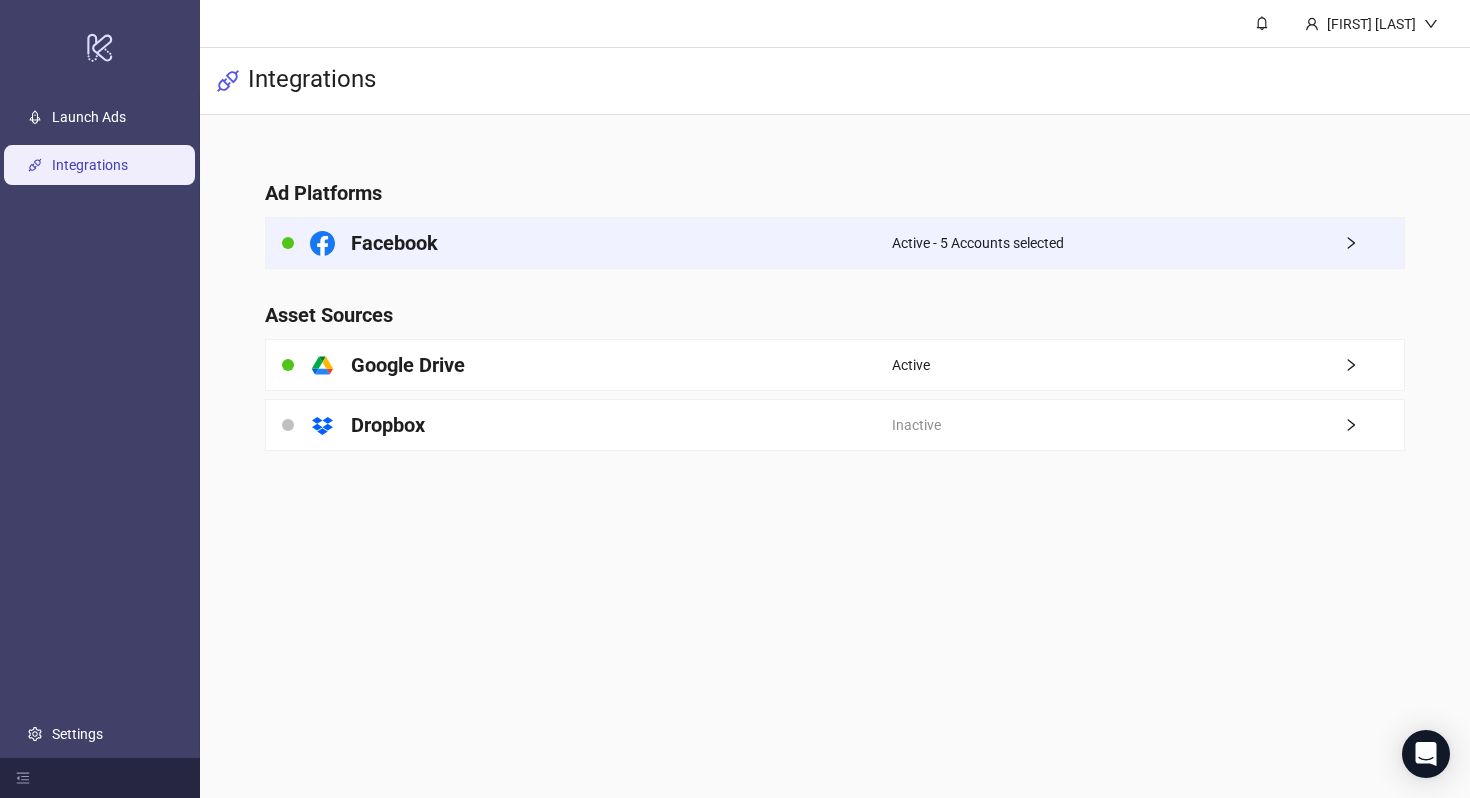click on "Facebook" at bounding box center [579, 243] 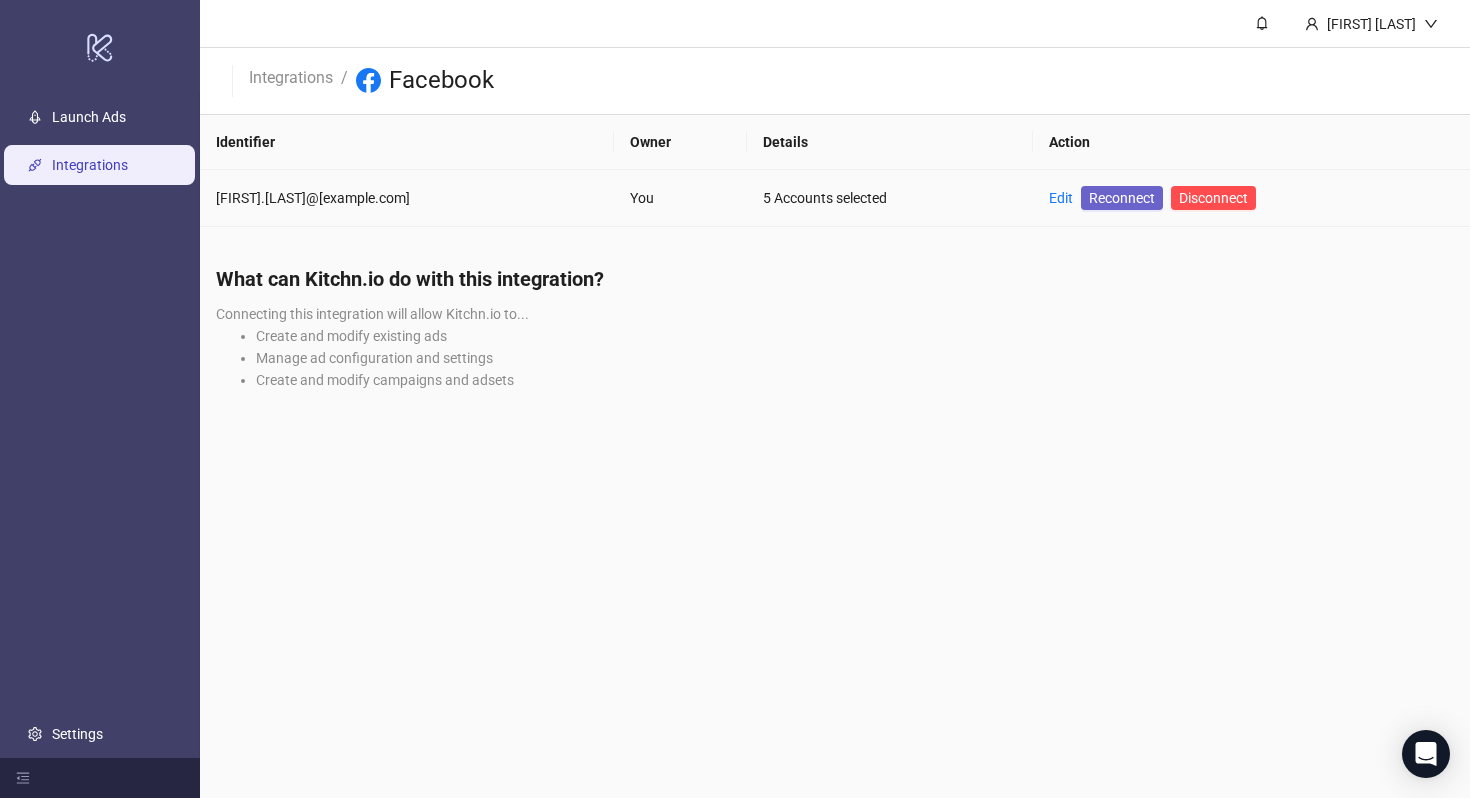 click on "Reconnect" at bounding box center [1122, 198] 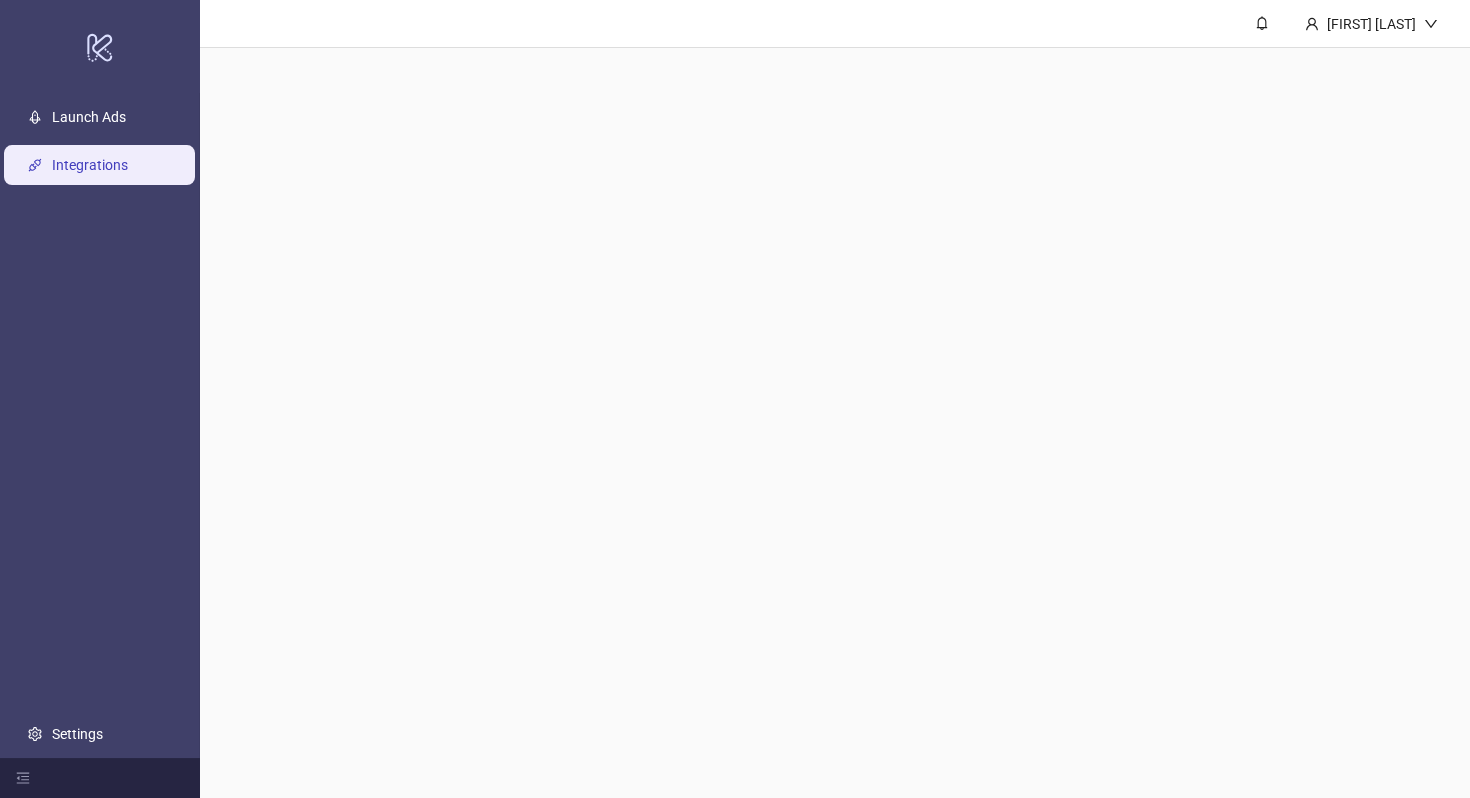 scroll, scrollTop: 0, scrollLeft: 0, axis: both 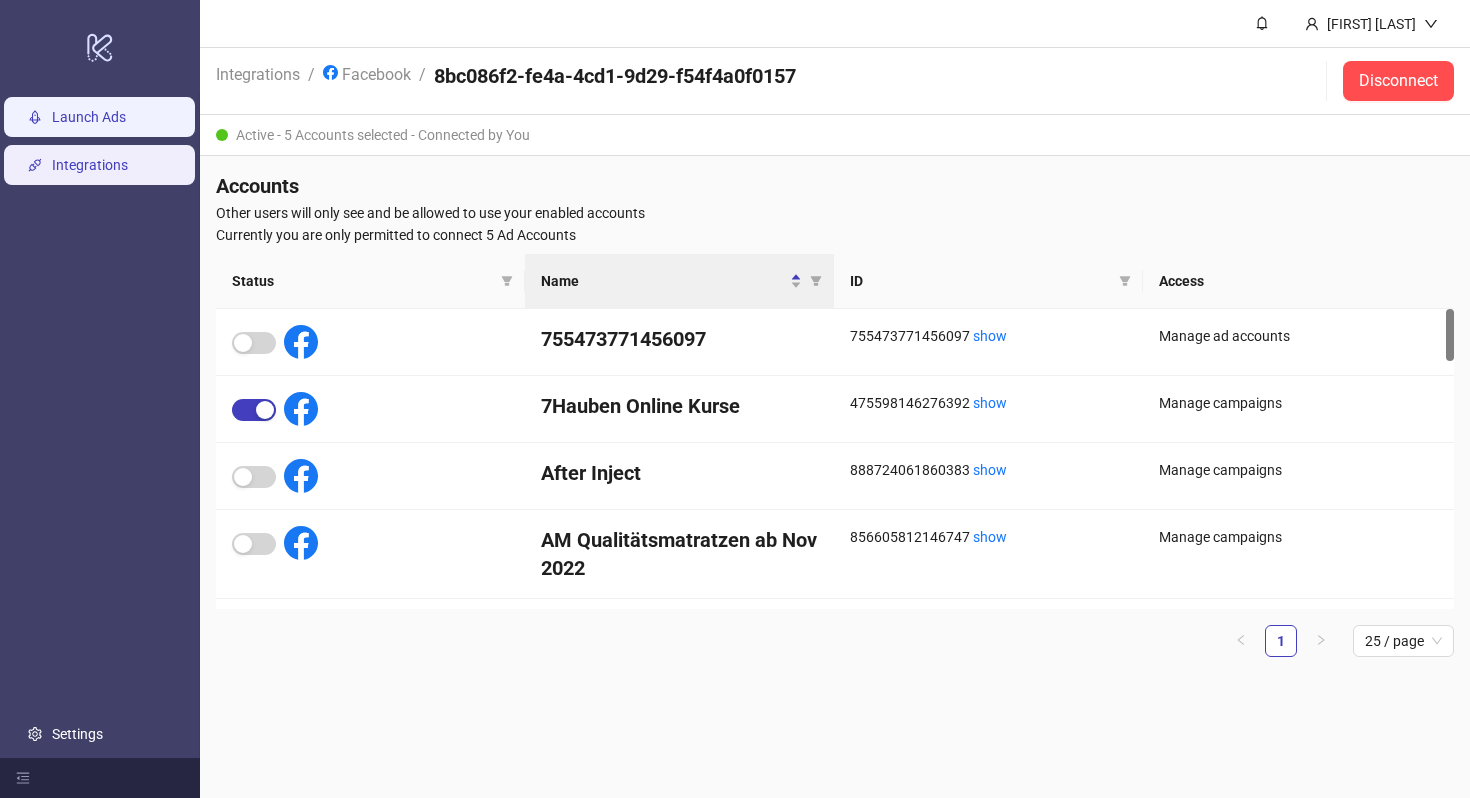 click on "Launch Ads" at bounding box center (89, 117) 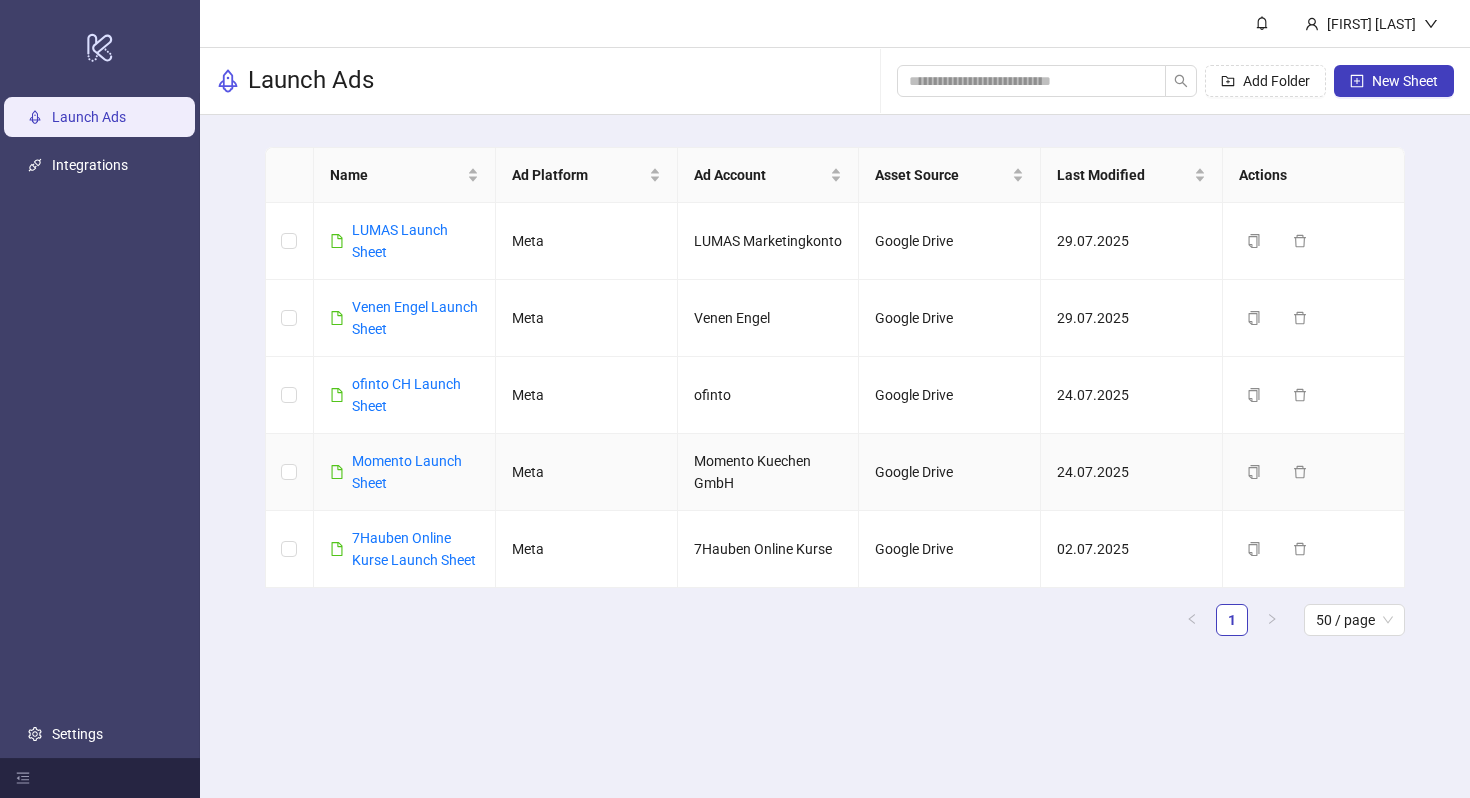 click on "Momento Launch Sheet" at bounding box center (415, 472) 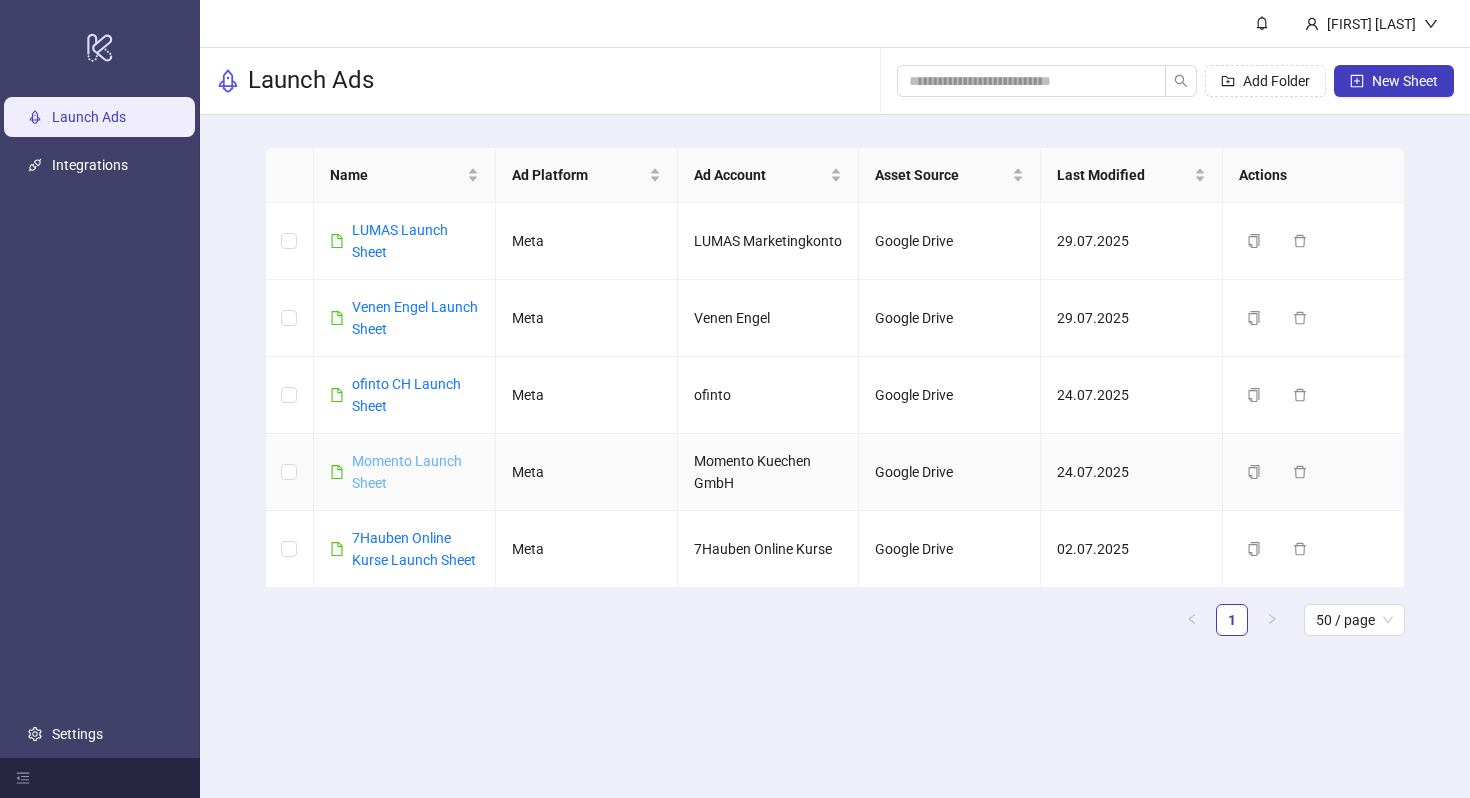 click on "Momento Launch Sheet" at bounding box center [407, 472] 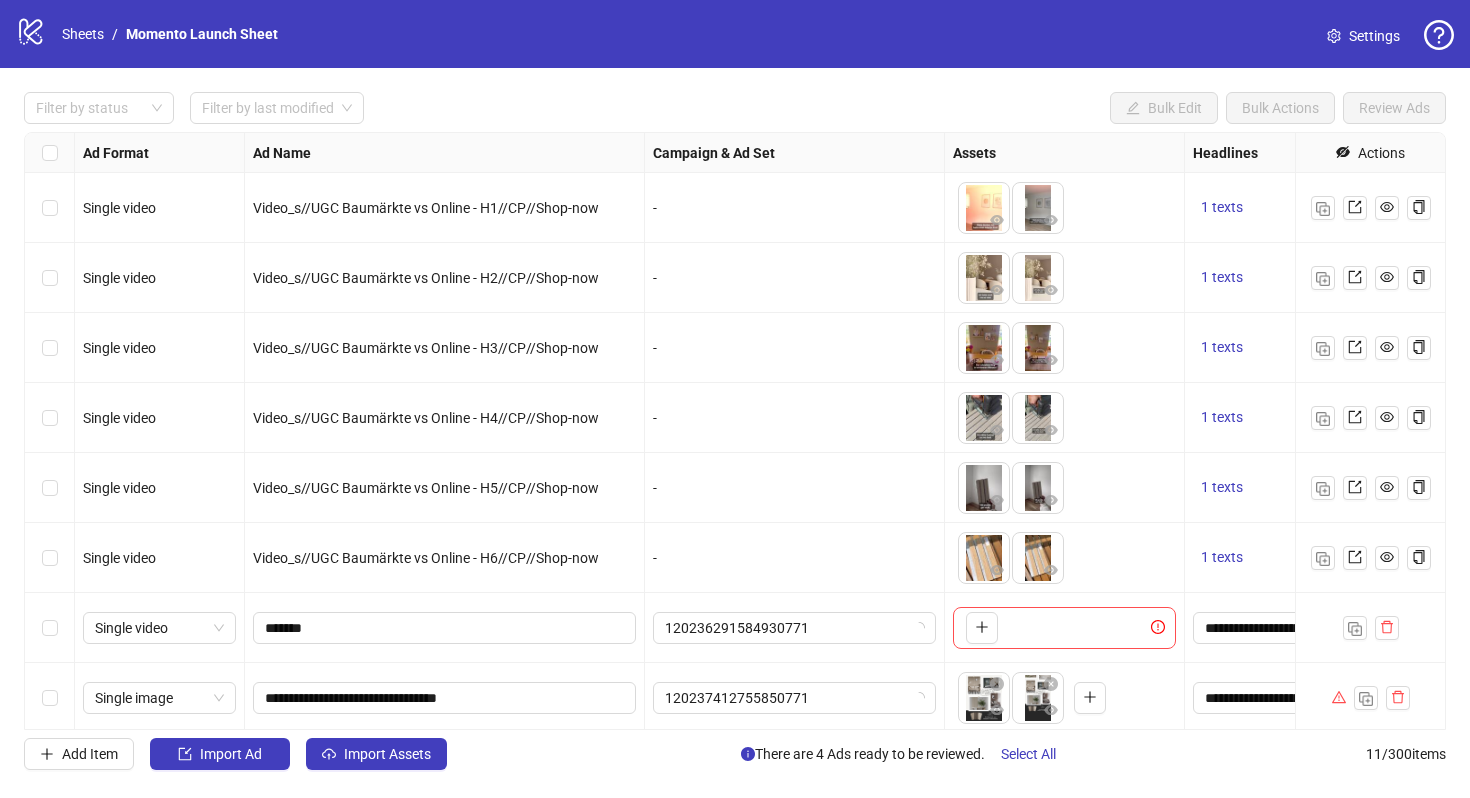scroll, scrollTop: 214, scrollLeft: 0, axis: vertical 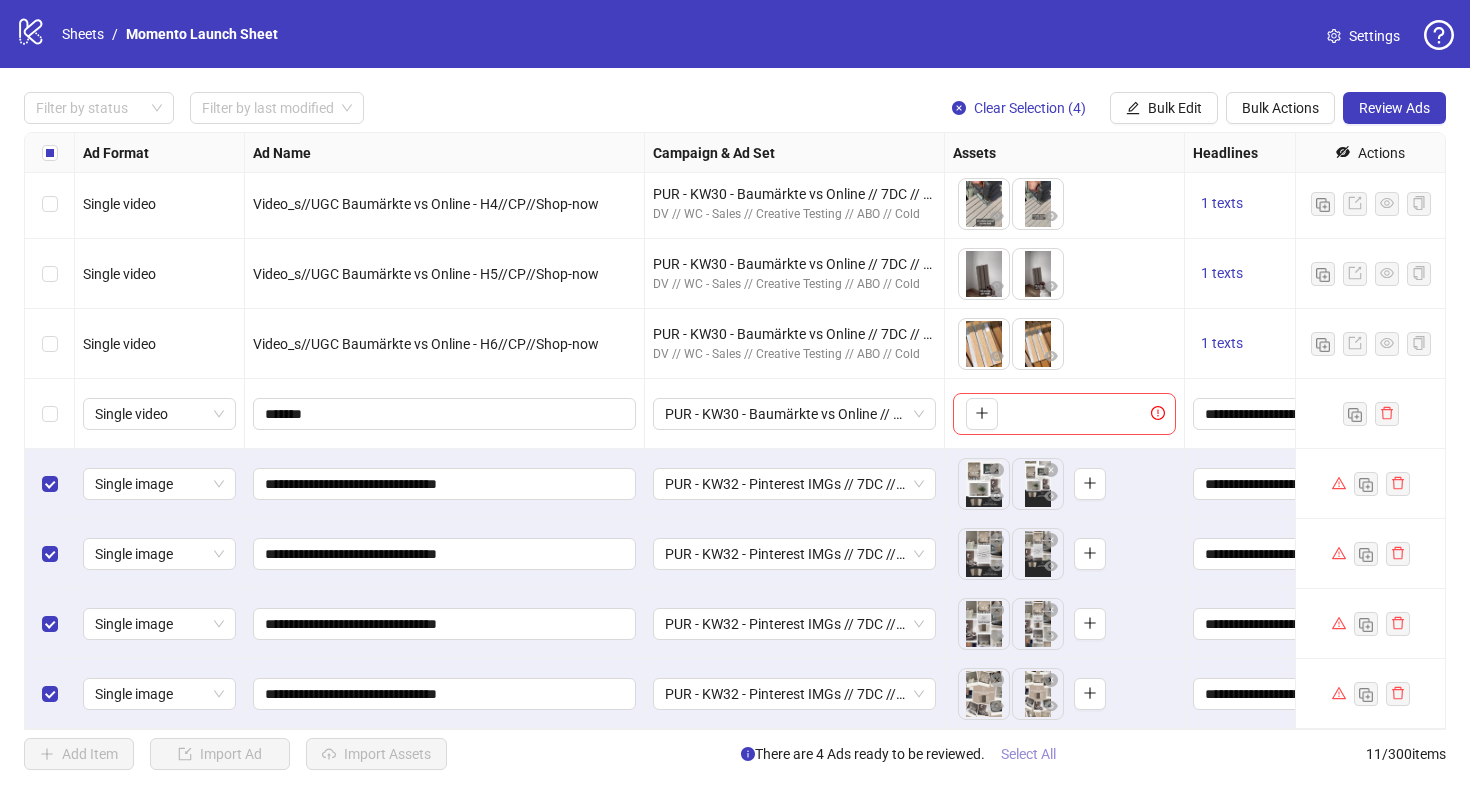 click on "Select All" at bounding box center [1028, 754] 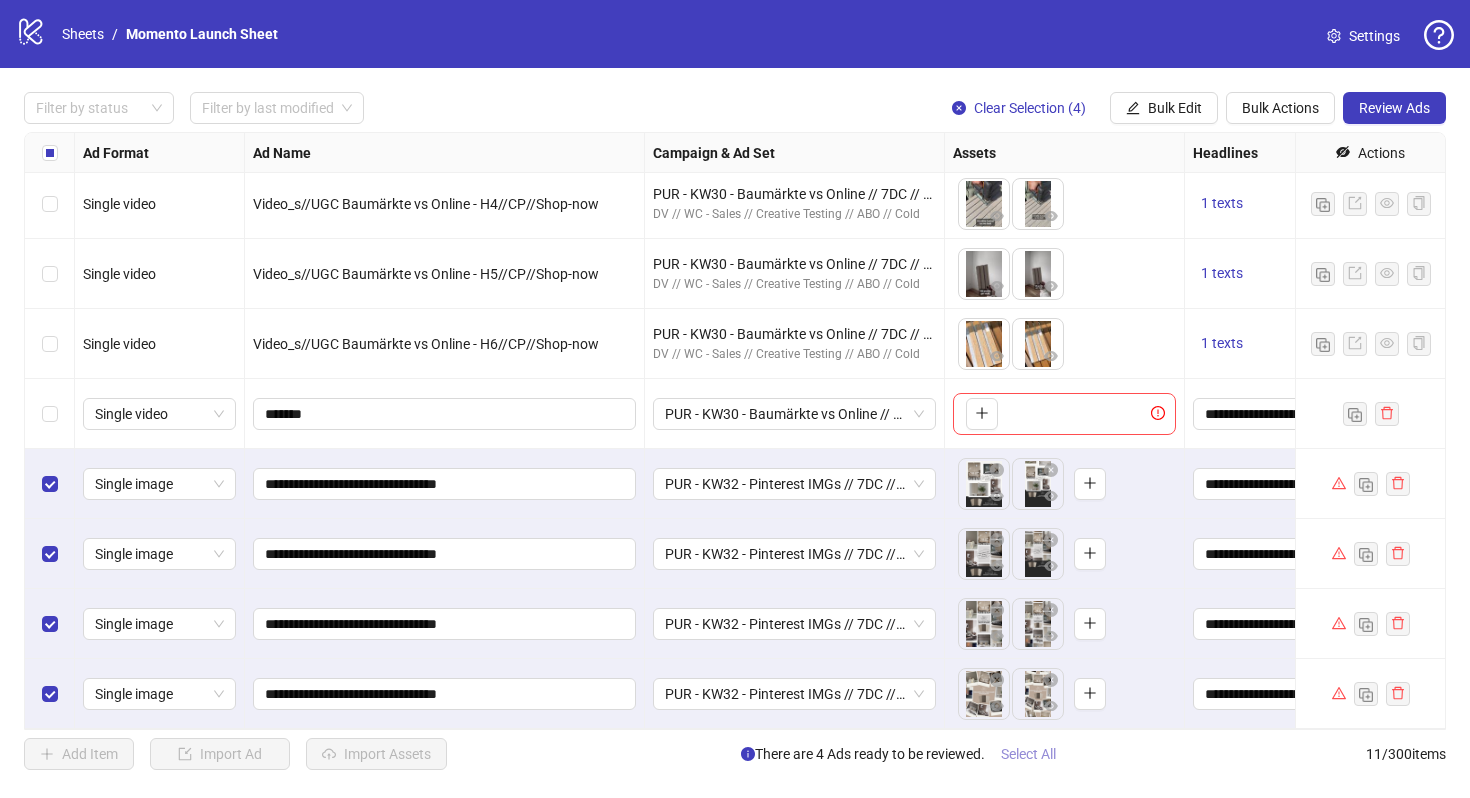 click on "Select All" at bounding box center [1028, 754] 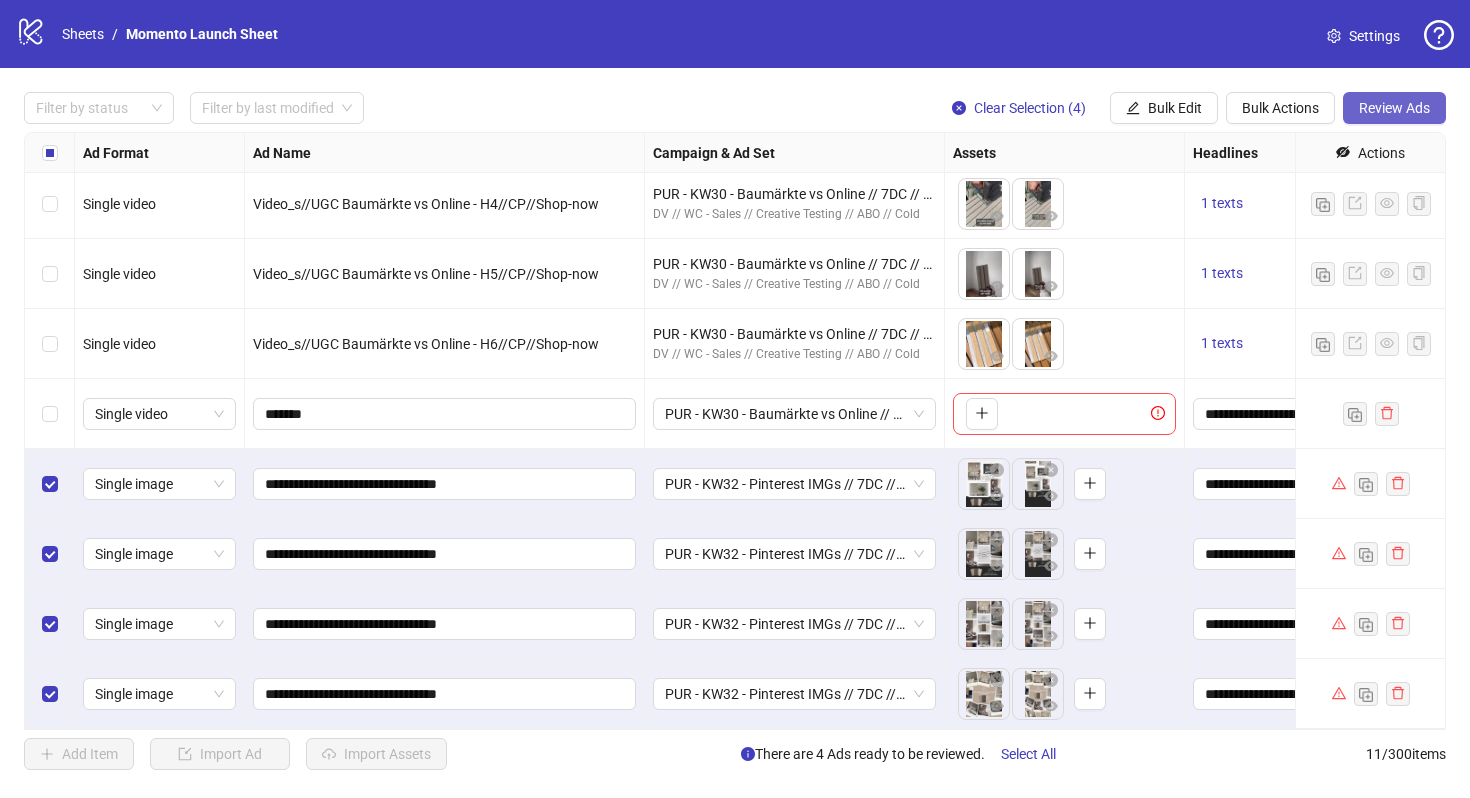 click on "Review Ads" at bounding box center (1394, 108) 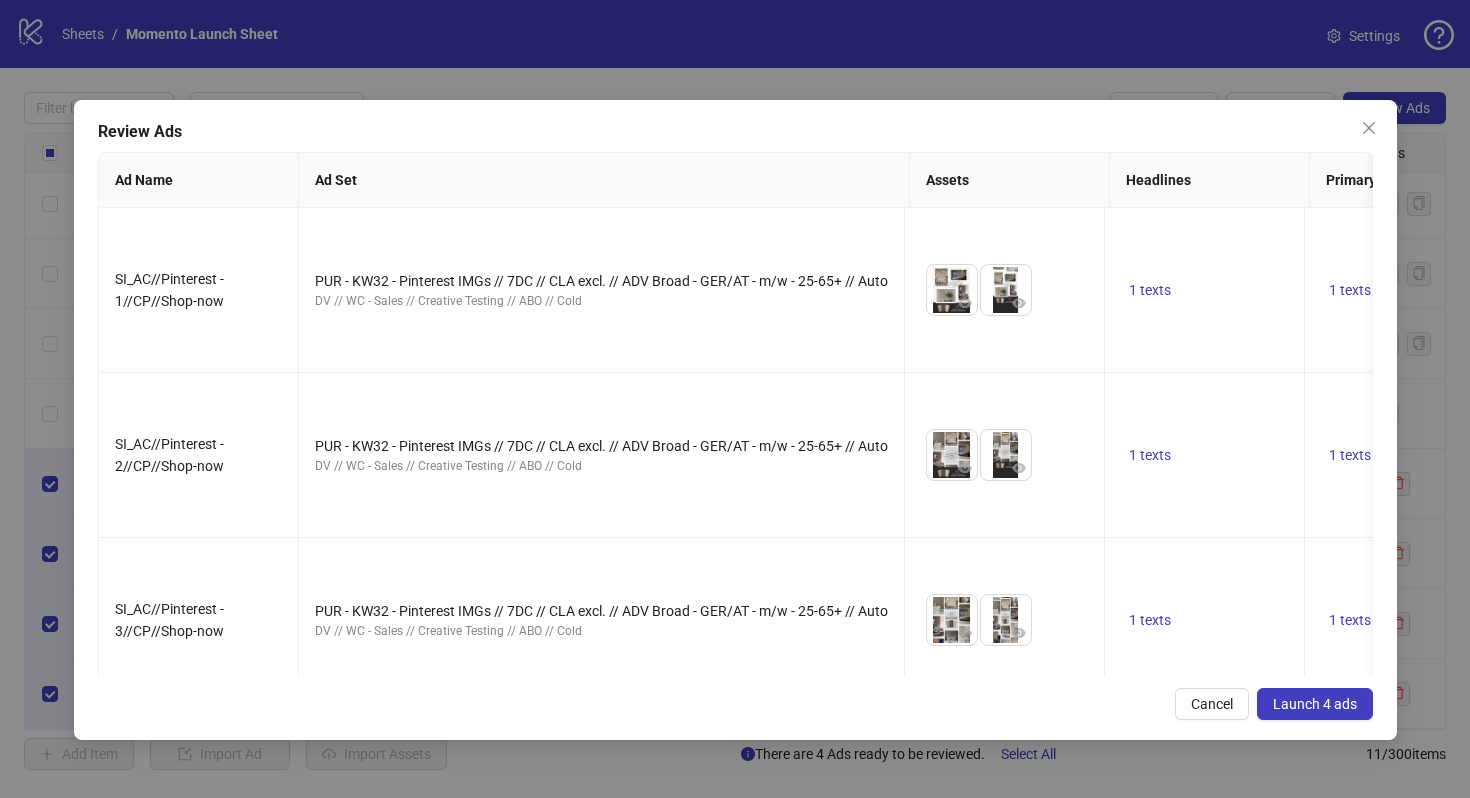 click on "Launch 4 ads" at bounding box center [1315, 704] 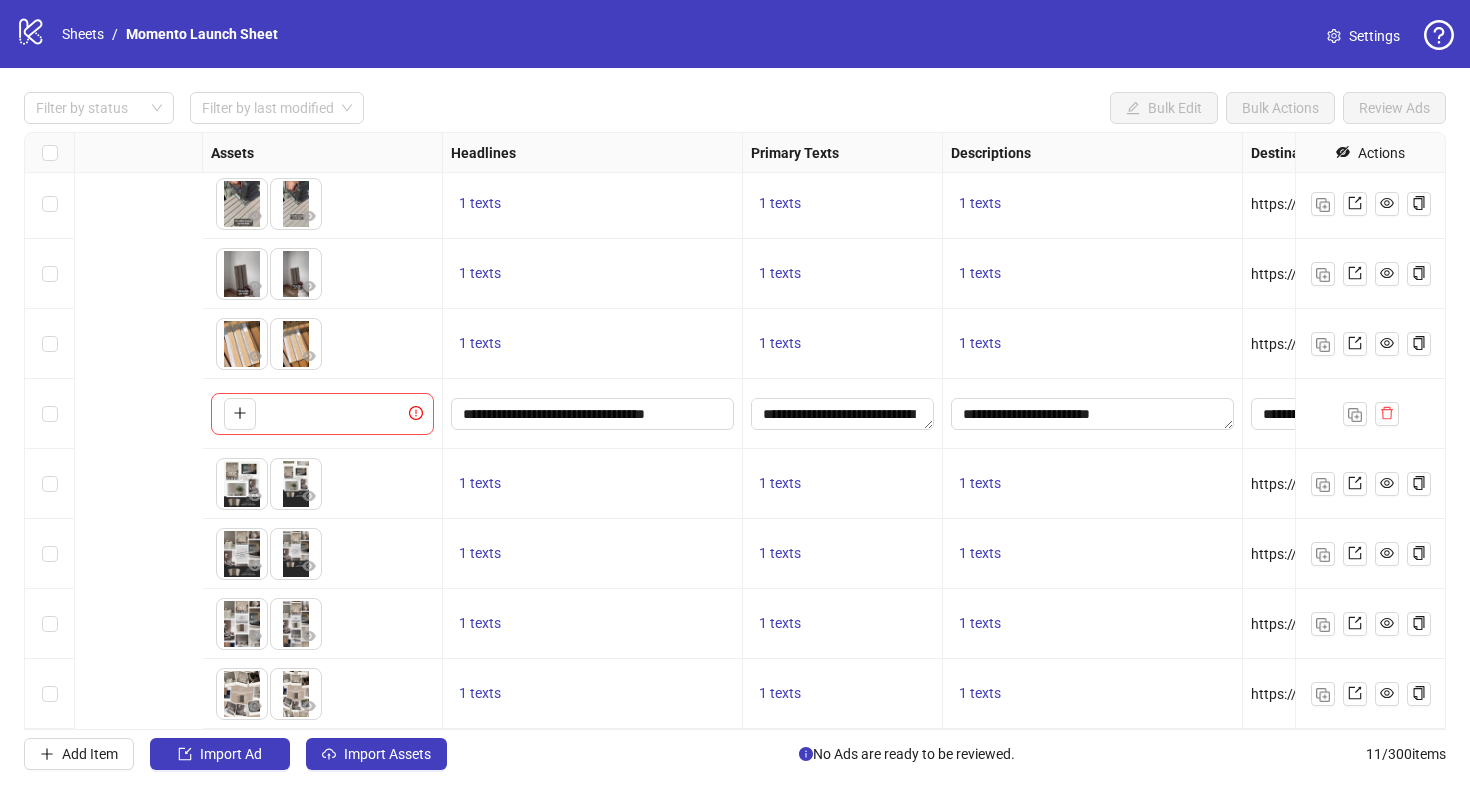 scroll, scrollTop: 214, scrollLeft: 0, axis: vertical 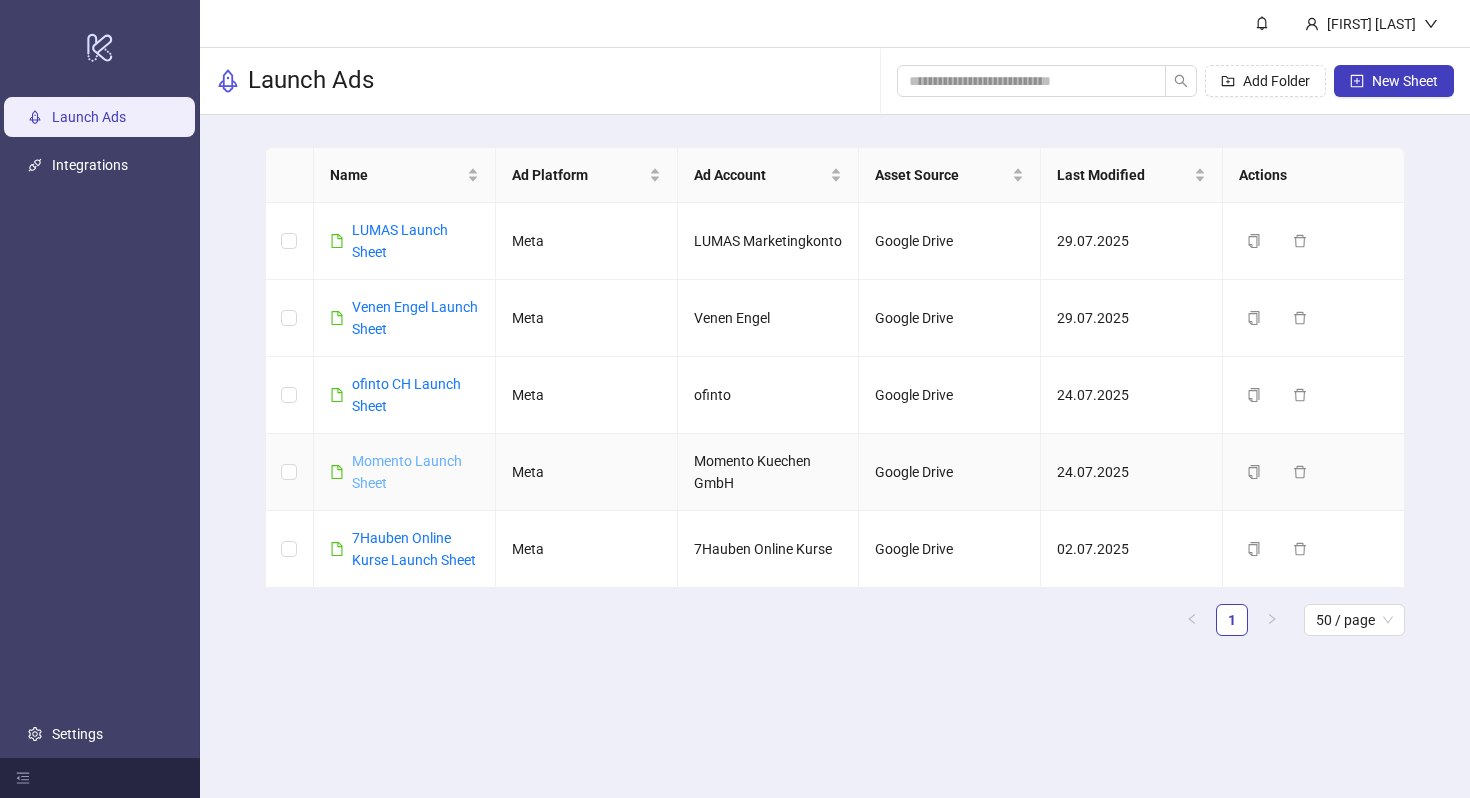 click on "Momento Launch Sheet" at bounding box center [407, 472] 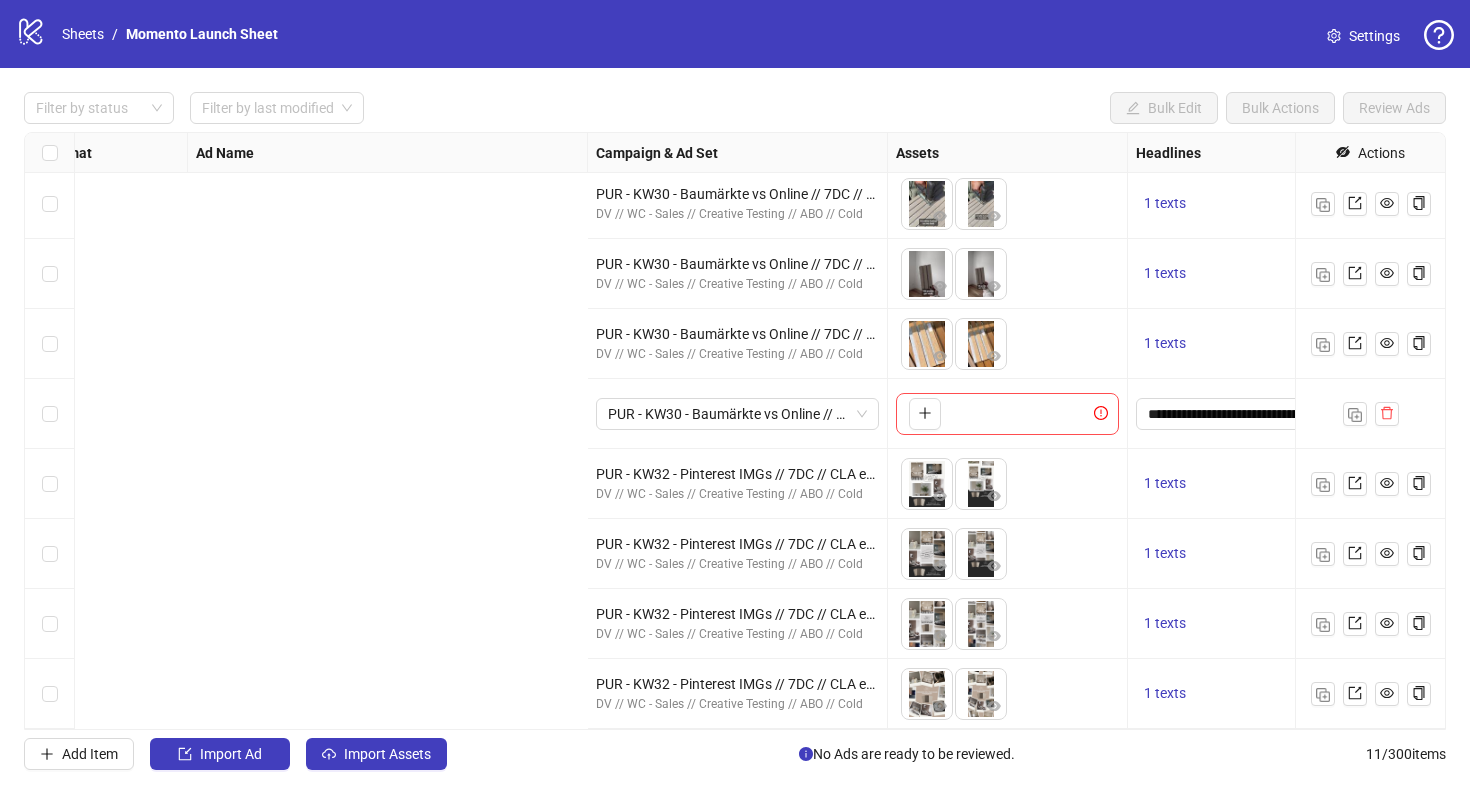 scroll, scrollTop: 214, scrollLeft: 0, axis: vertical 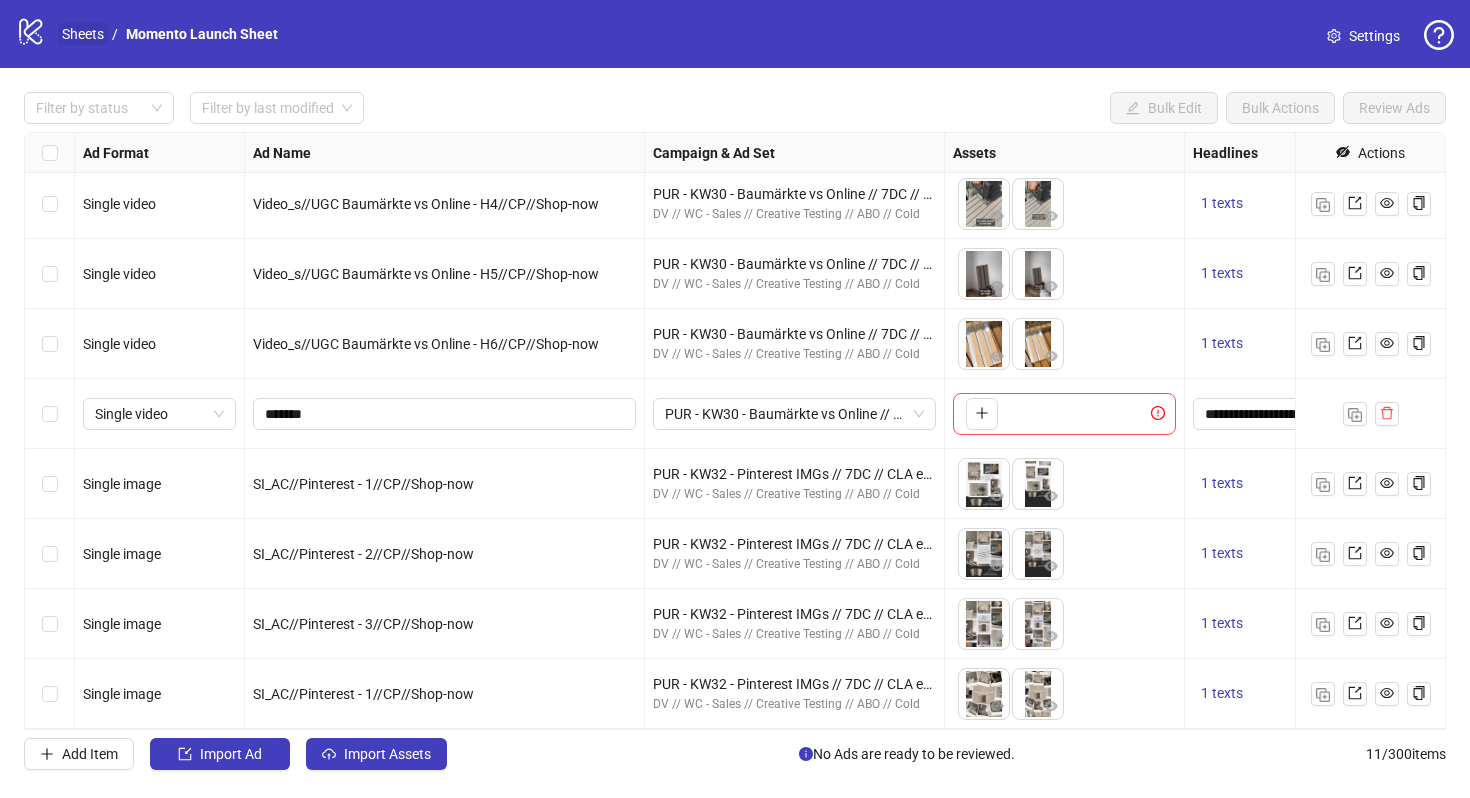 click on "Sheets" at bounding box center [83, 34] 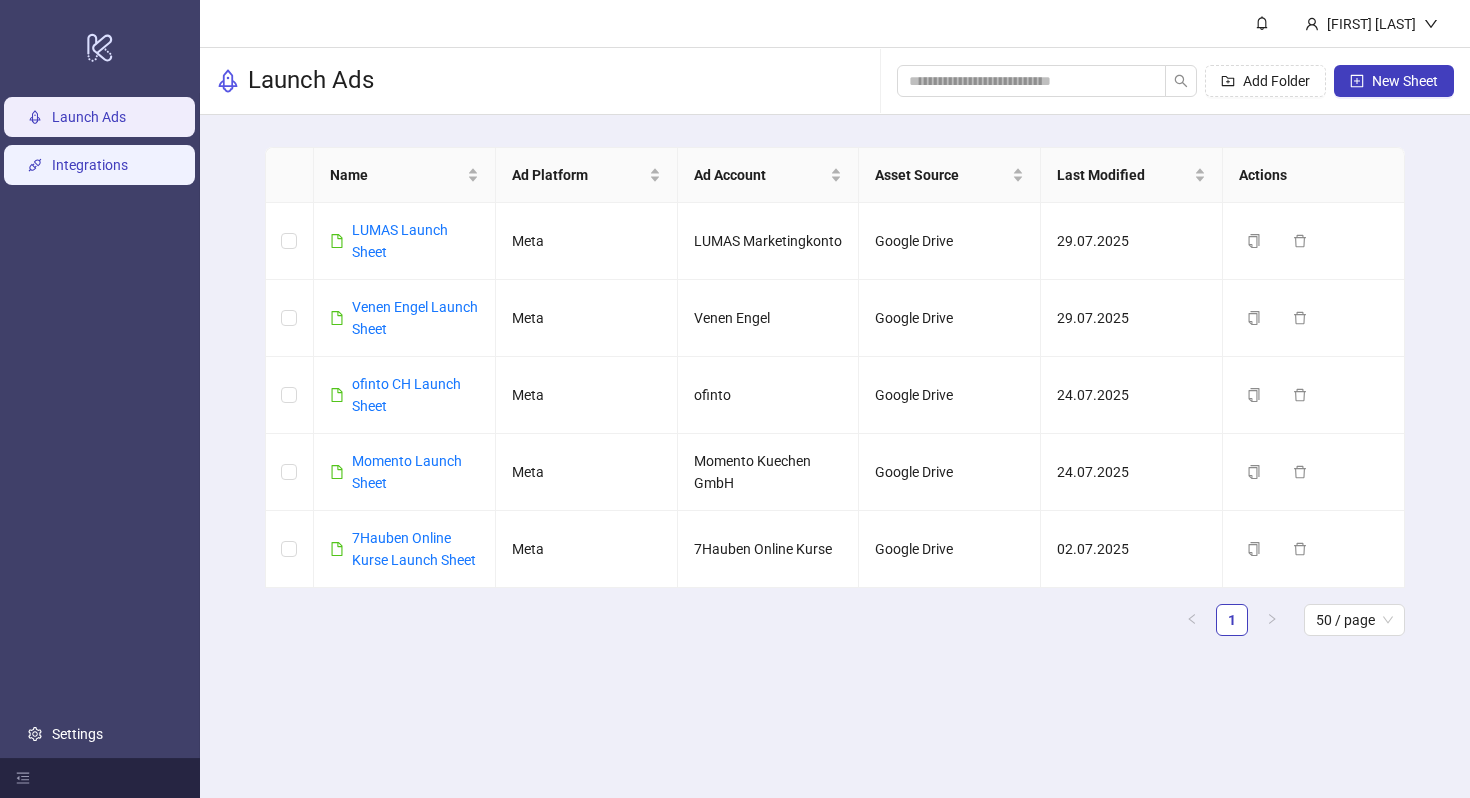 click on "Integrations" at bounding box center (90, 165) 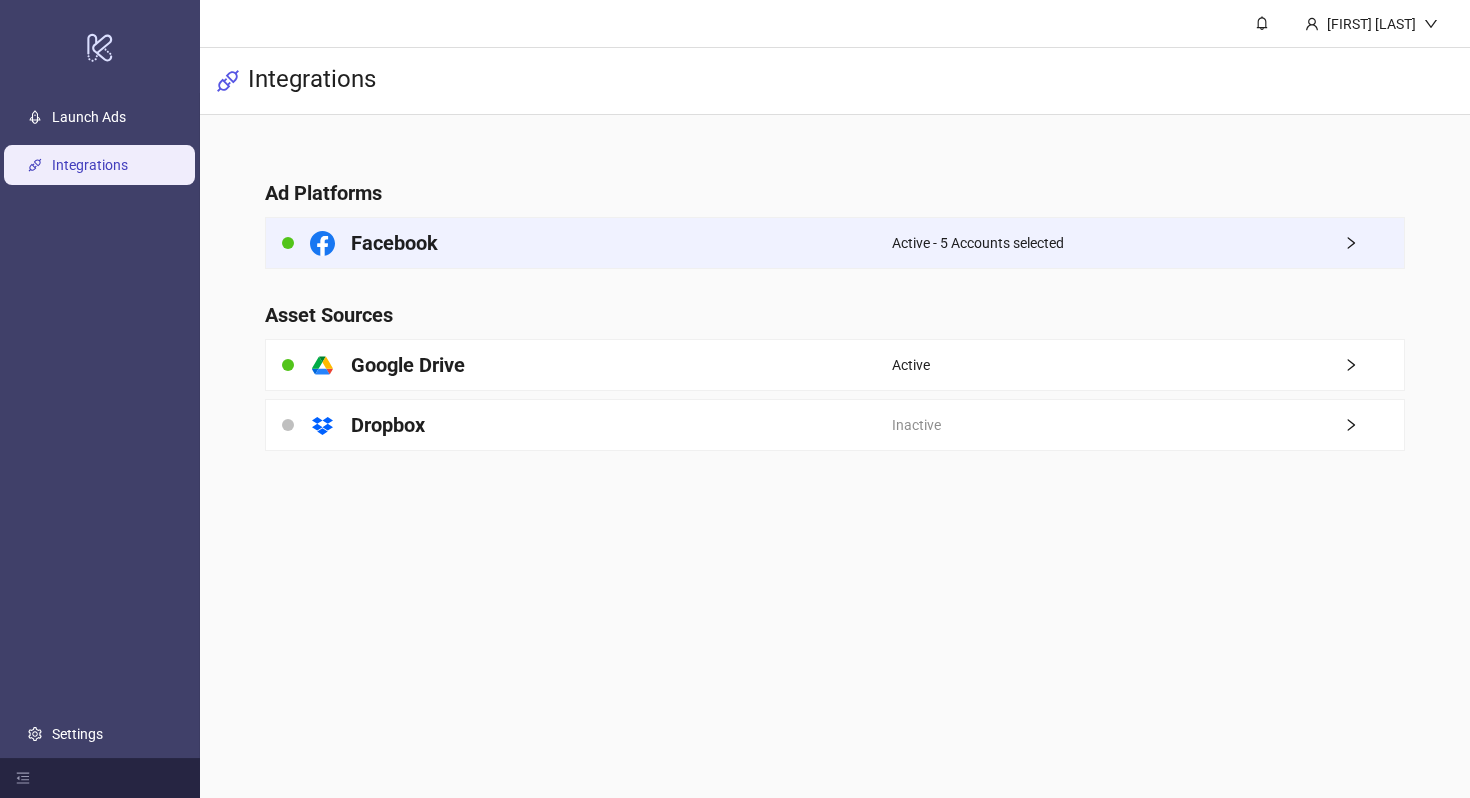 click on "Facebook" at bounding box center [394, 243] 